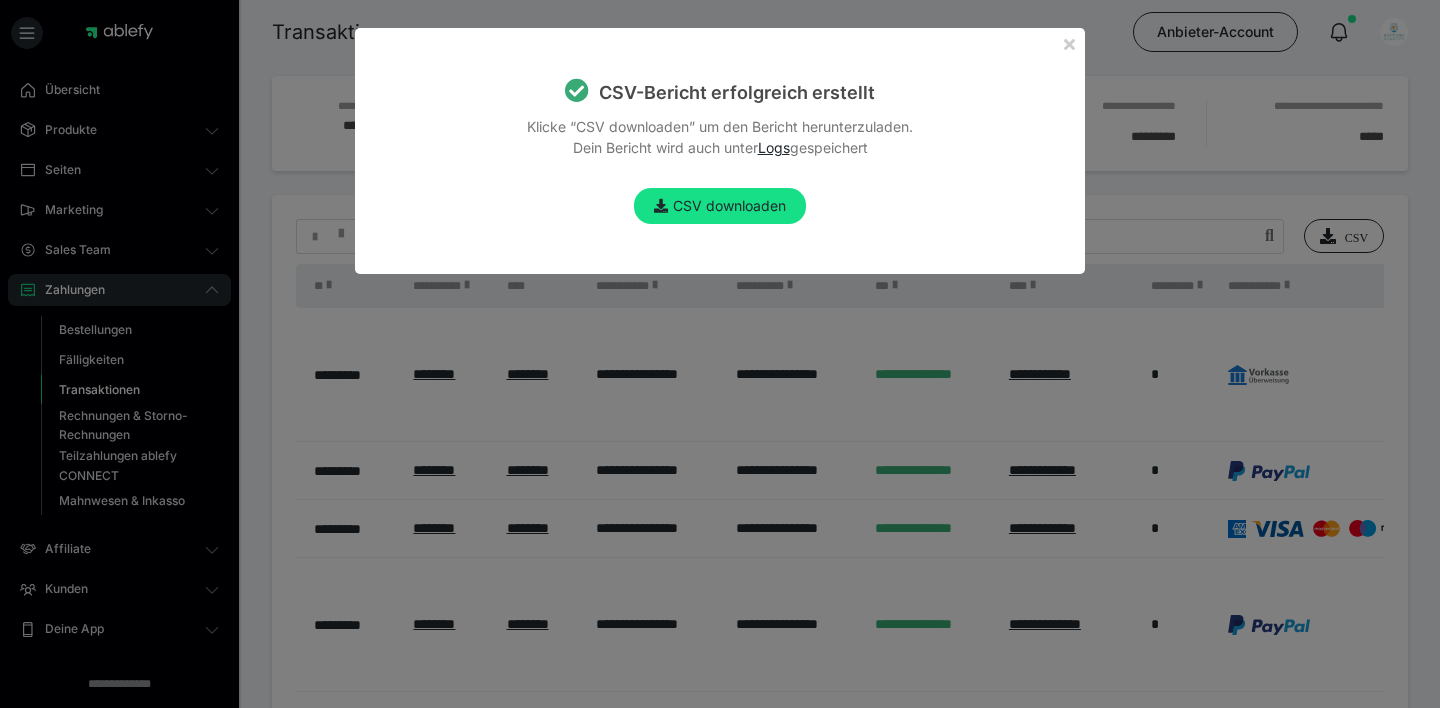 scroll, scrollTop: 199, scrollLeft: 0, axis: vertical 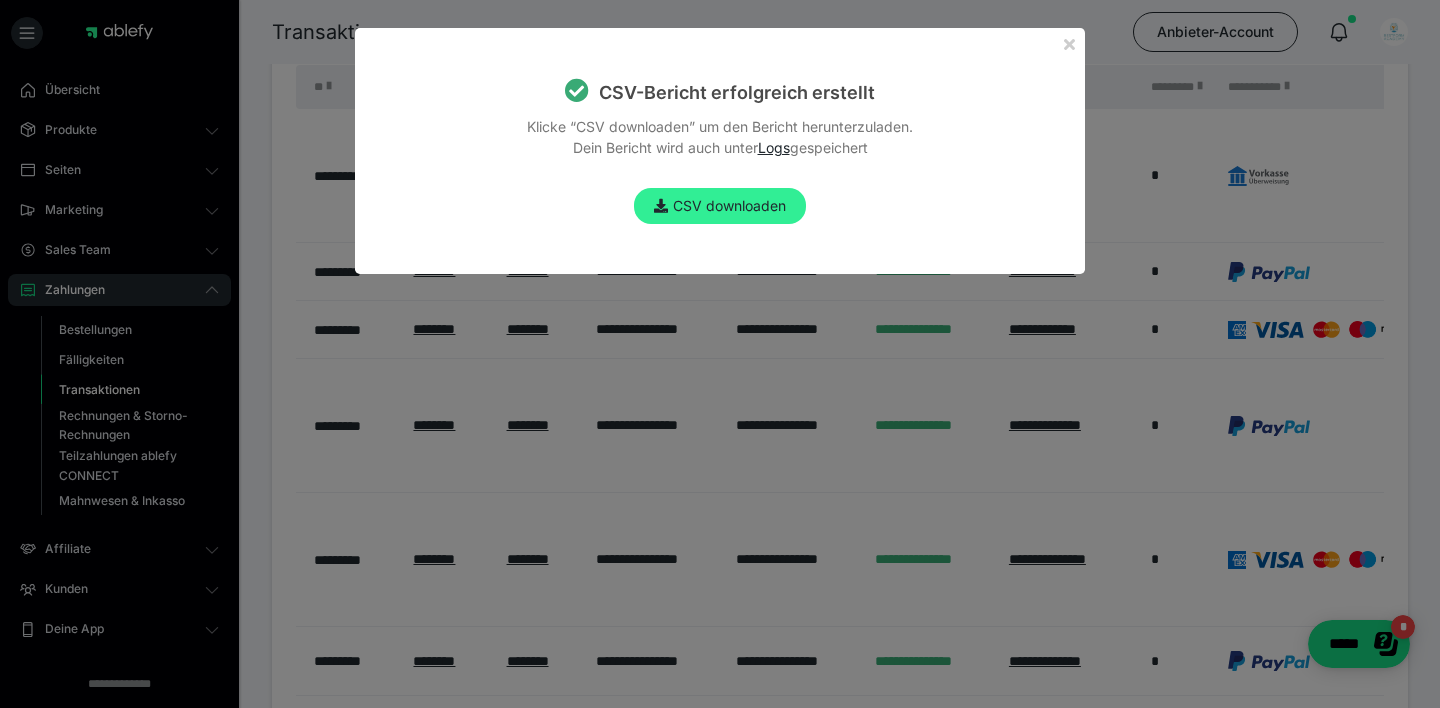 click on "CSV downloaden" at bounding box center (720, 206) 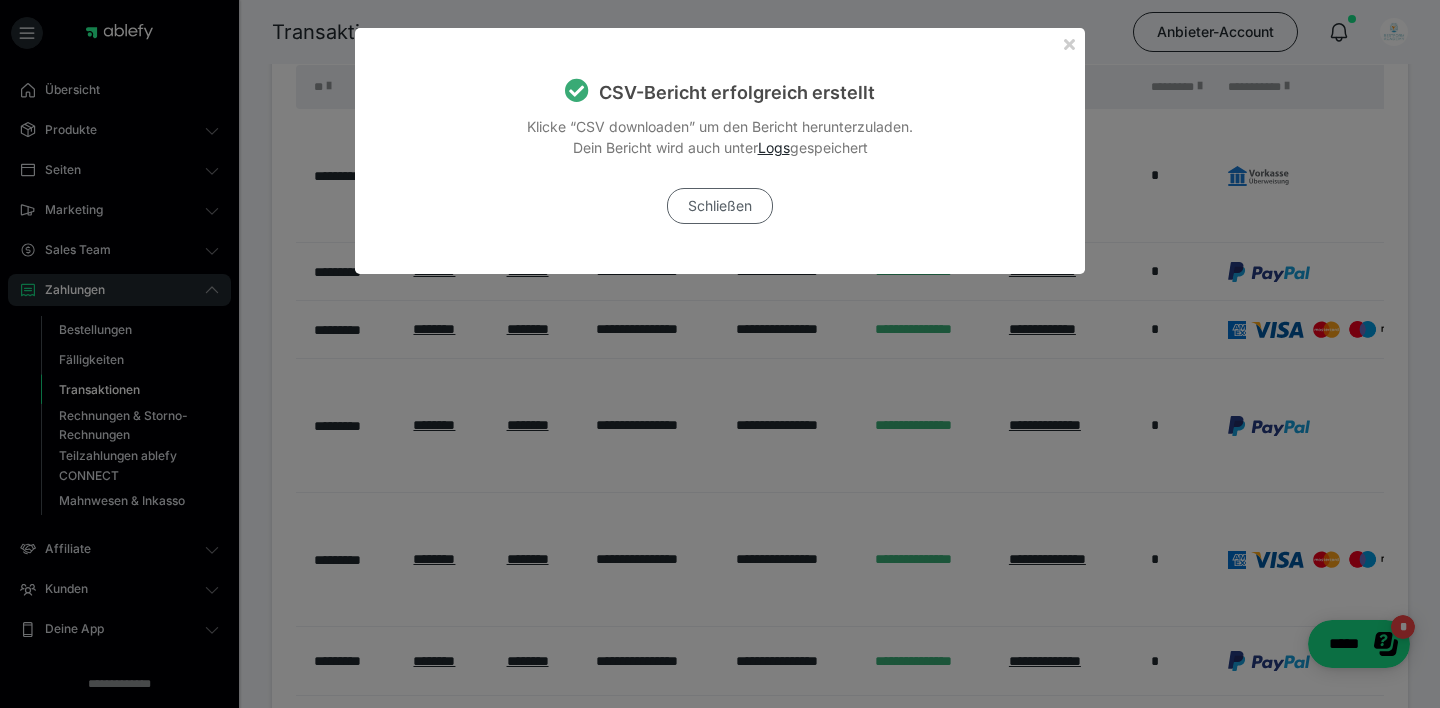 click on "Schließen" at bounding box center (720, 206) 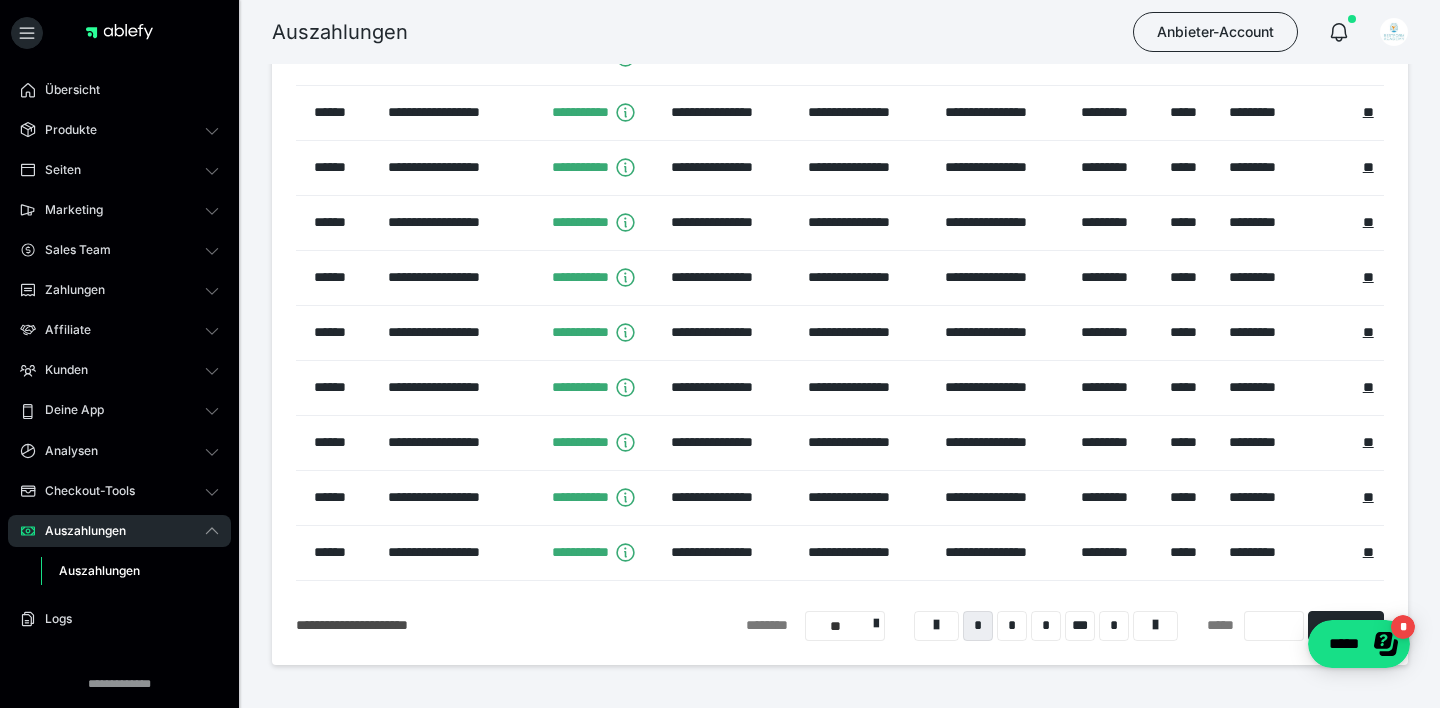 scroll, scrollTop: 201, scrollLeft: 0, axis: vertical 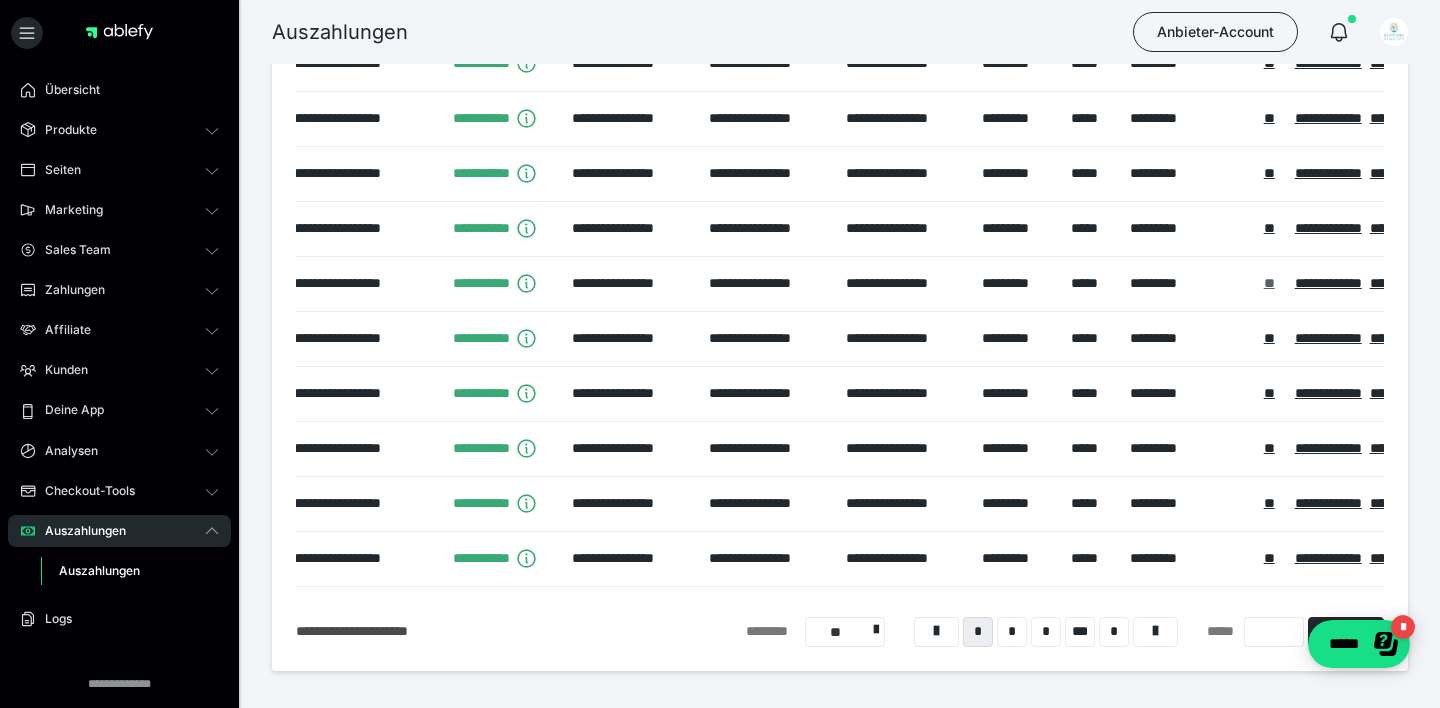 click on "**" at bounding box center (1269, 283) 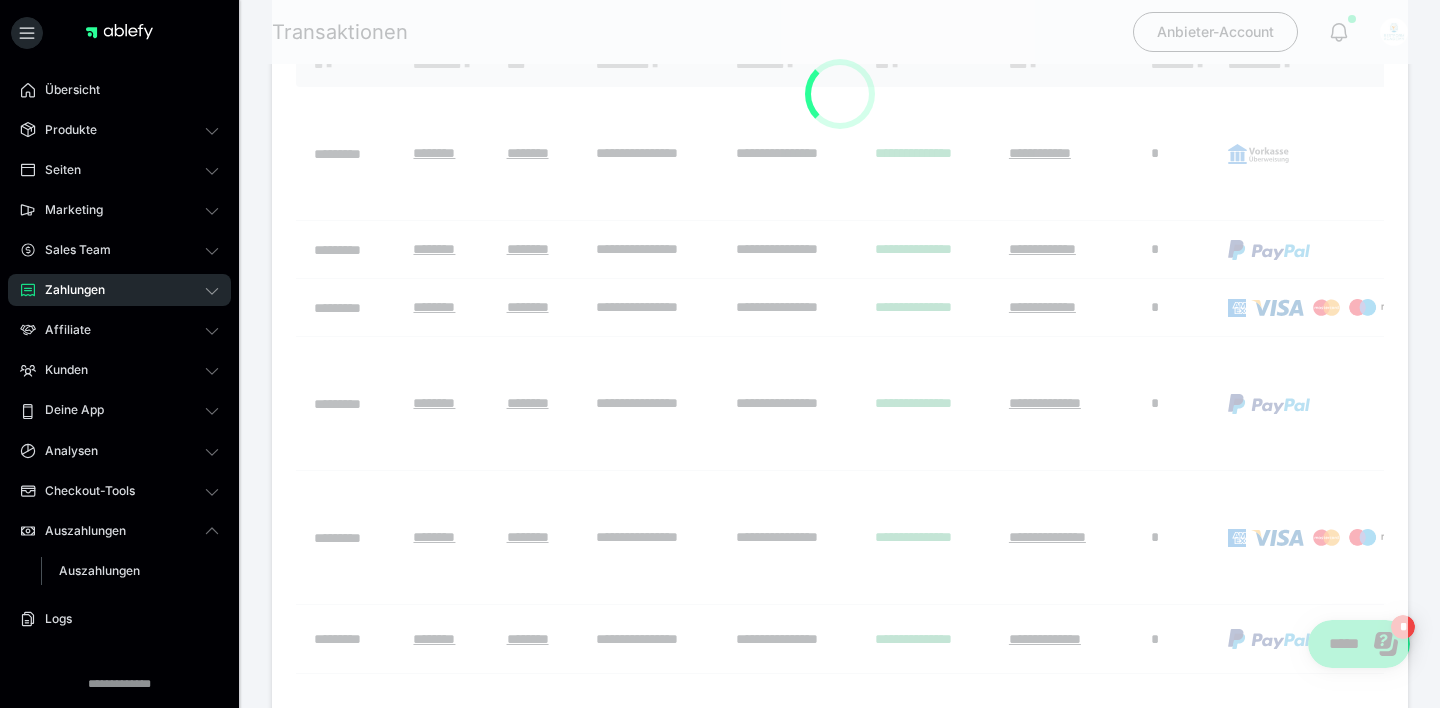 scroll, scrollTop: 0, scrollLeft: 0, axis: both 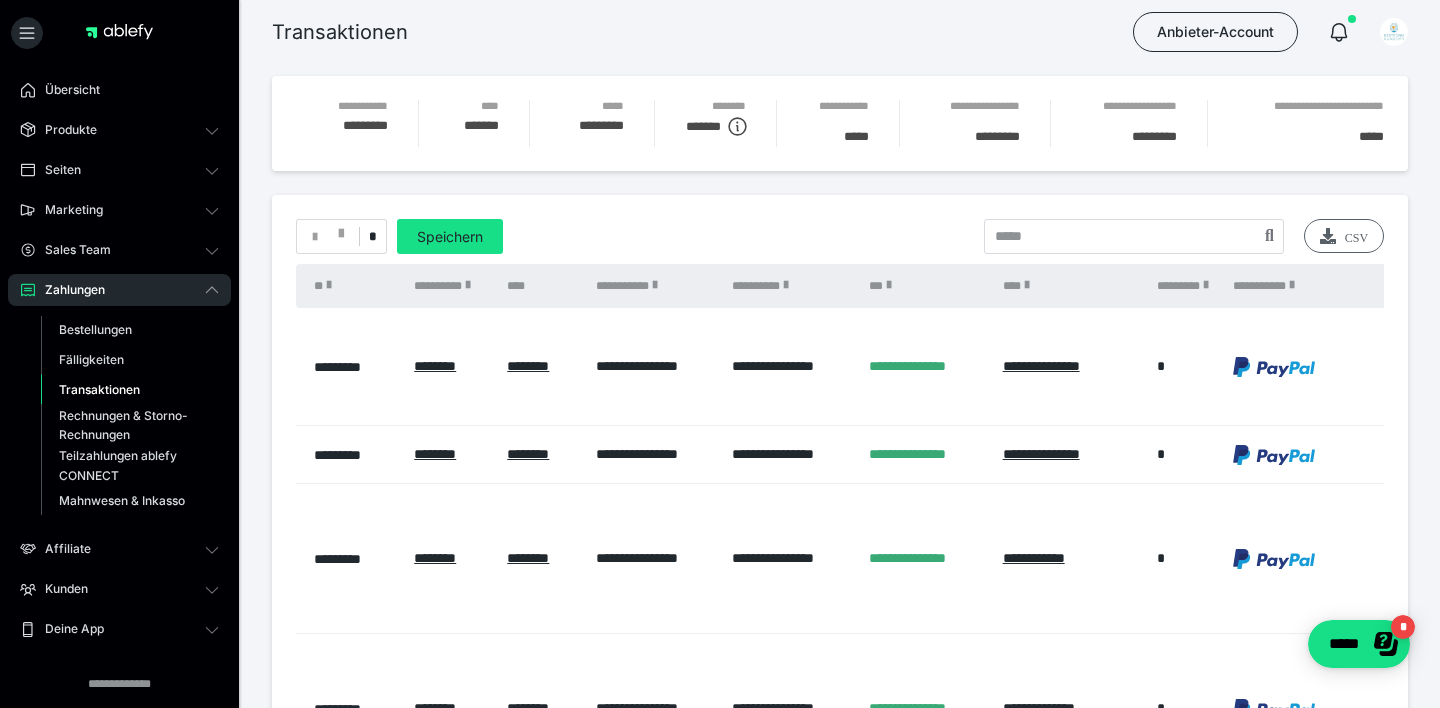 click on "CSV" at bounding box center (1344, 236) 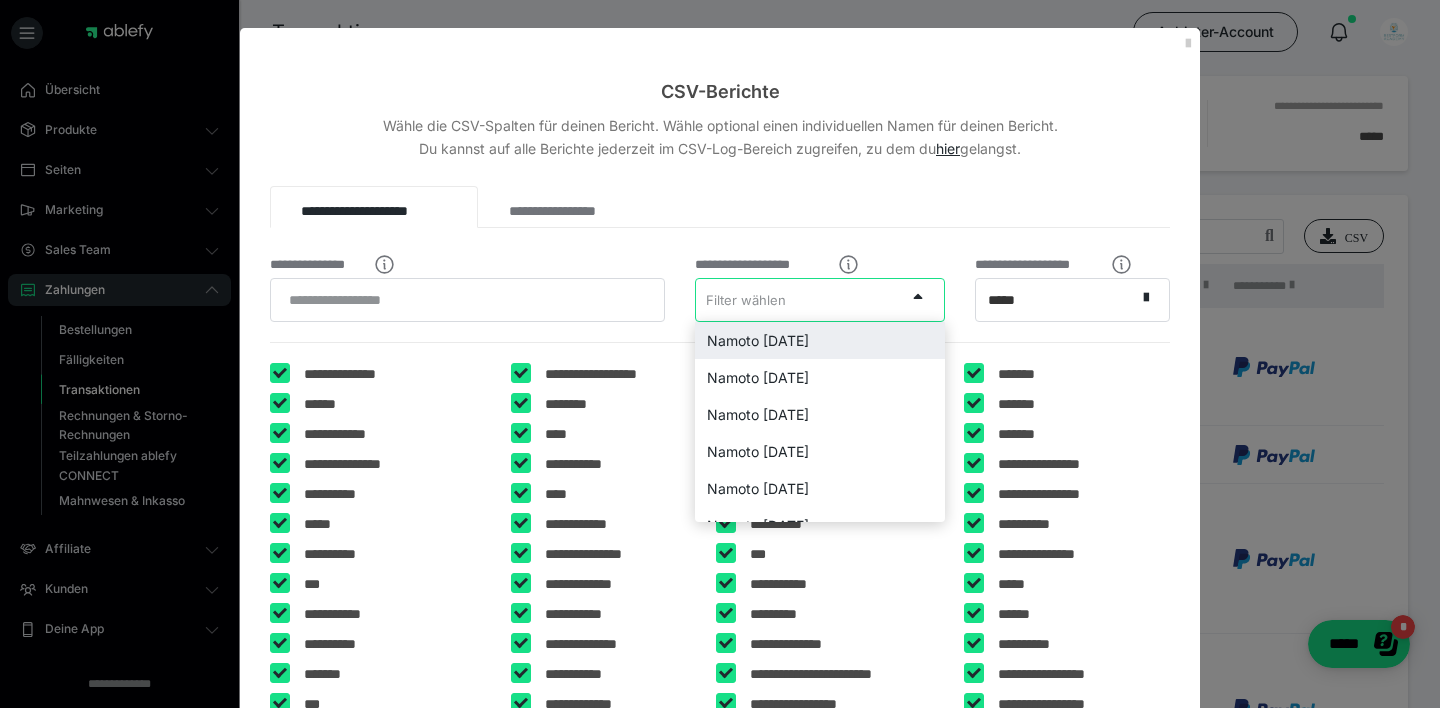 click on "Filter wählen" at bounding box center [746, 300] 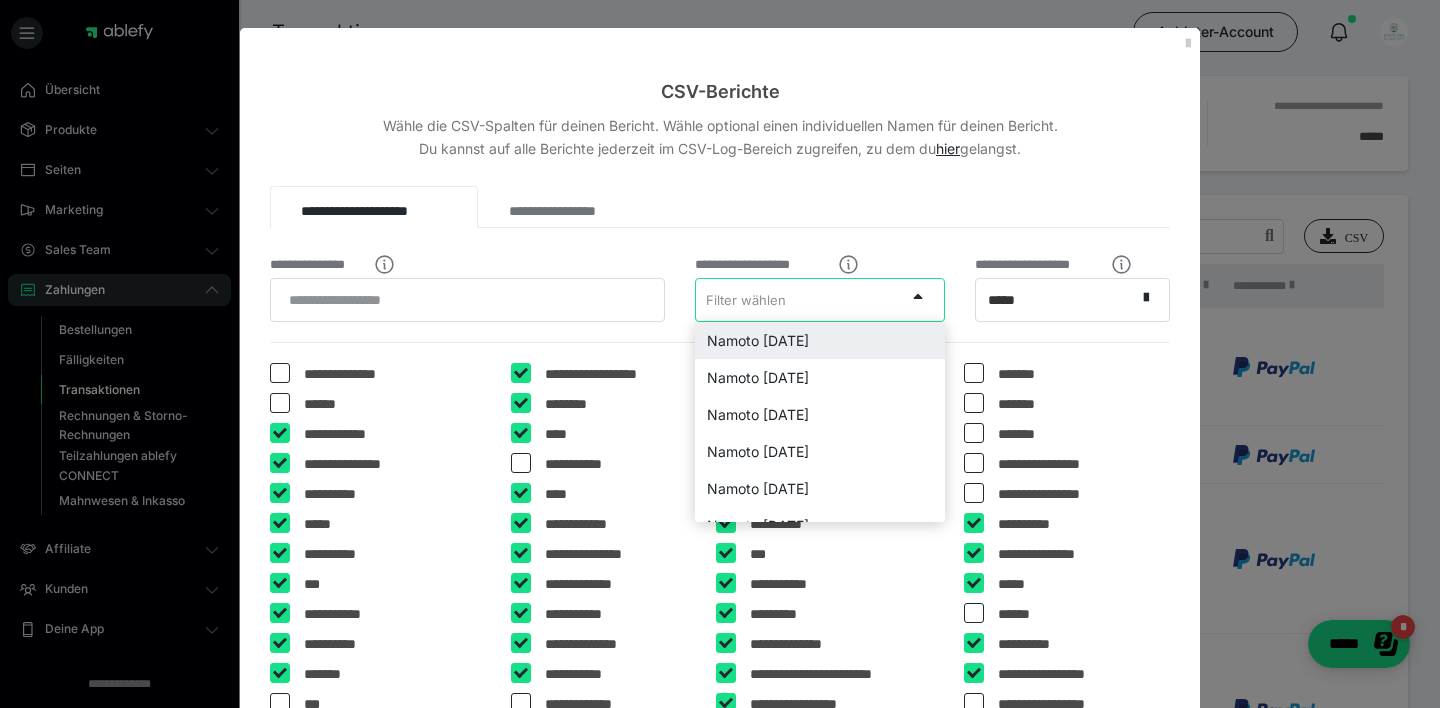 type on "**********" 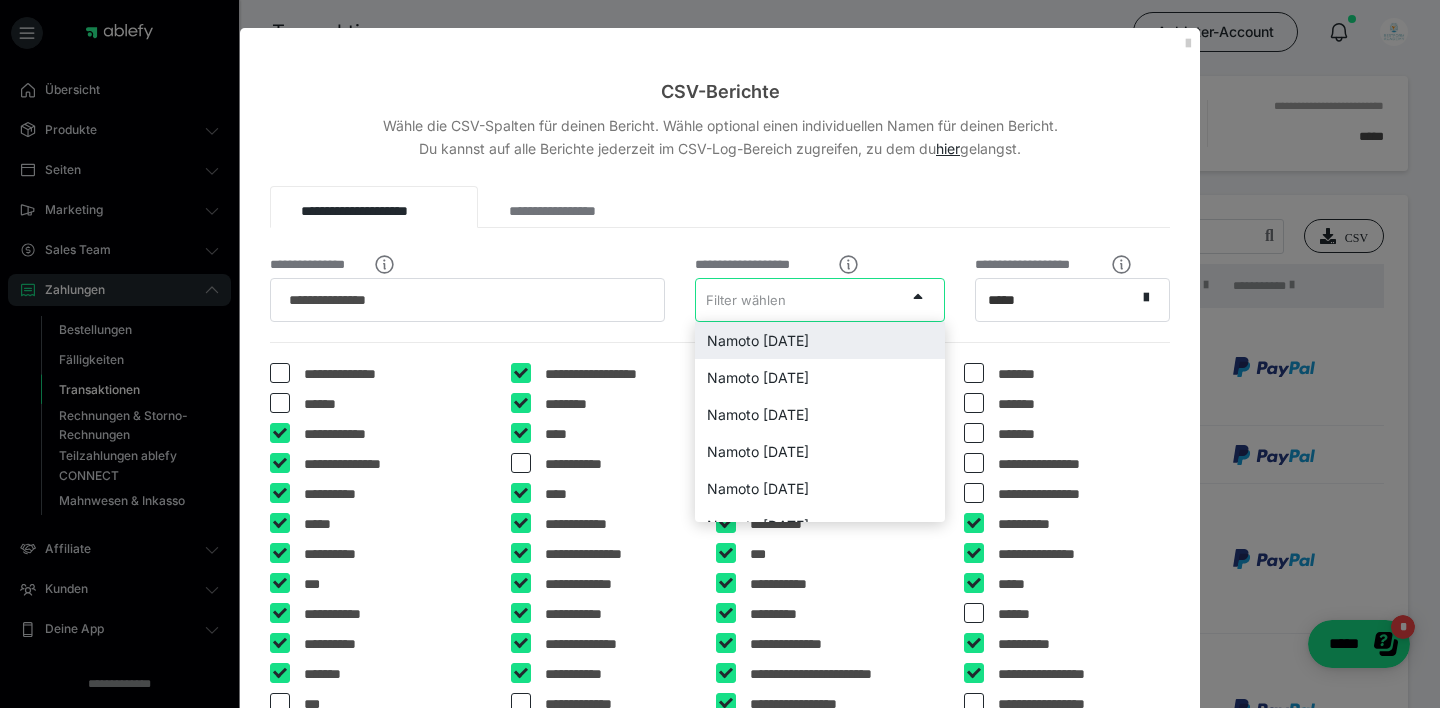 checkbox on "*****" 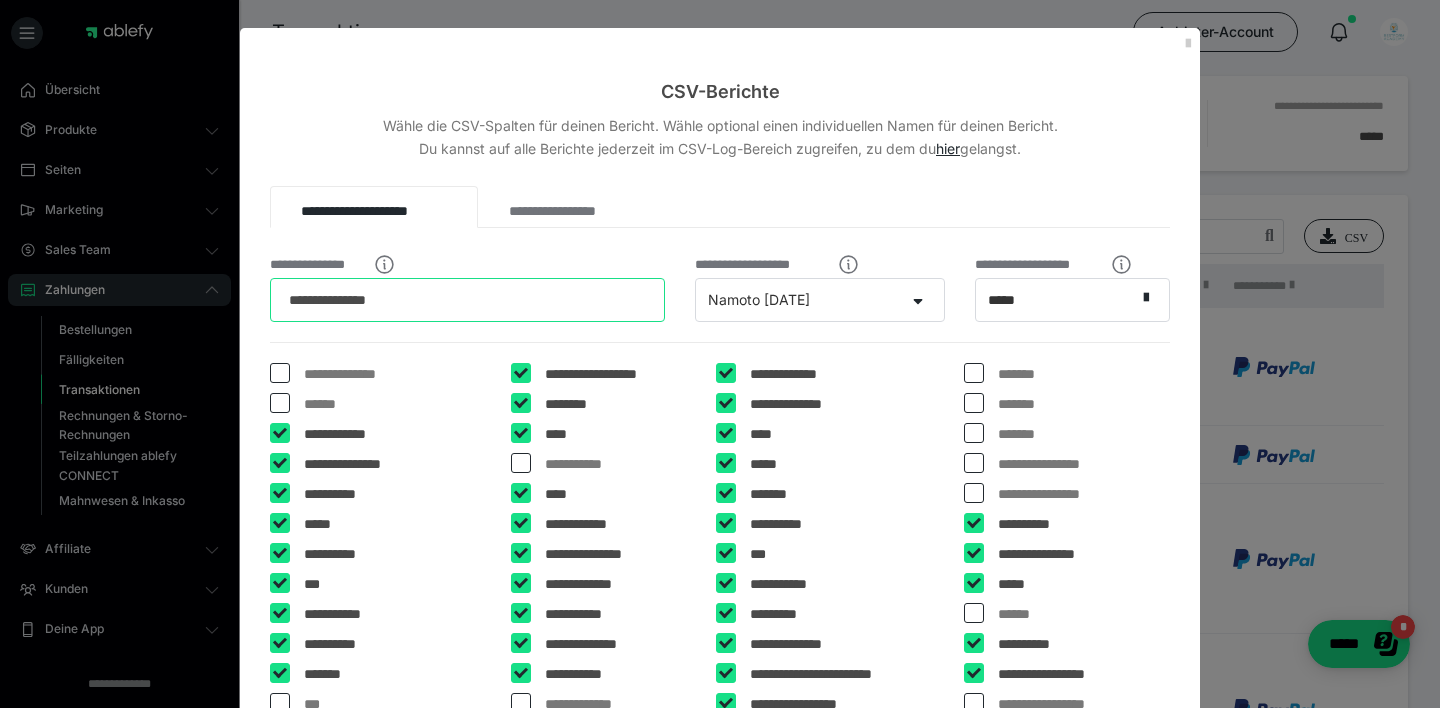 click on "**********" at bounding box center [467, 300] 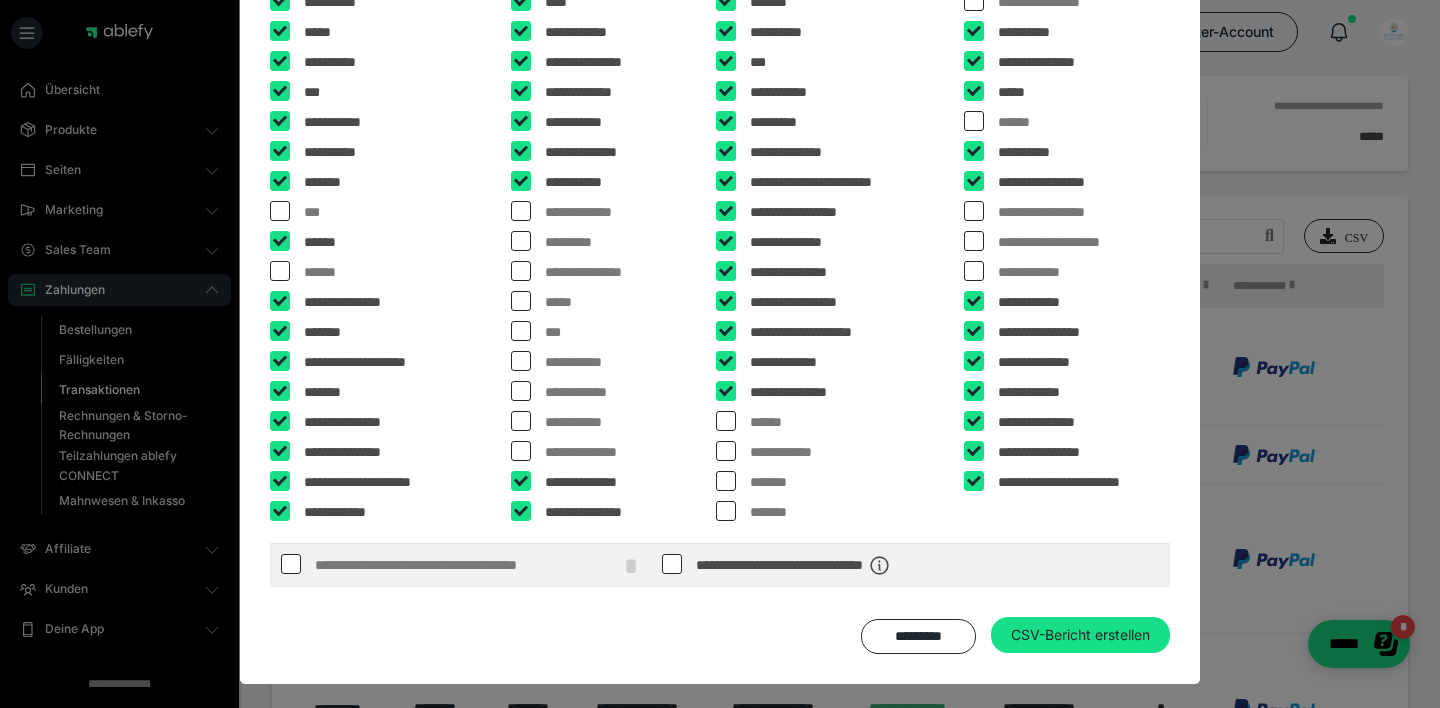 scroll, scrollTop: 491, scrollLeft: 0, axis: vertical 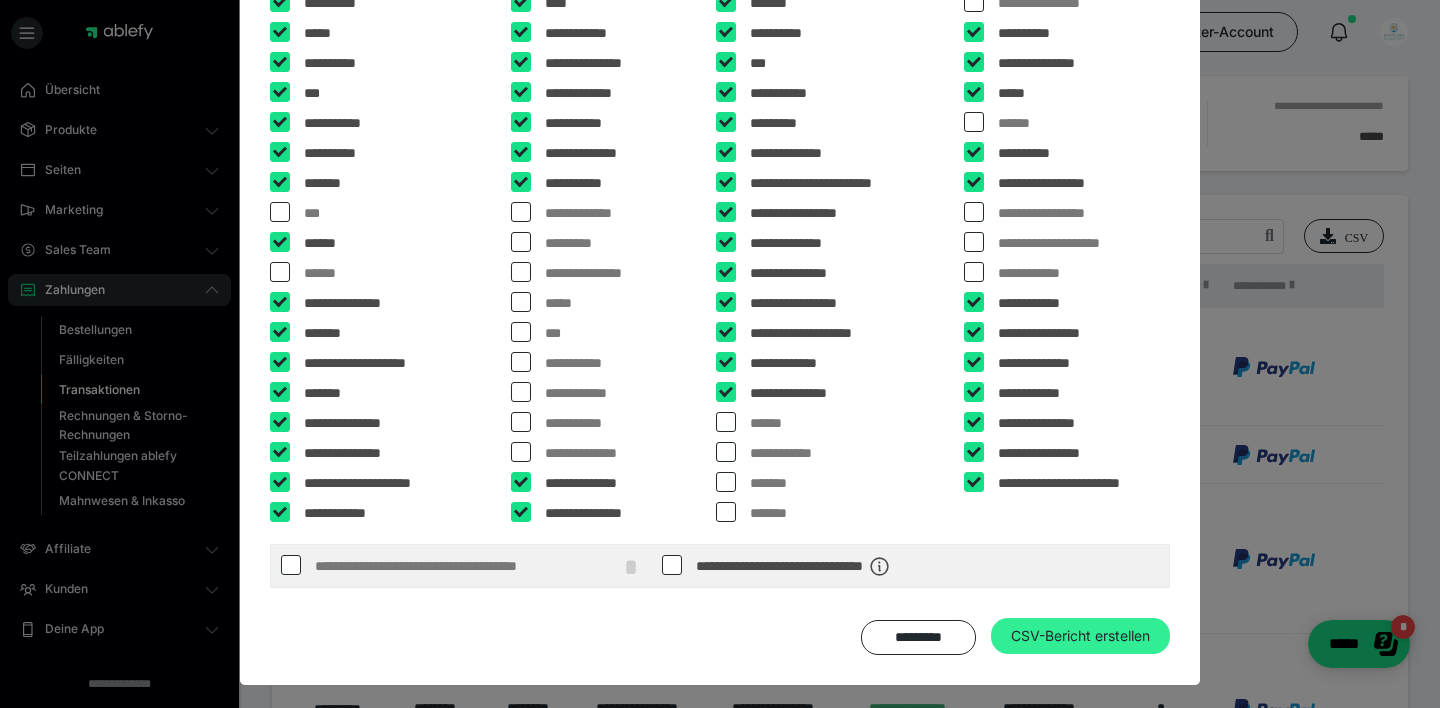 type on "**********" 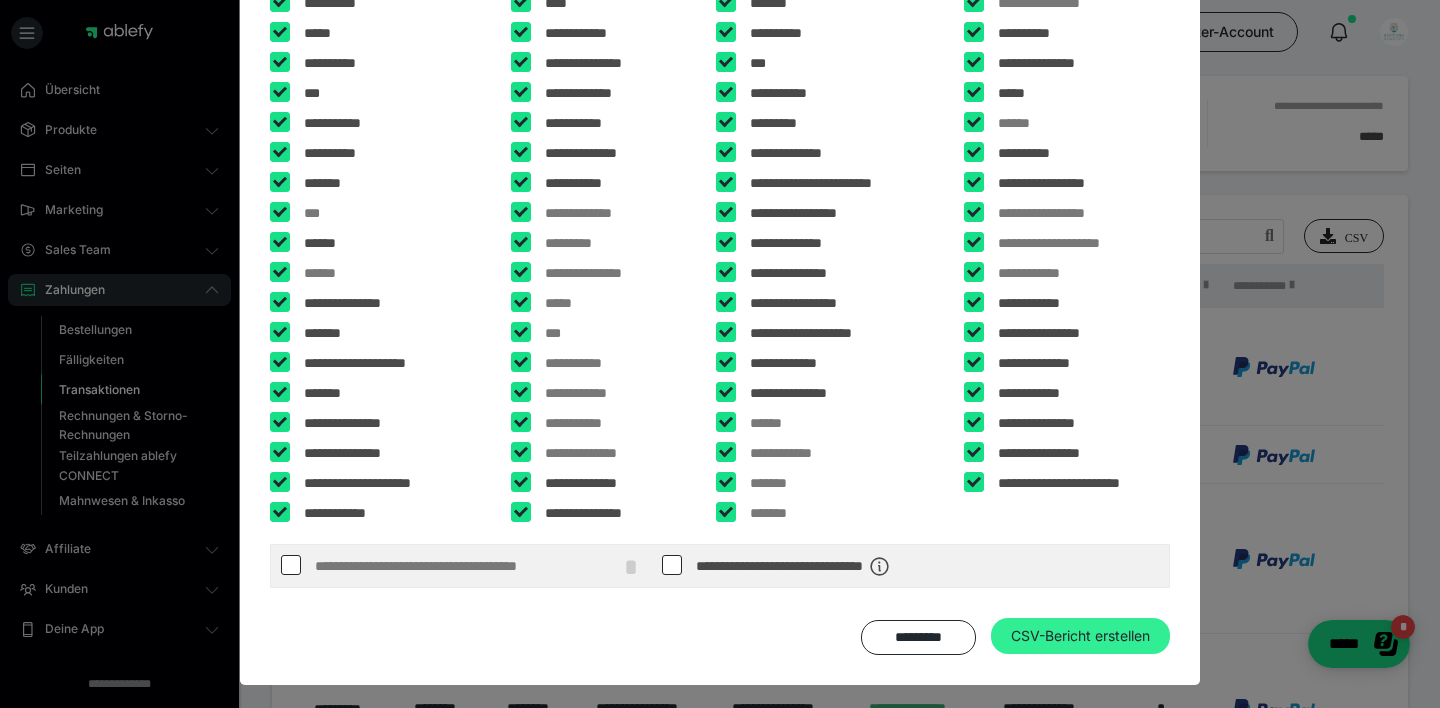 type 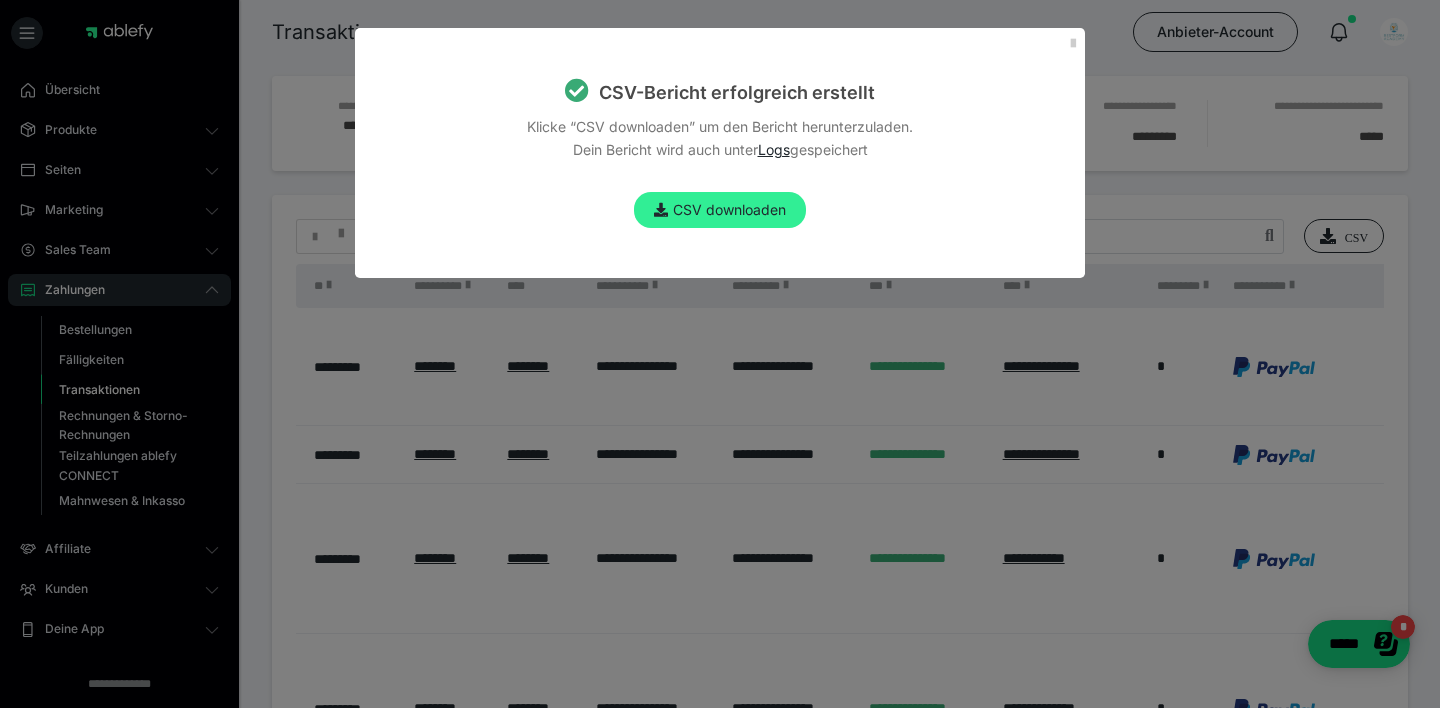 click on "CSV downloaden" at bounding box center [720, 210] 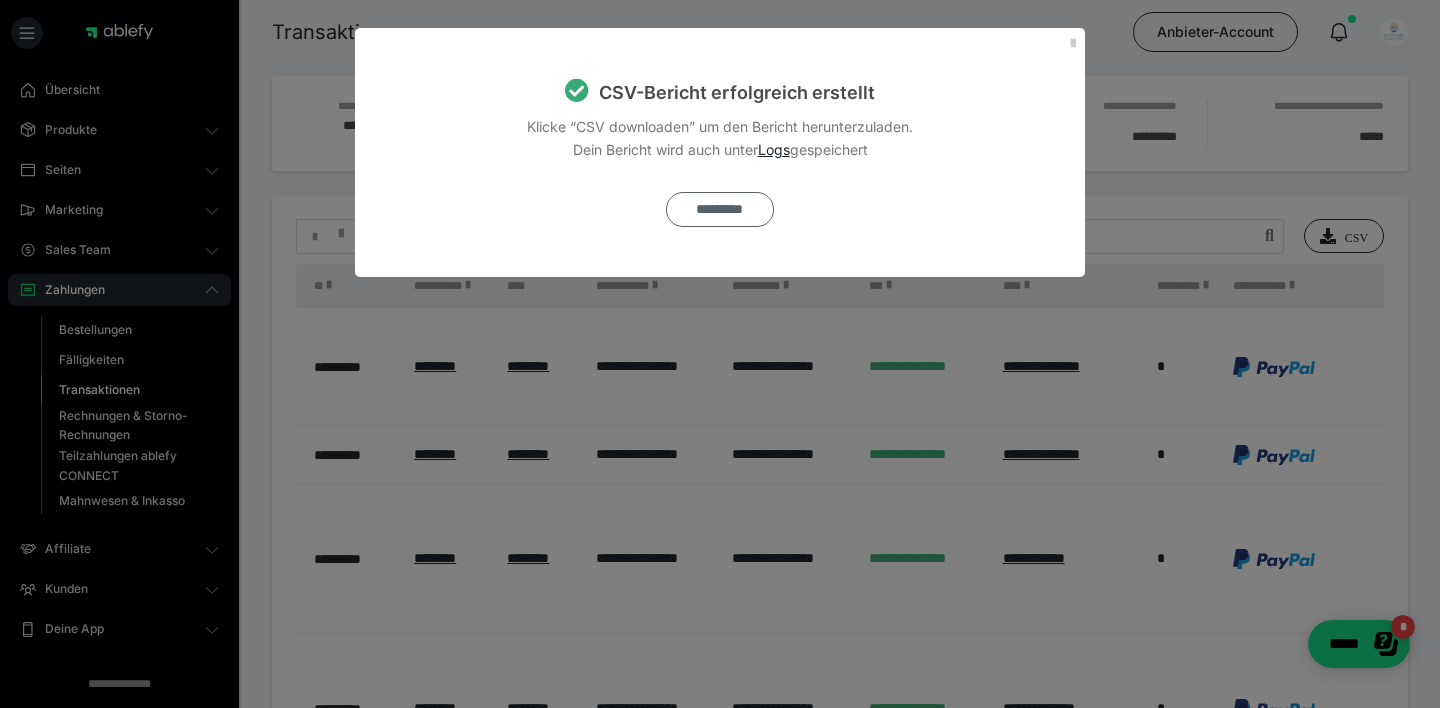 click on "*********" at bounding box center (719, 209) 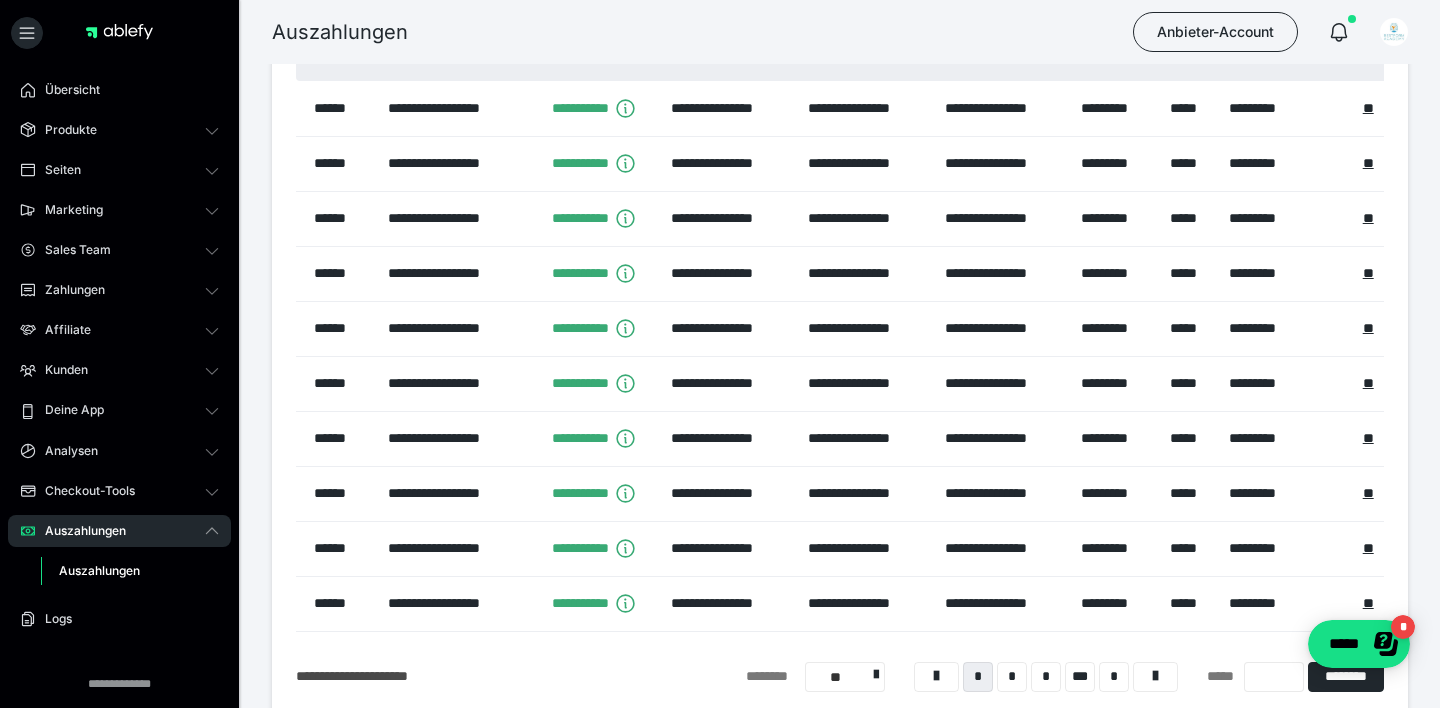 scroll, scrollTop: 141, scrollLeft: 0, axis: vertical 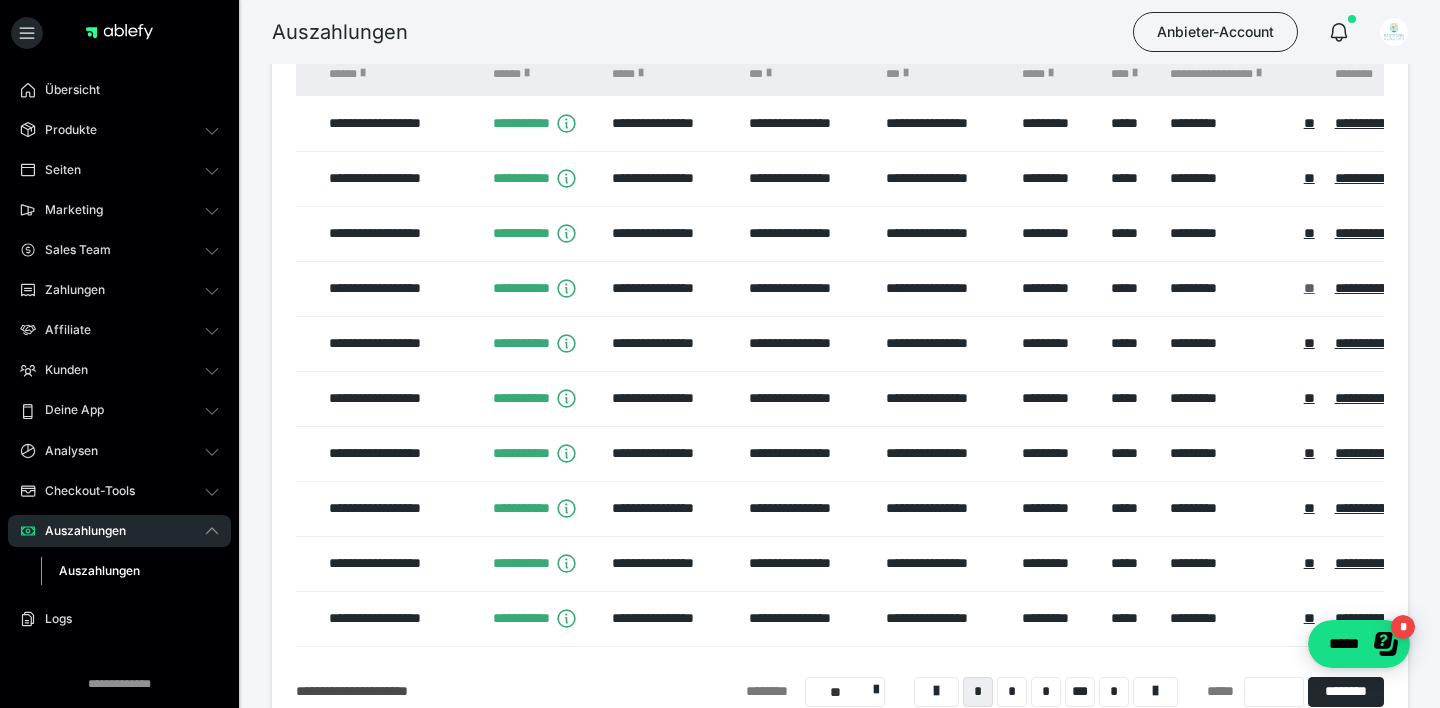 click on "**" at bounding box center [1309, 288] 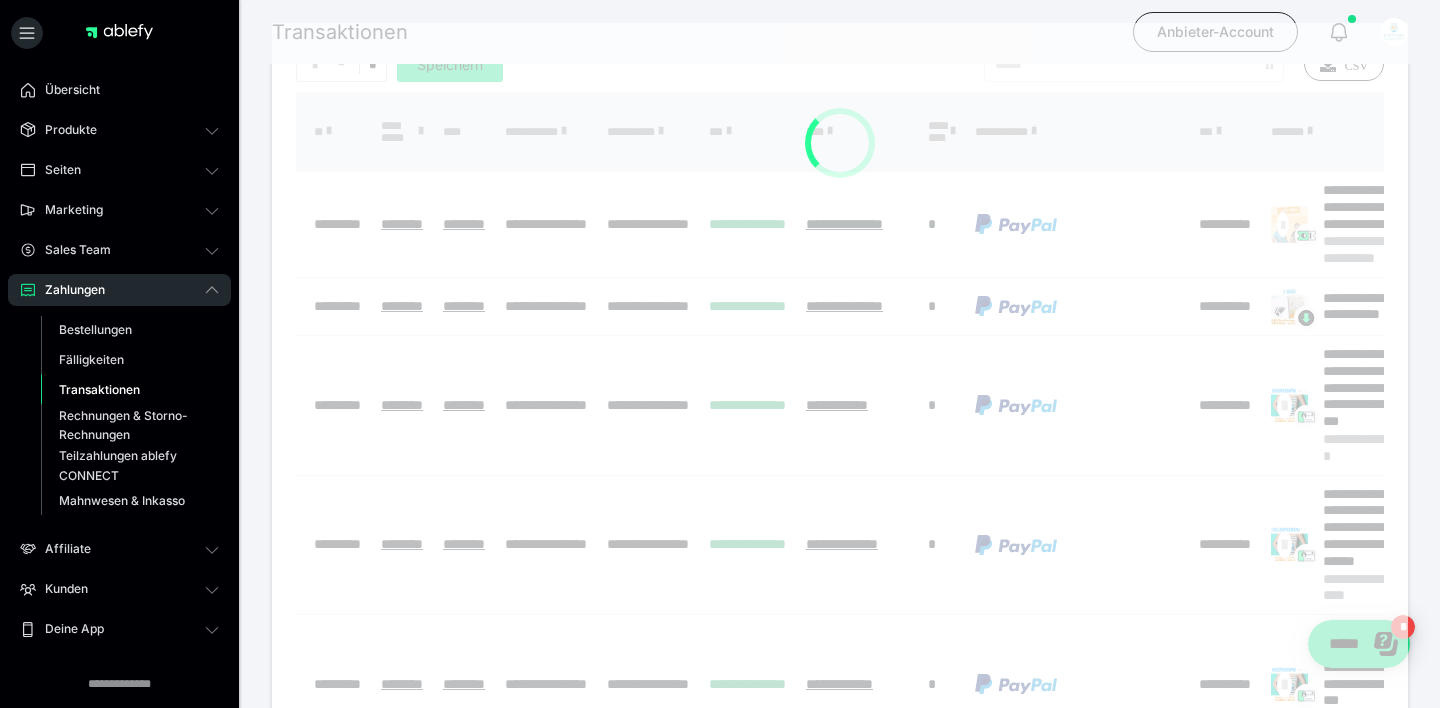 scroll, scrollTop: 0, scrollLeft: 0, axis: both 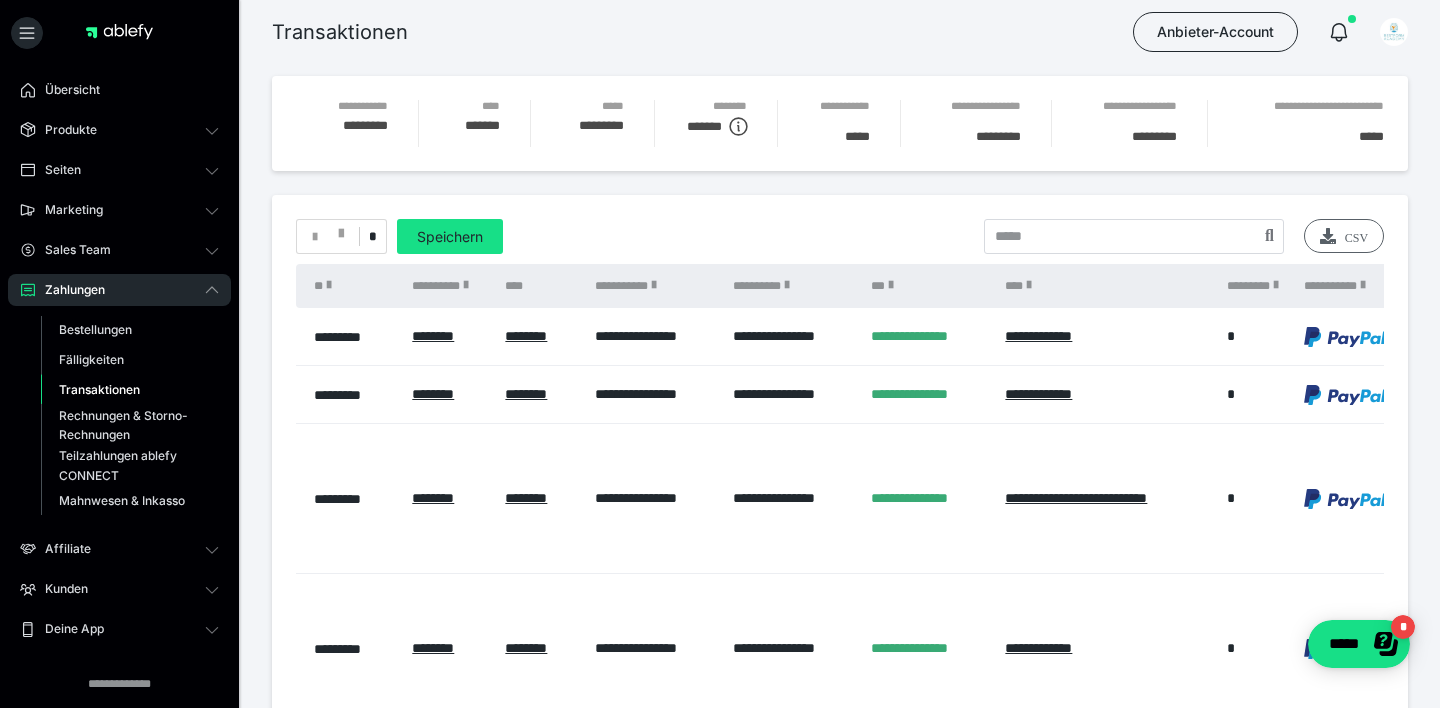 click on "CSV" at bounding box center (1344, 236) 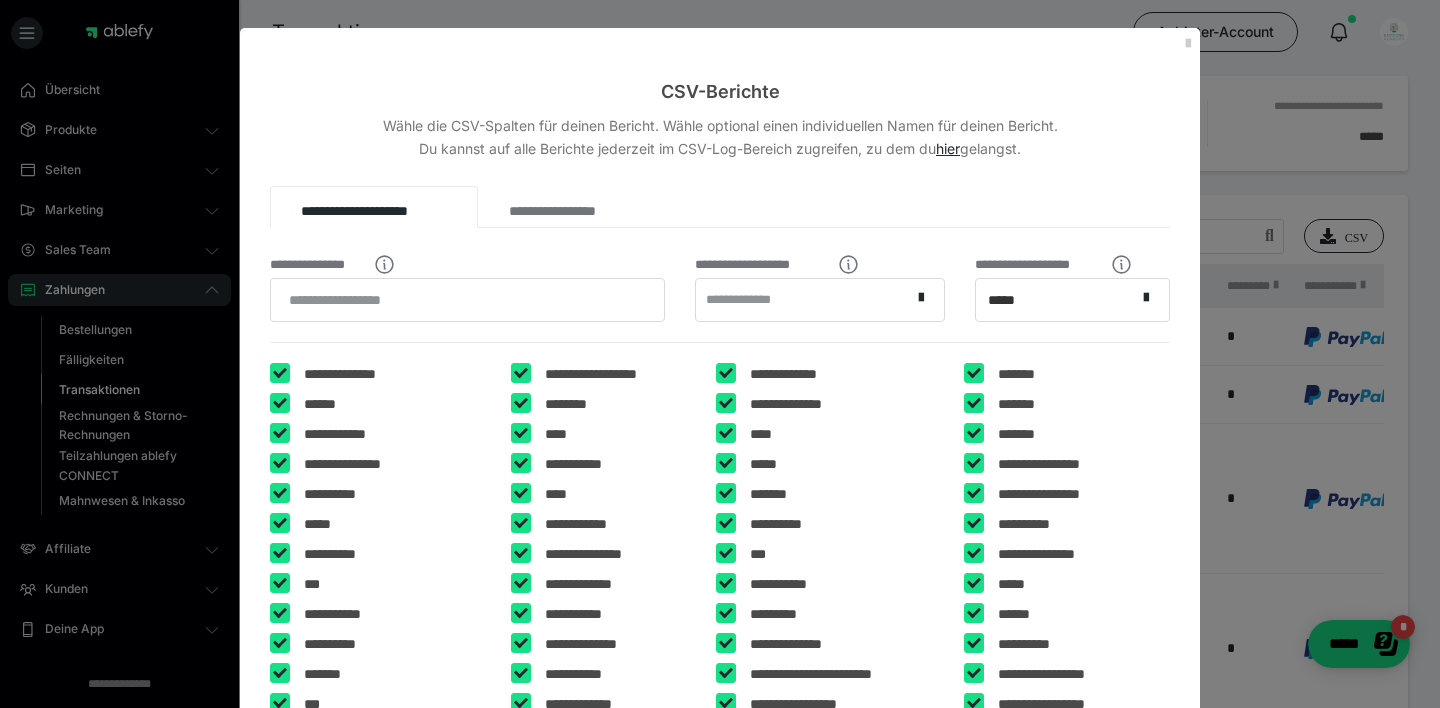 click on "**********" at bounding box center (745, 300) 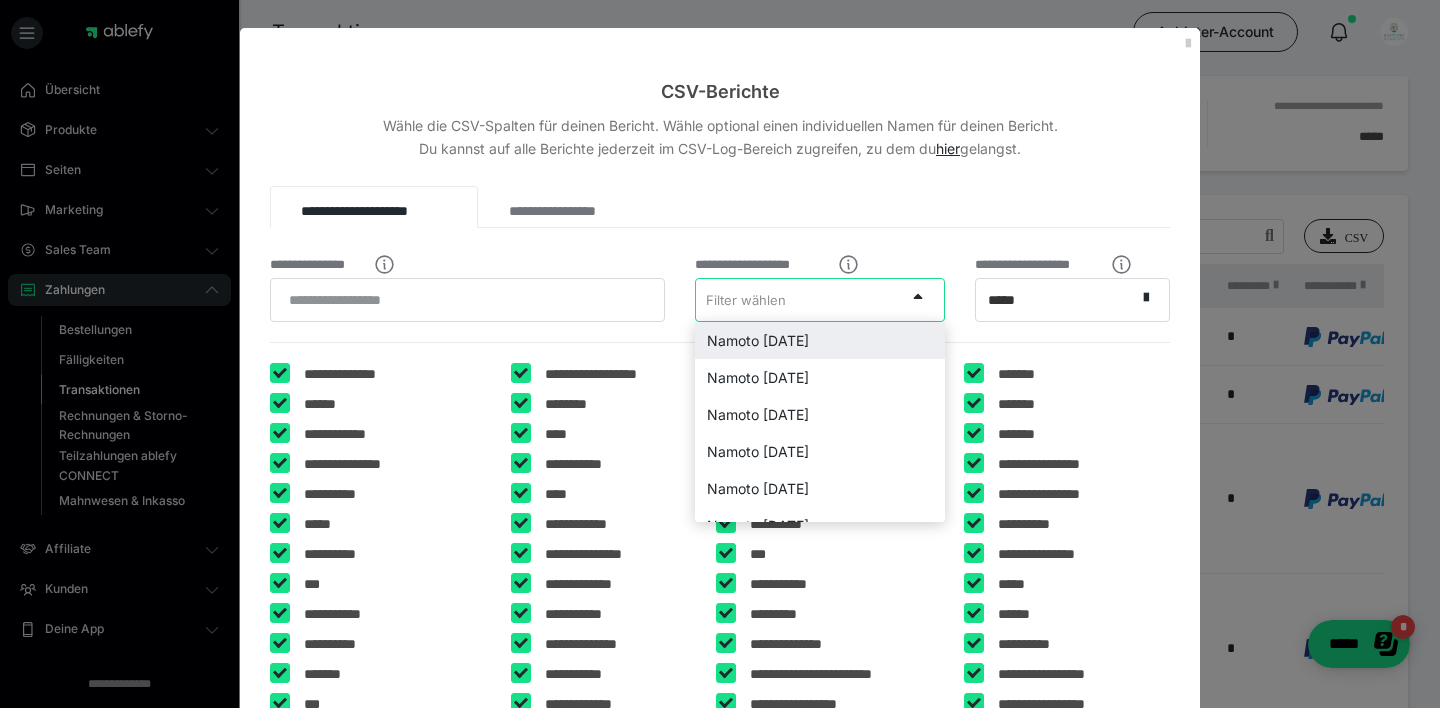 click on "Namoto [DATE]" at bounding box center (820, 340) 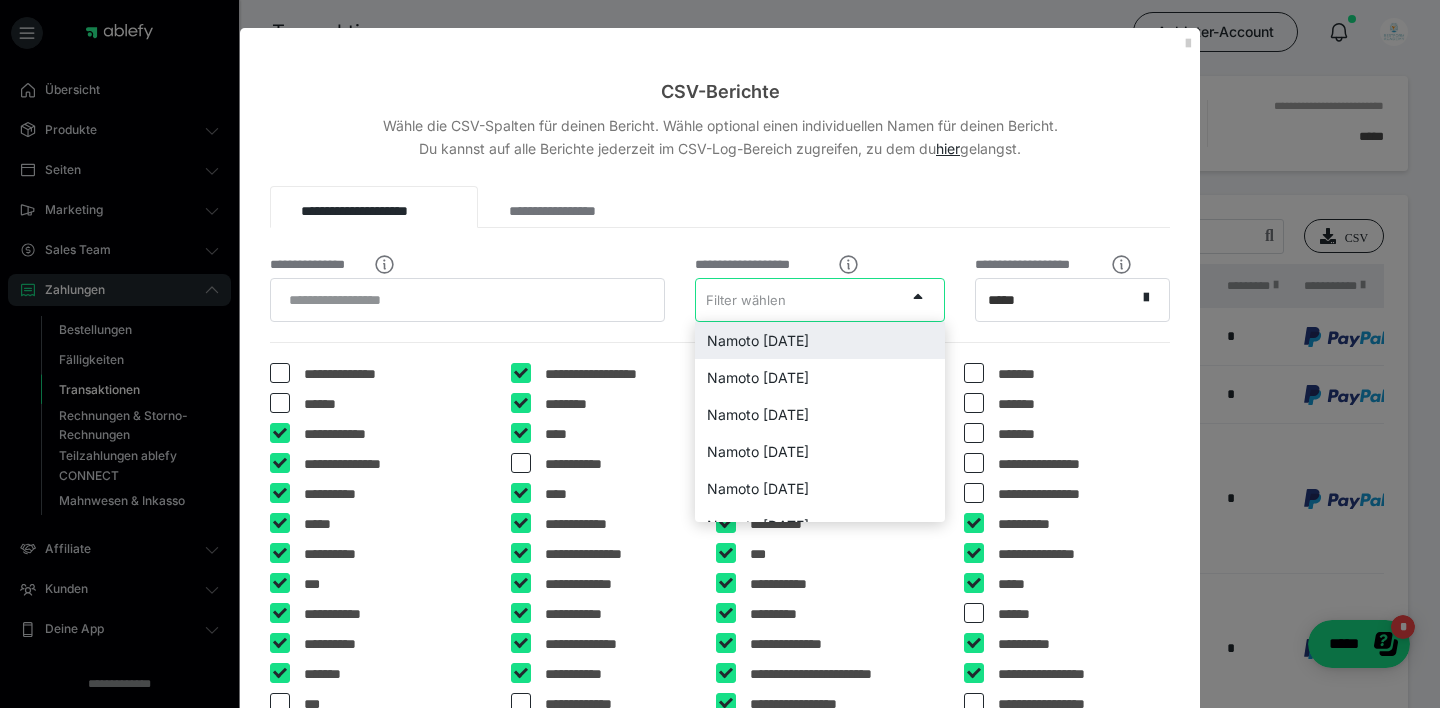 type on "**********" 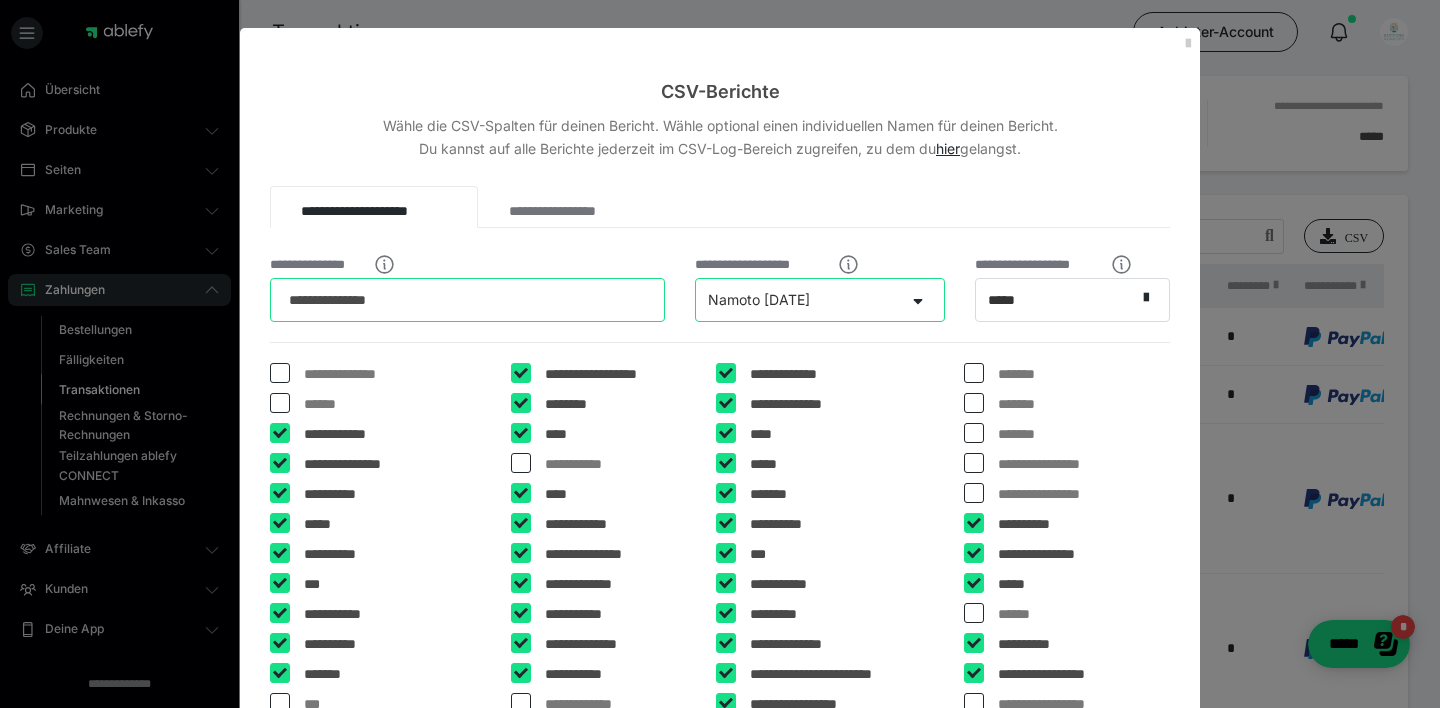 click on "**********" at bounding box center [467, 300] 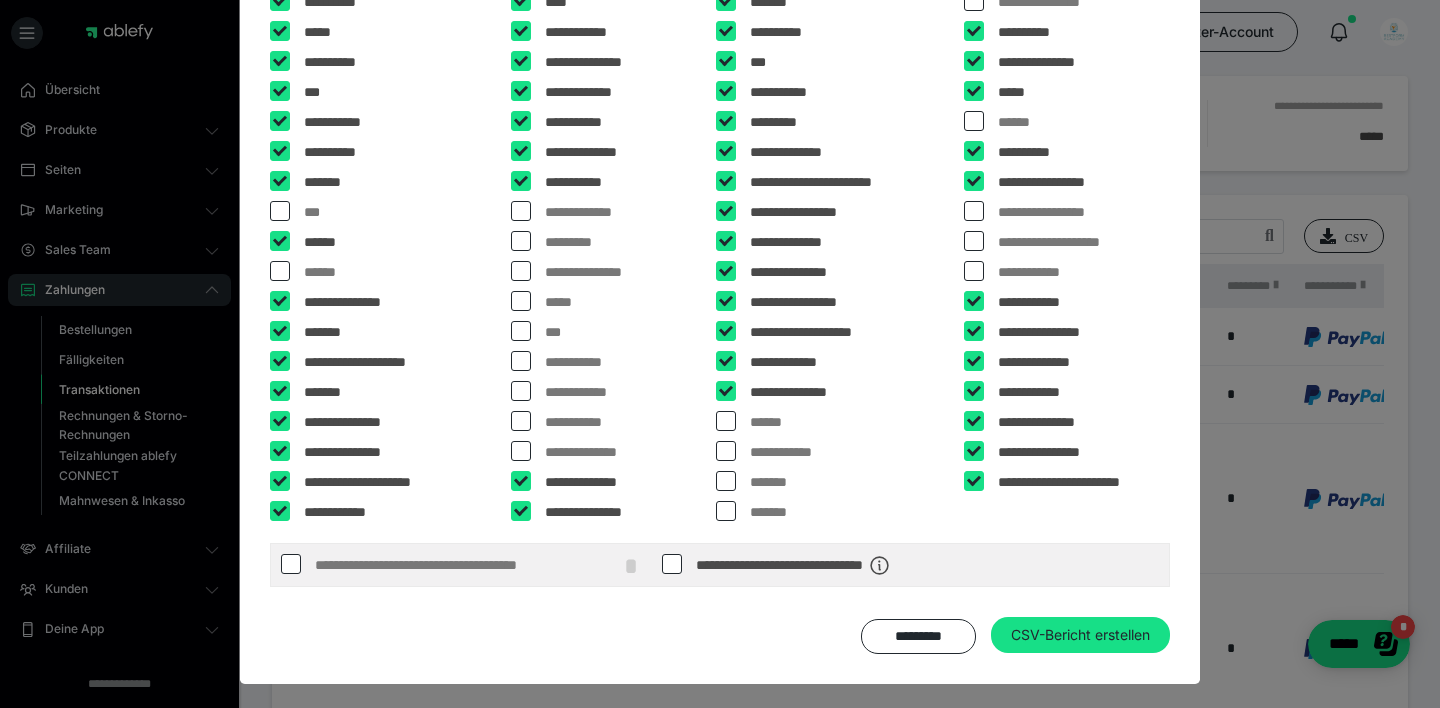 scroll, scrollTop: 491, scrollLeft: 0, axis: vertical 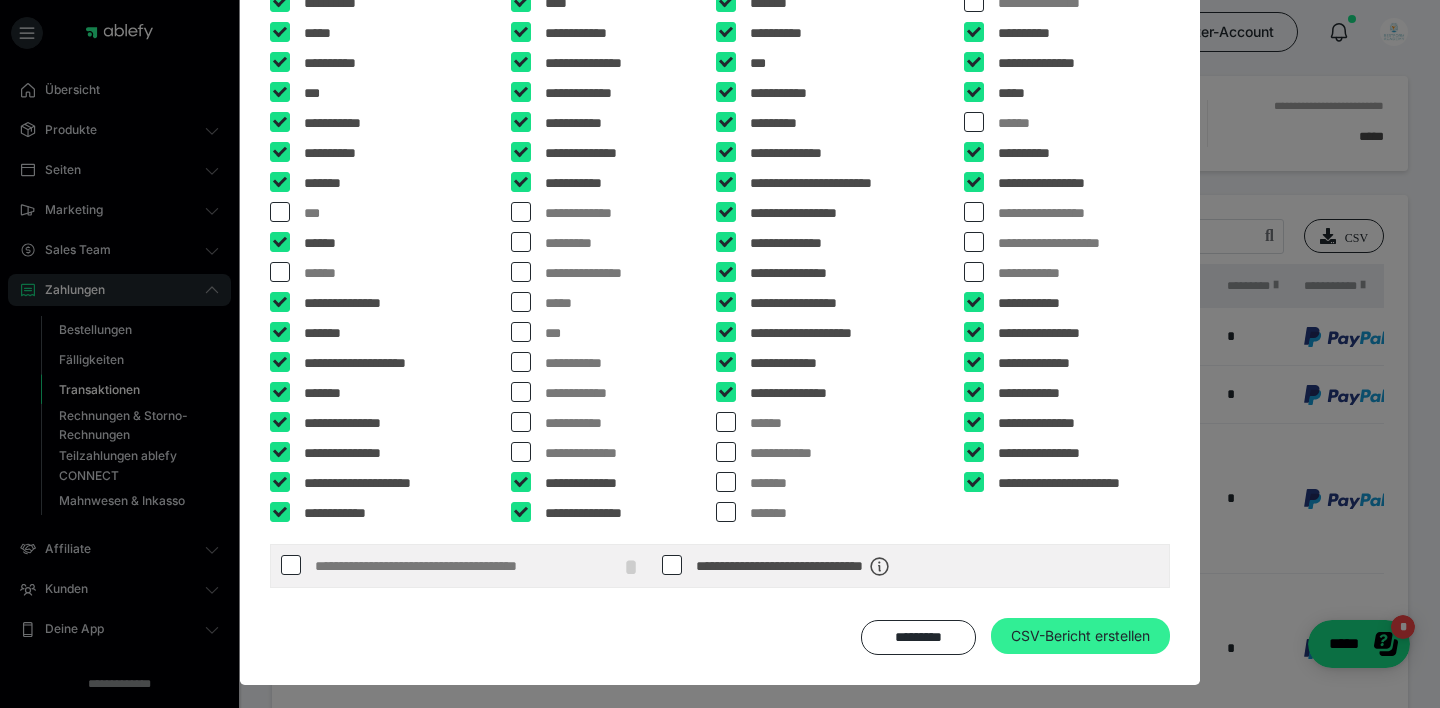 type on "**********" 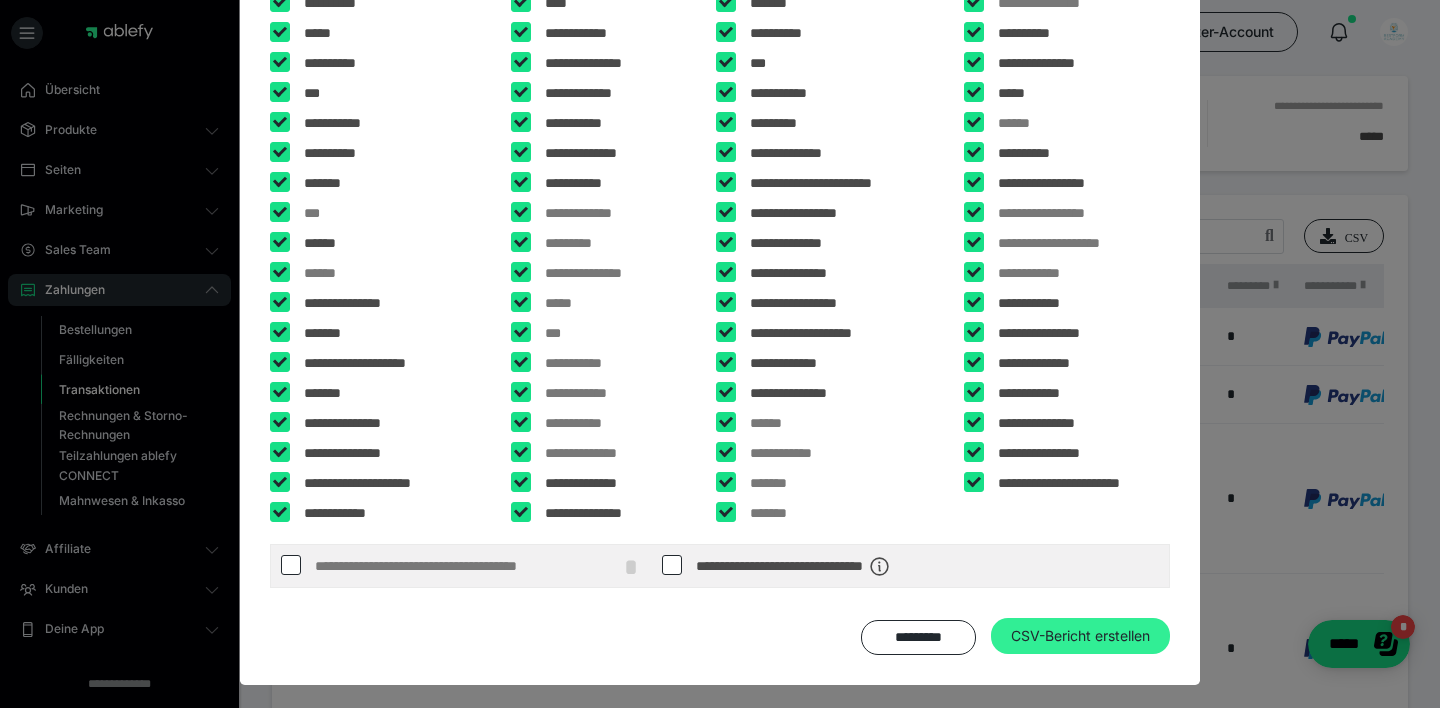 type 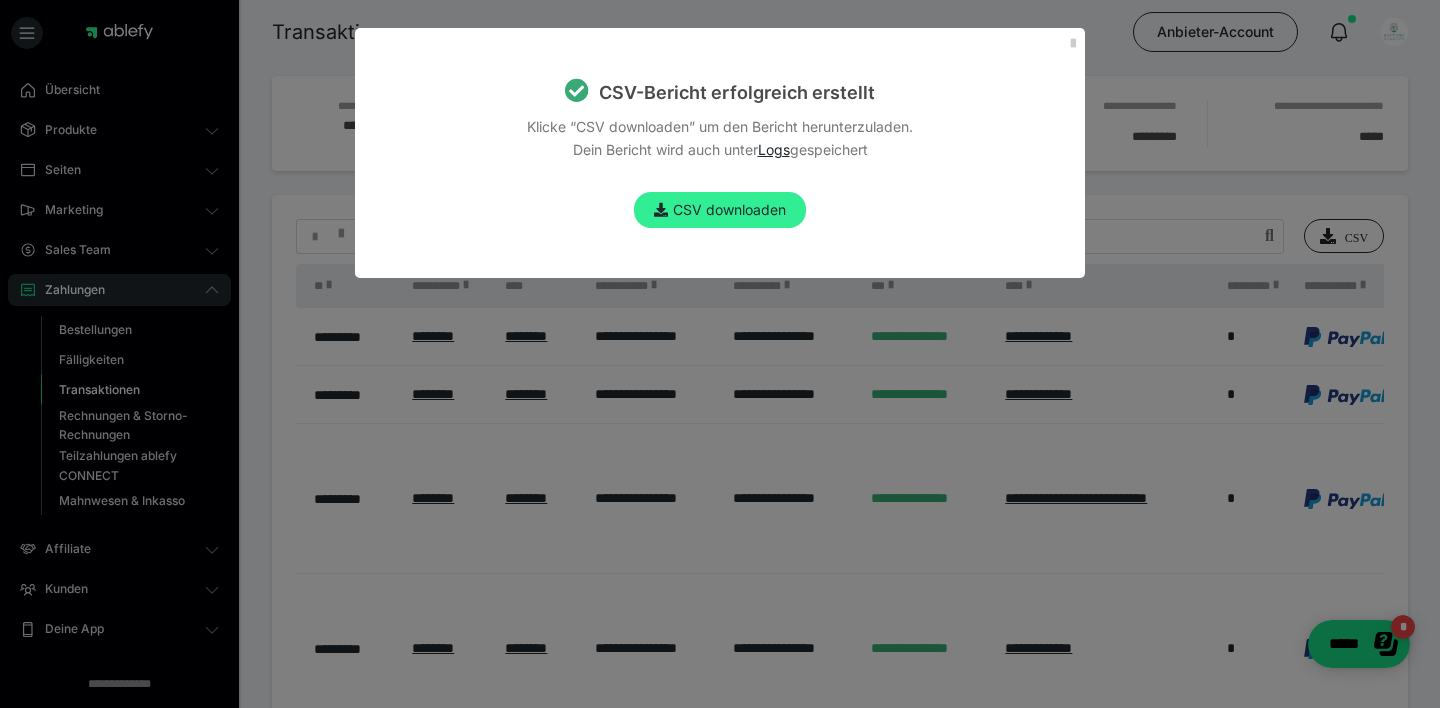 click on "CSV downloaden" at bounding box center (720, 210) 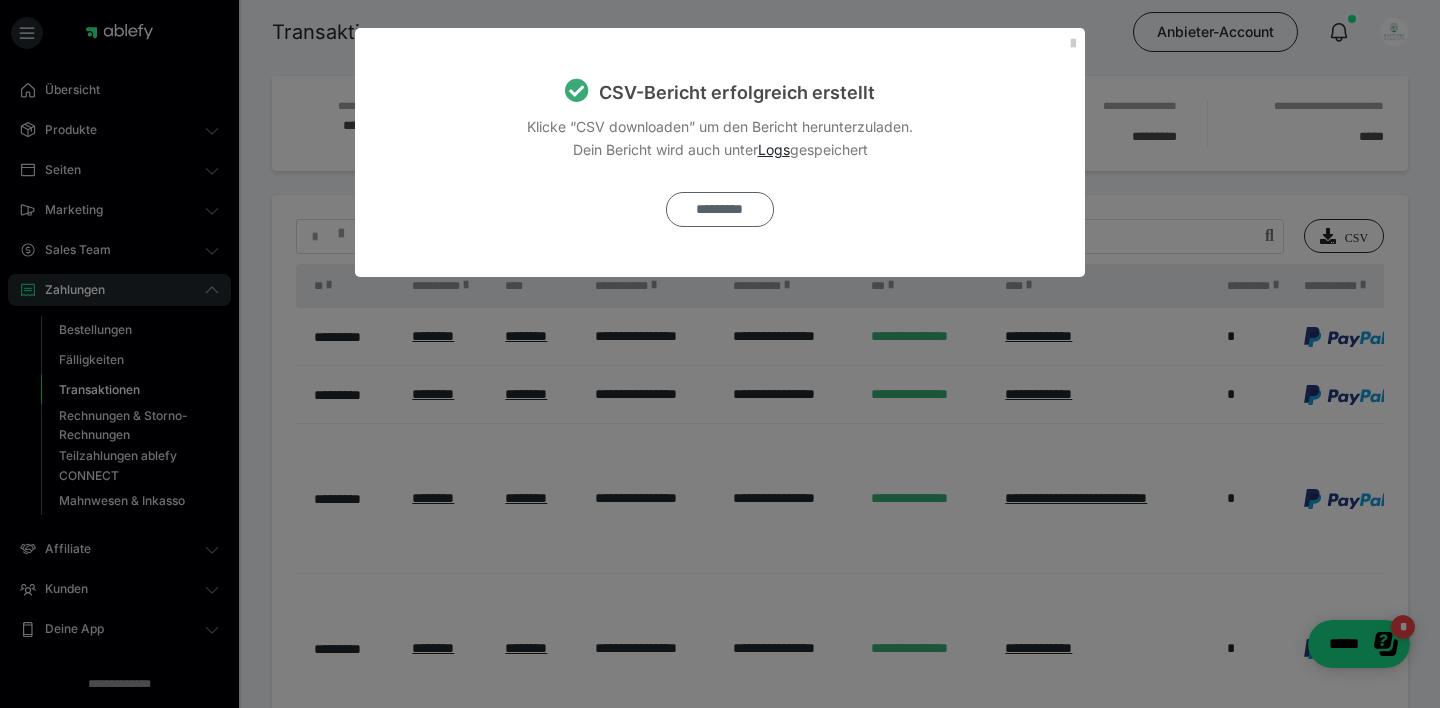 click on "*********" at bounding box center (719, 209) 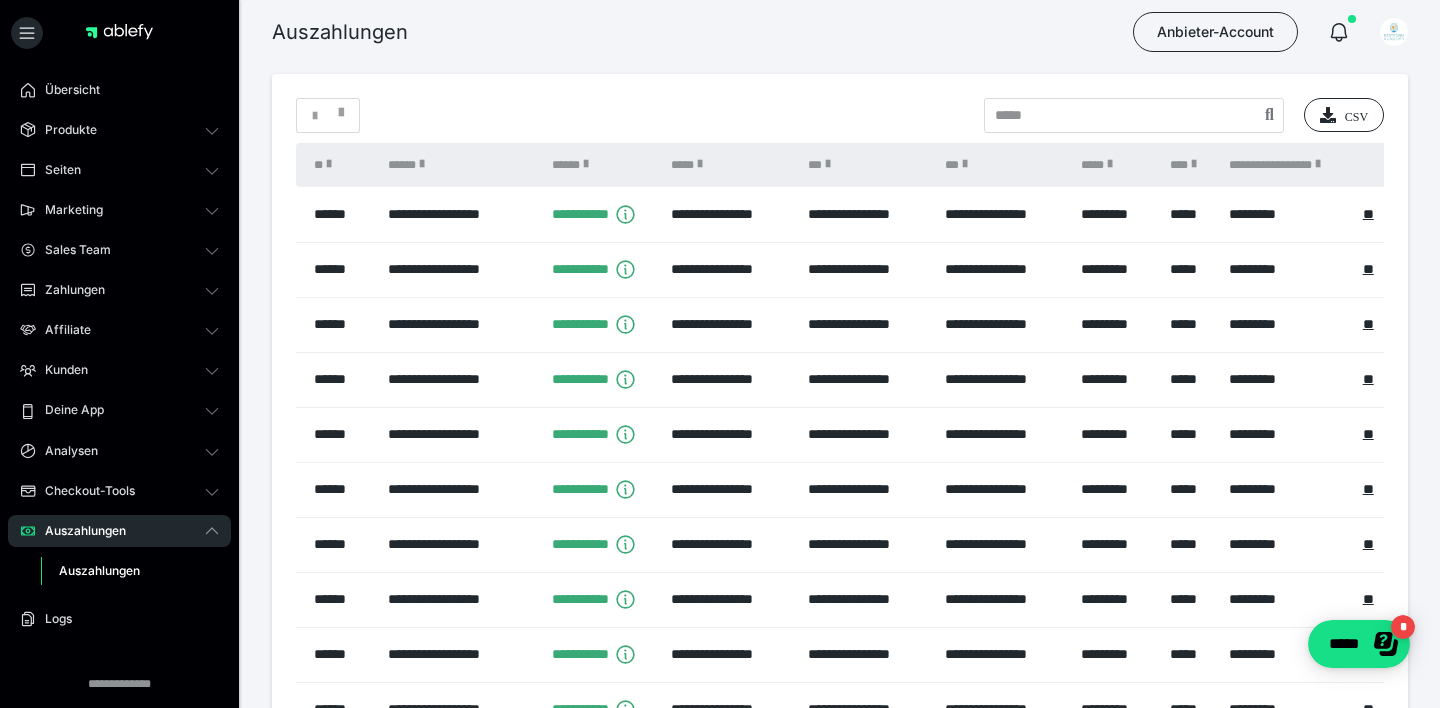 scroll, scrollTop: 40, scrollLeft: 0, axis: vertical 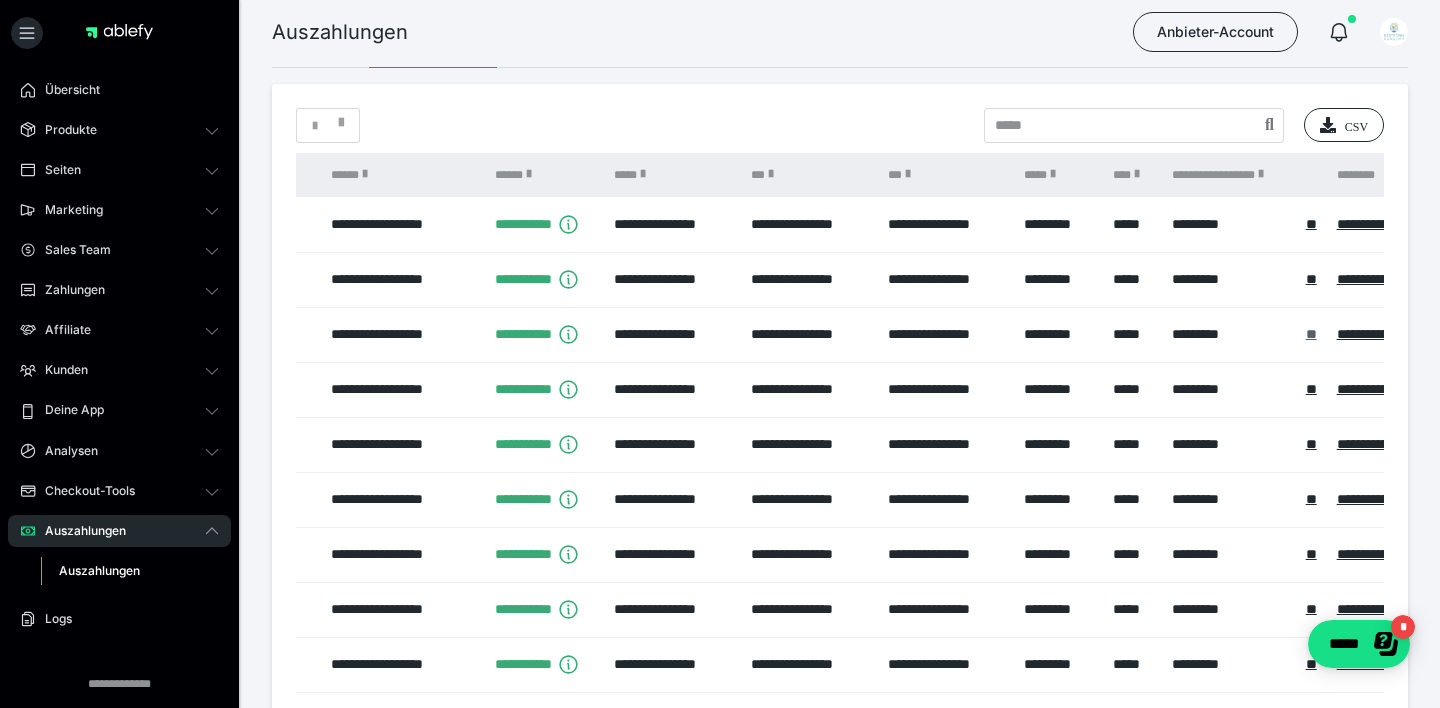 click on "**" at bounding box center (1311, 334) 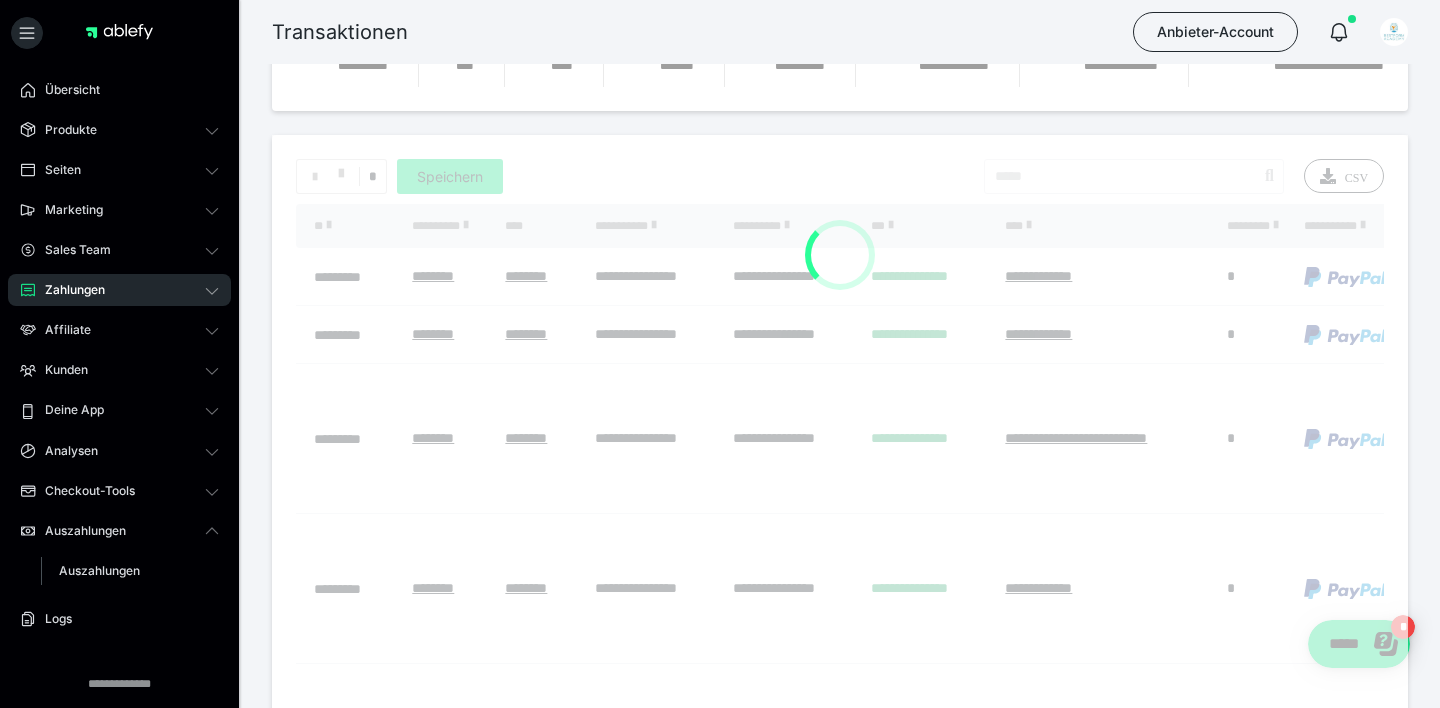 scroll, scrollTop: 0, scrollLeft: 0, axis: both 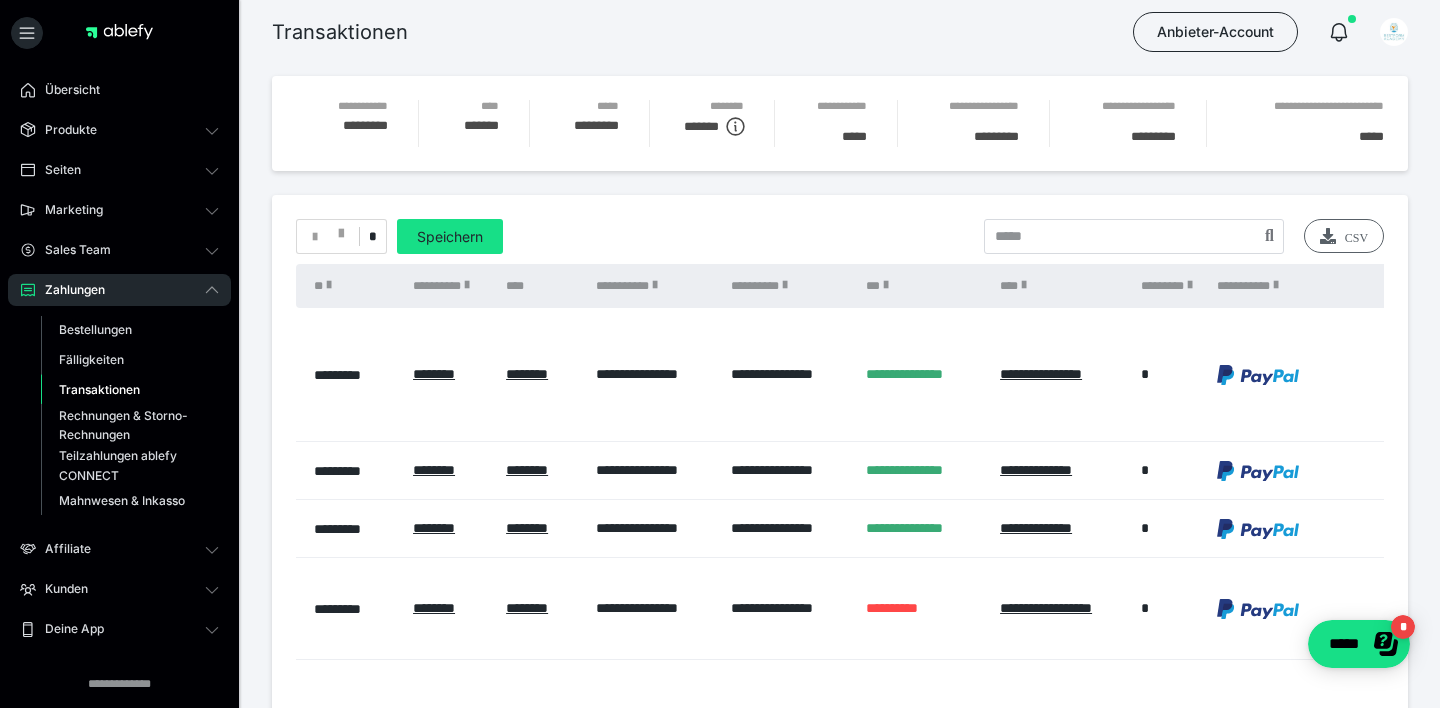click on "CSV" at bounding box center [1344, 236] 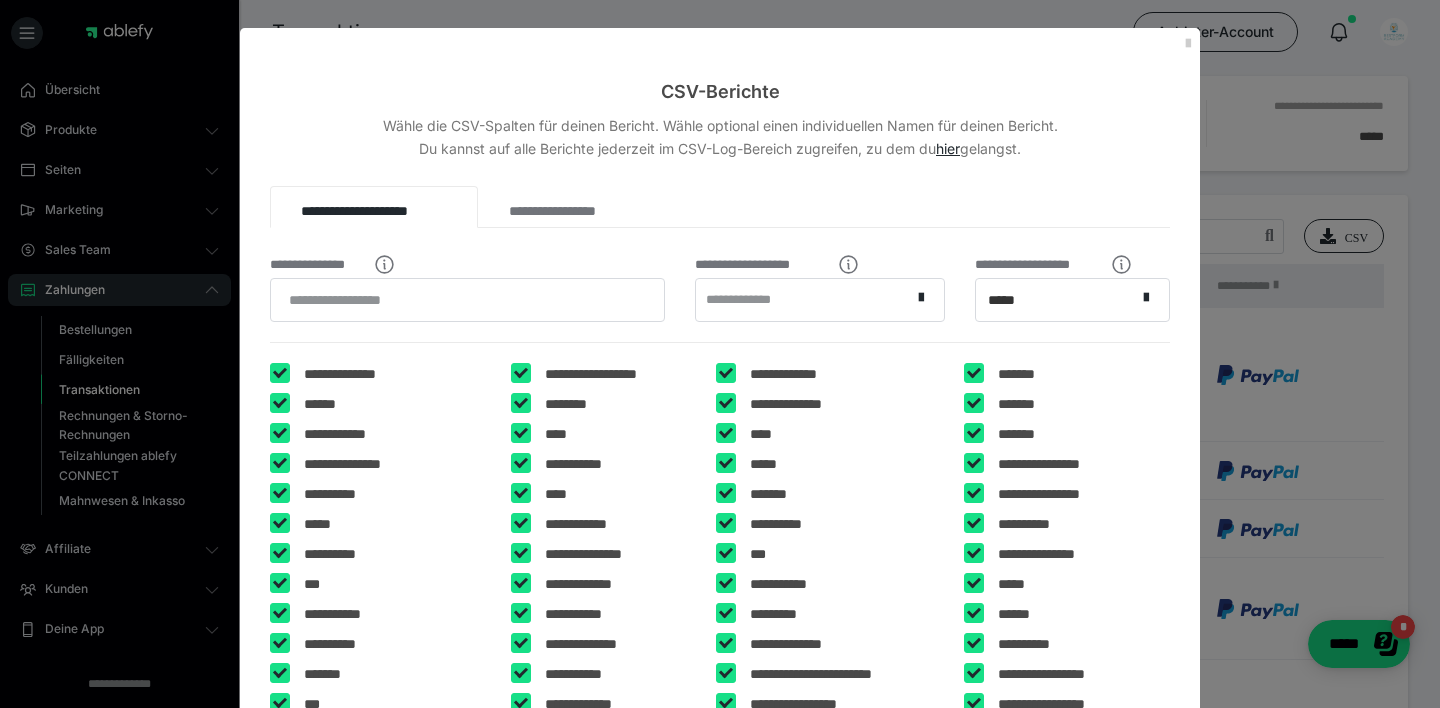click on "**********" at bounding box center [745, 300] 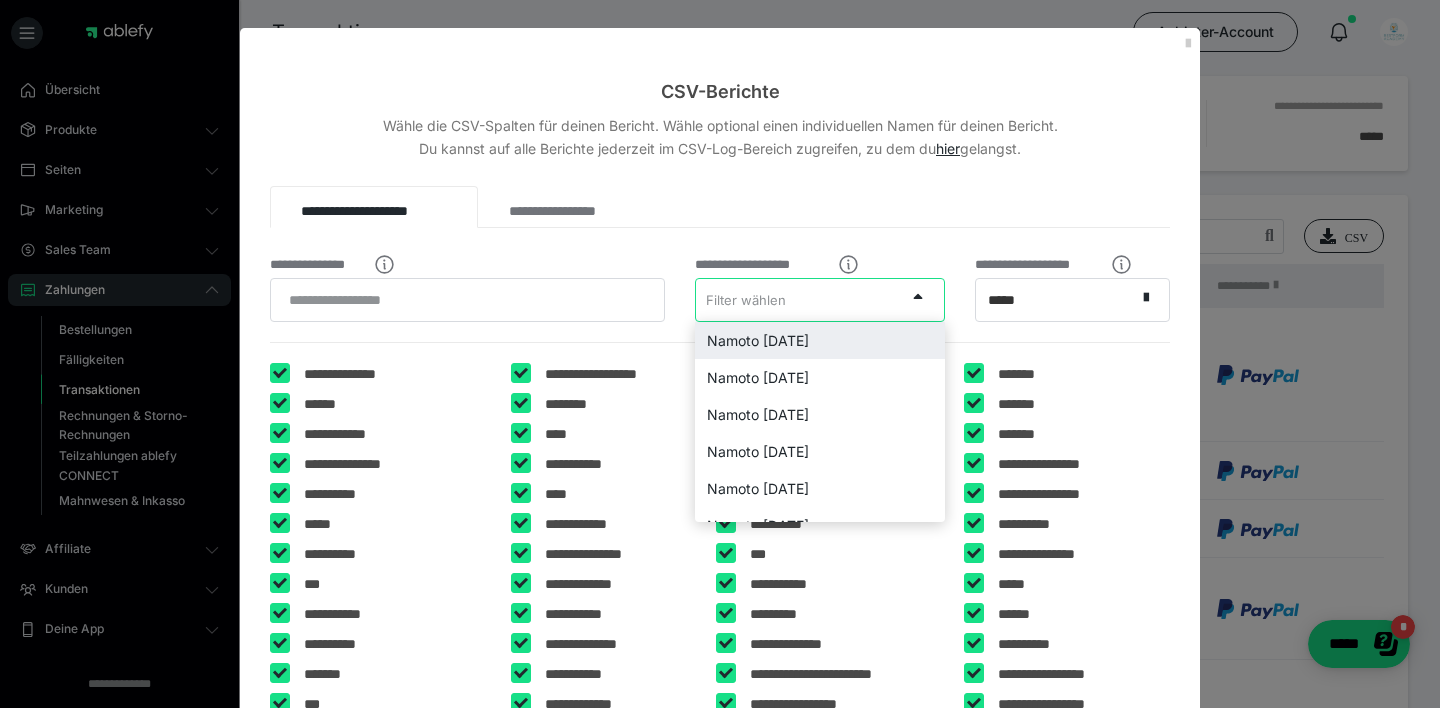 click on "Namoto [DATE]" at bounding box center (820, 340) 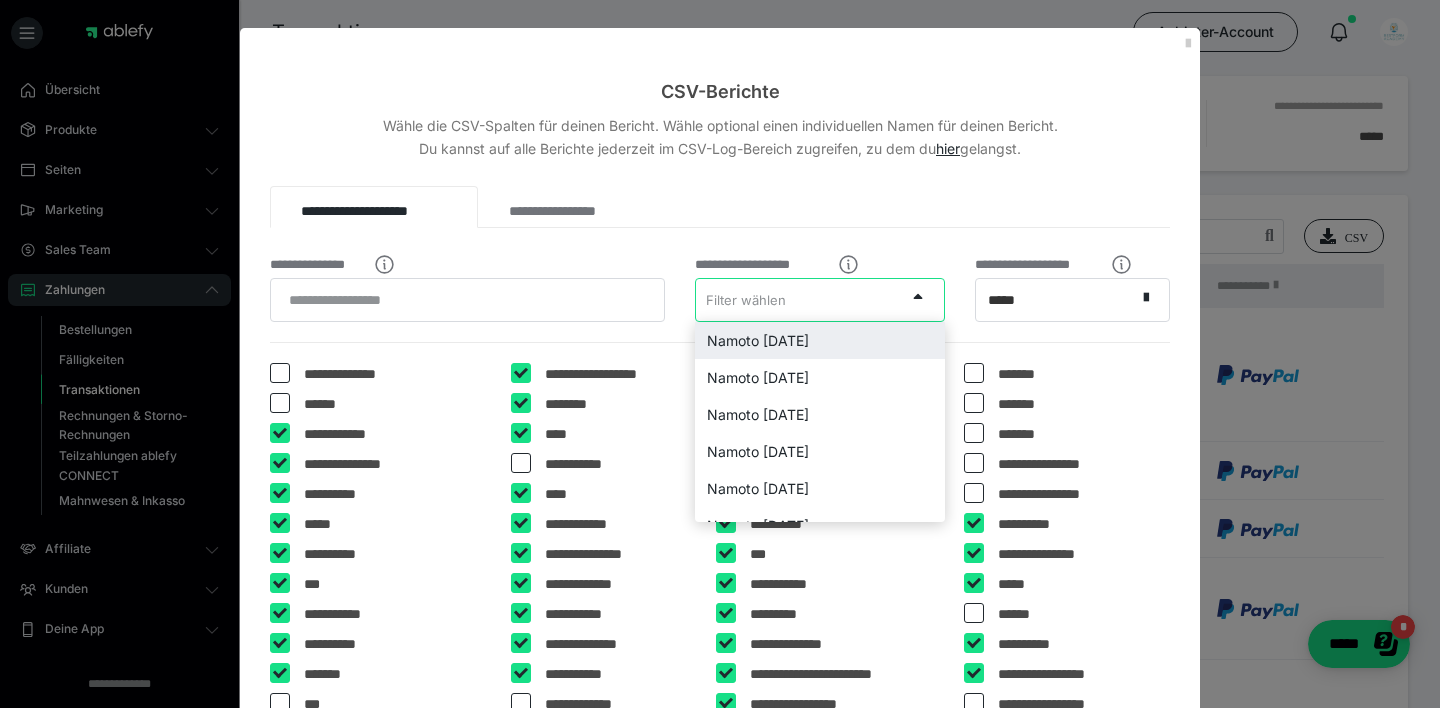 type on "**********" 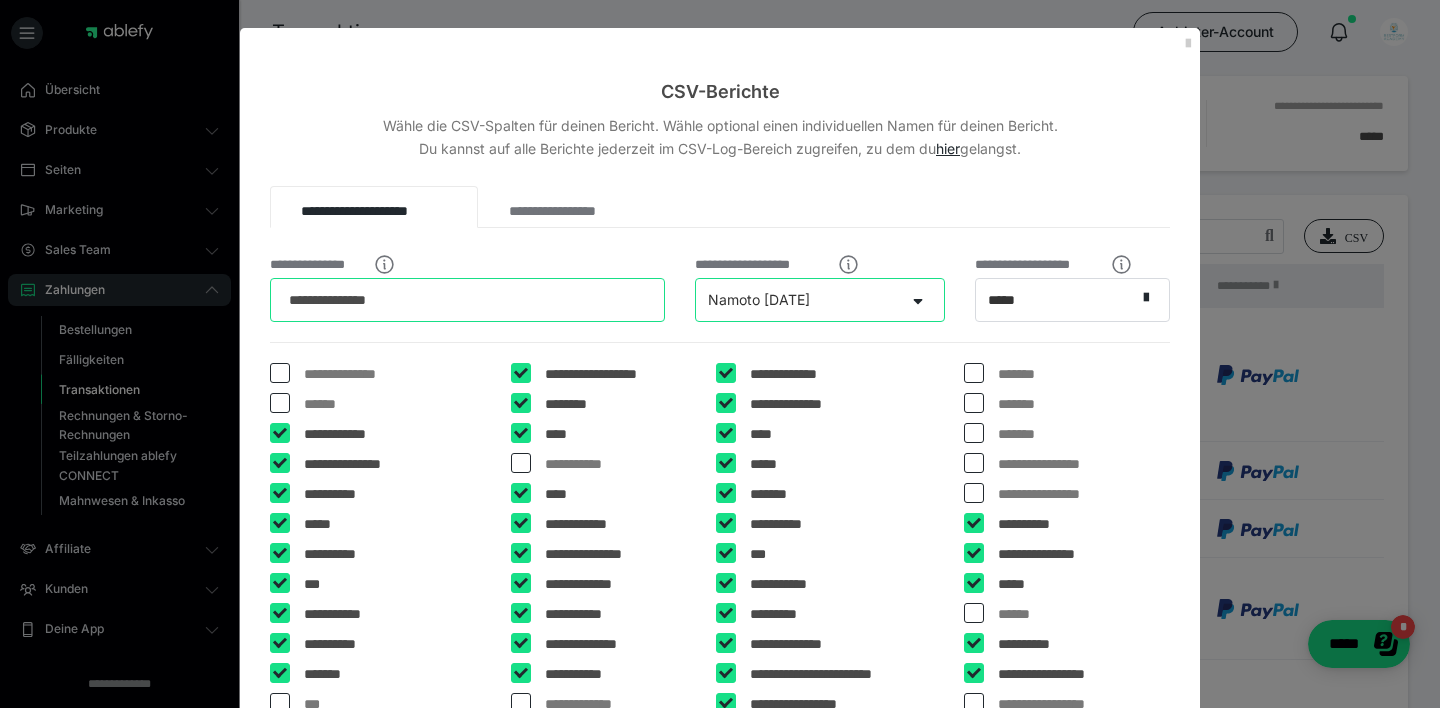 click on "**********" at bounding box center [467, 300] 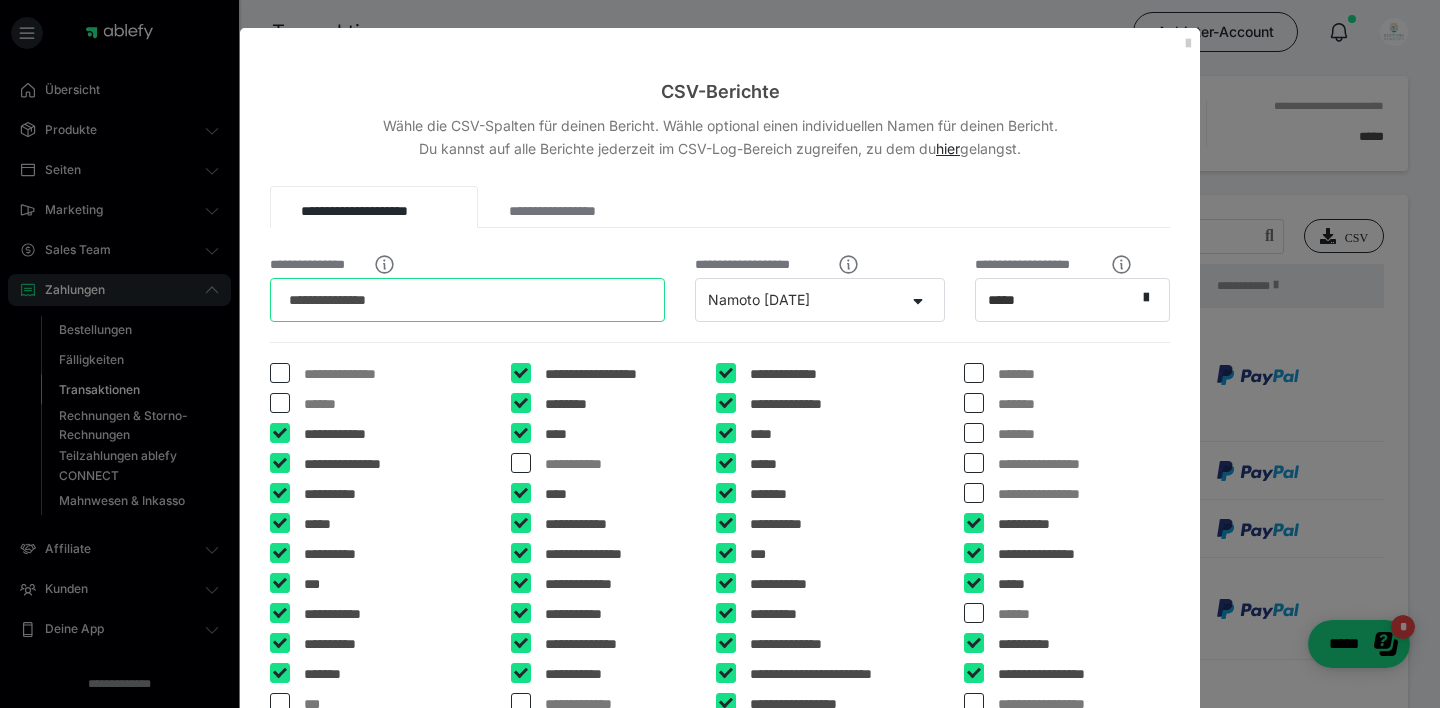 click on "**********" at bounding box center (467, 300) 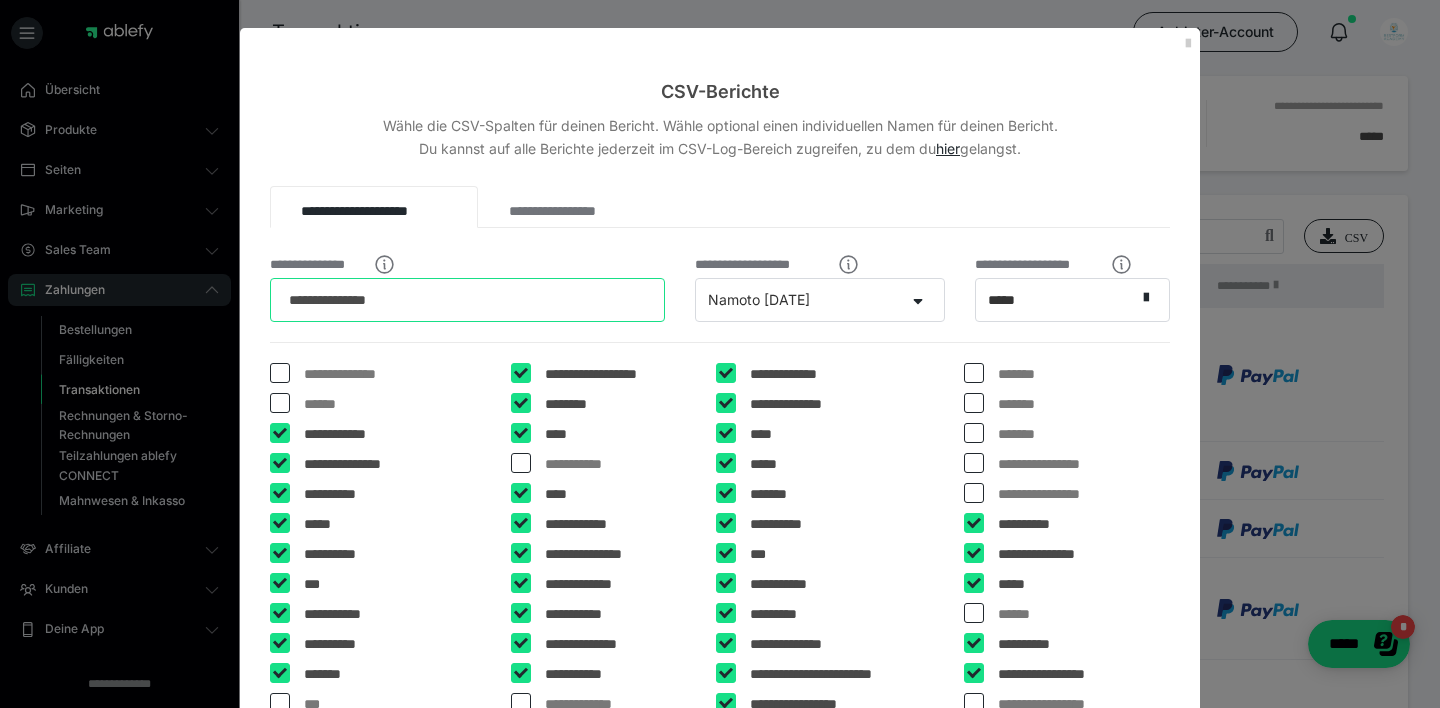 click on "**********" at bounding box center [467, 300] 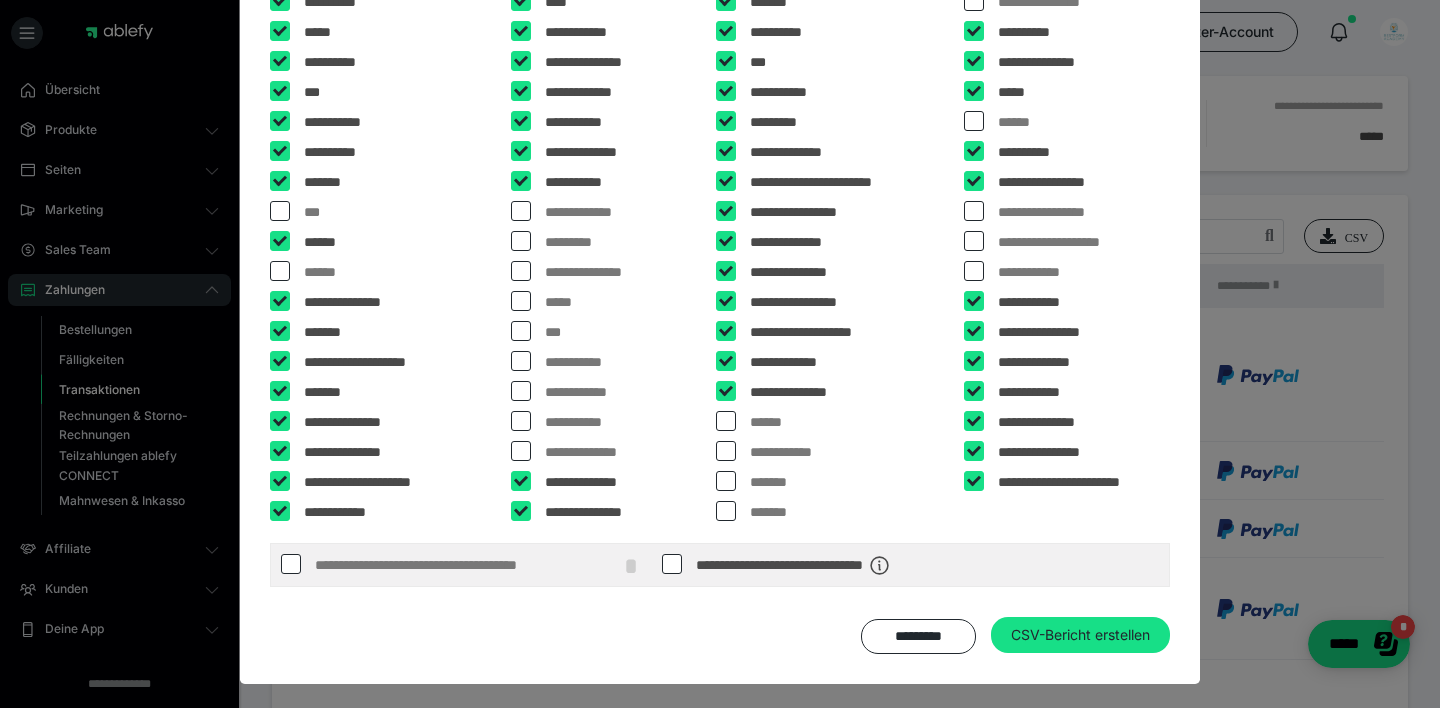 scroll, scrollTop: 491, scrollLeft: 0, axis: vertical 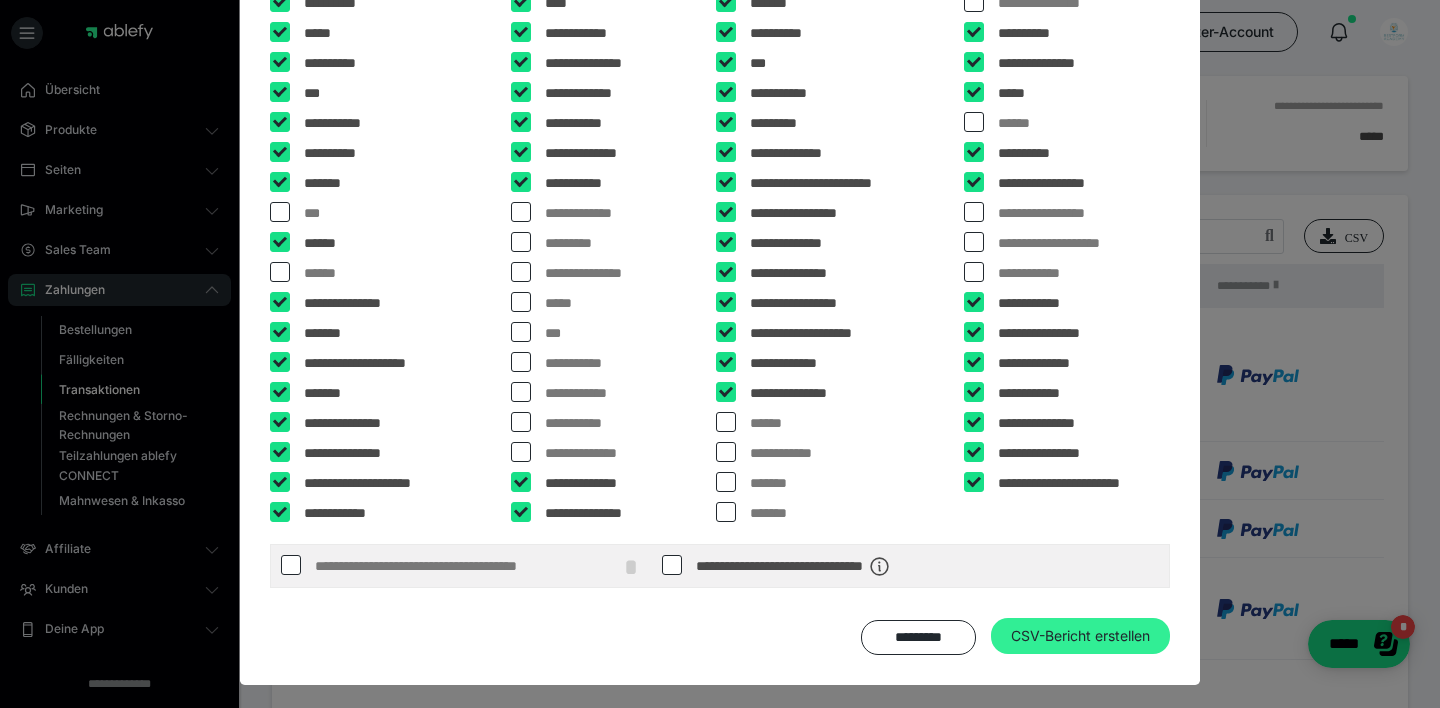 type on "**********" 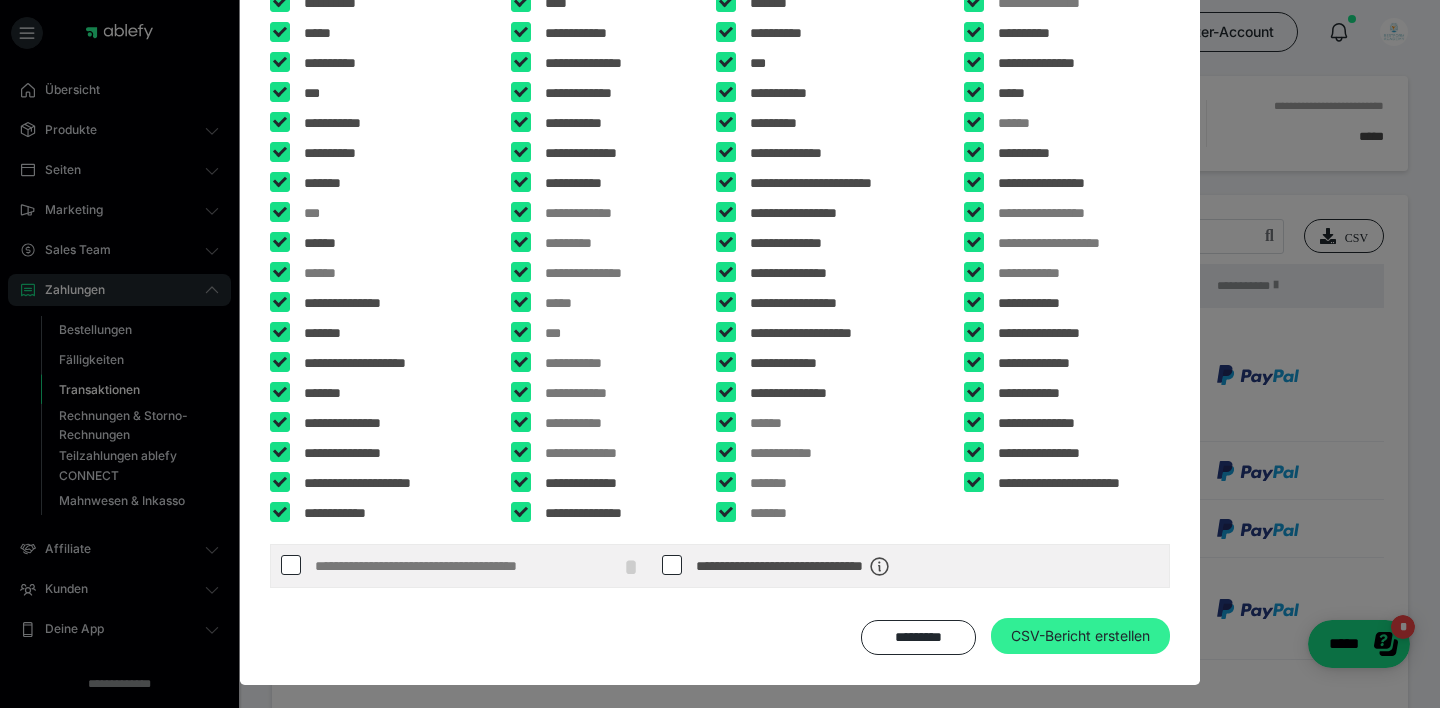 type 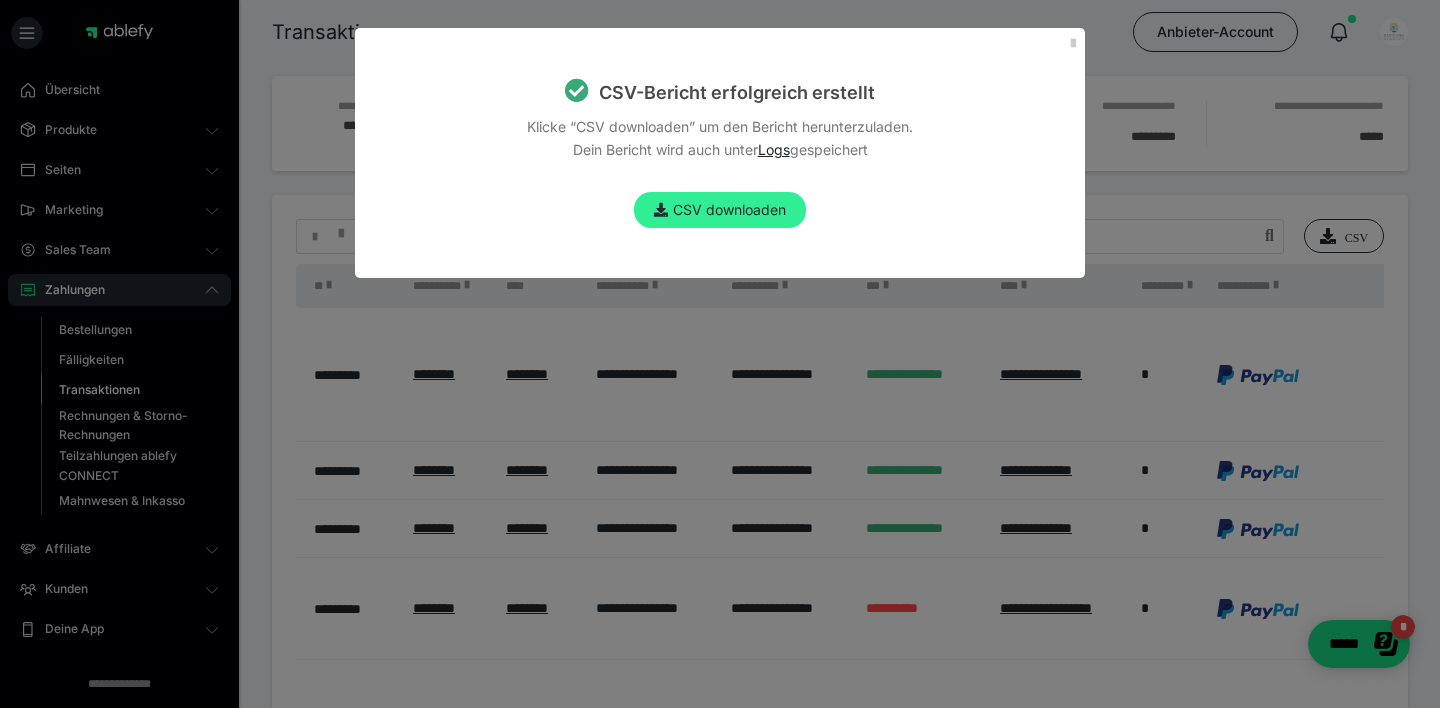 click on "CSV downloaden" at bounding box center [720, 210] 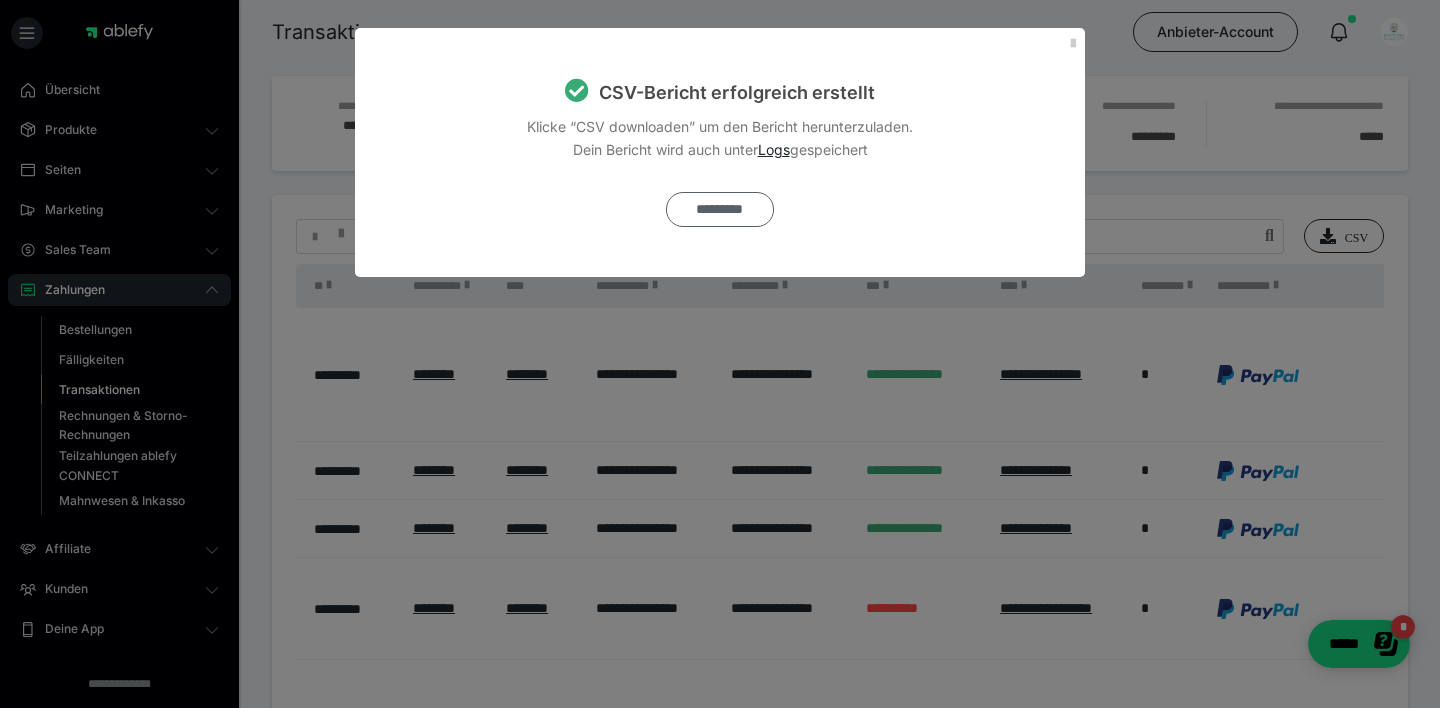 click on "*********" at bounding box center (719, 209) 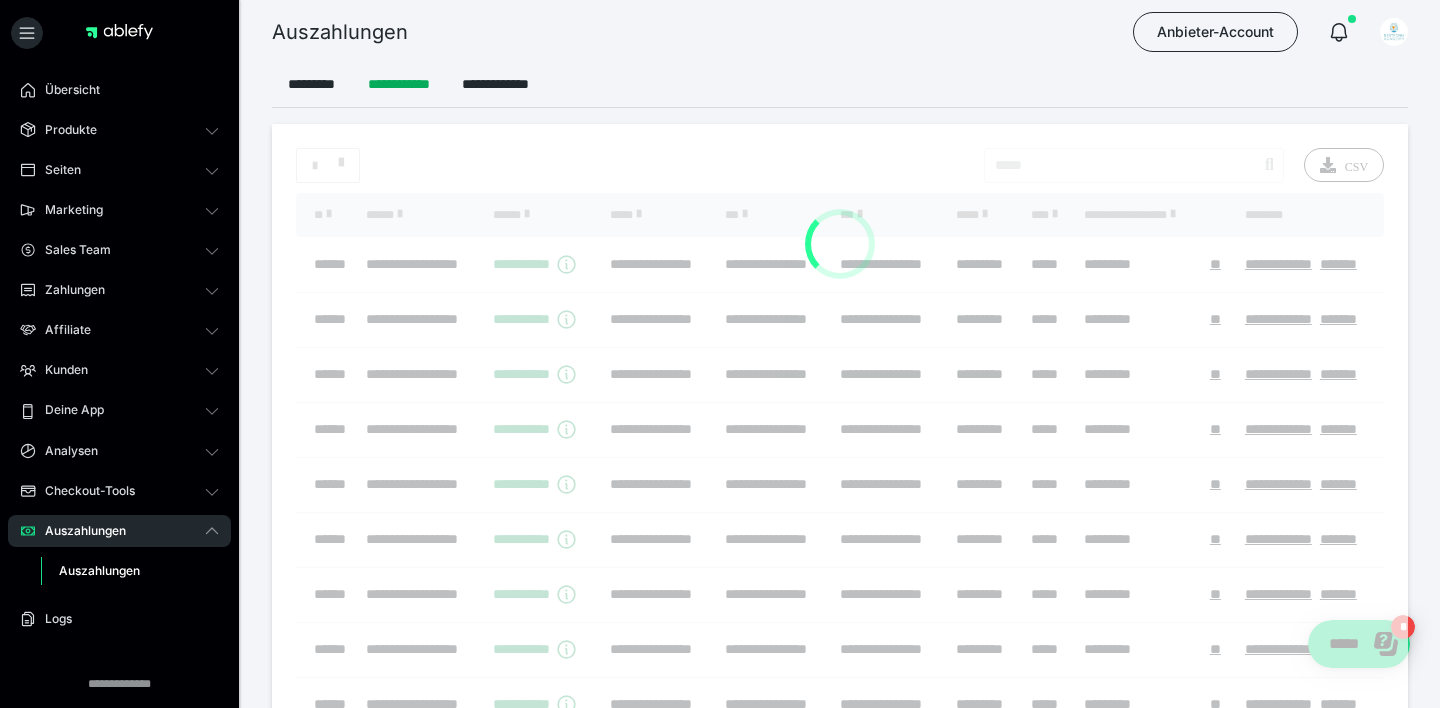 scroll, scrollTop: 40, scrollLeft: 0, axis: vertical 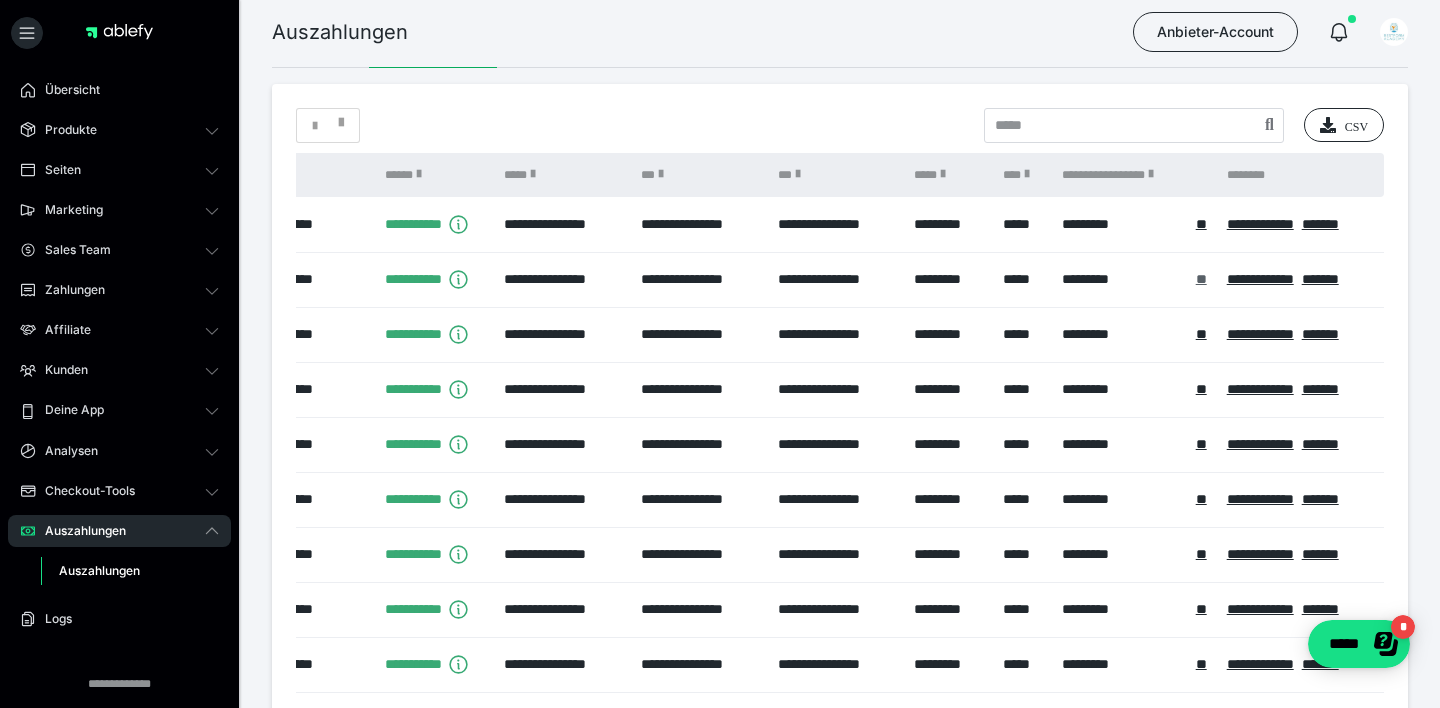 click on "**" at bounding box center [1201, 279] 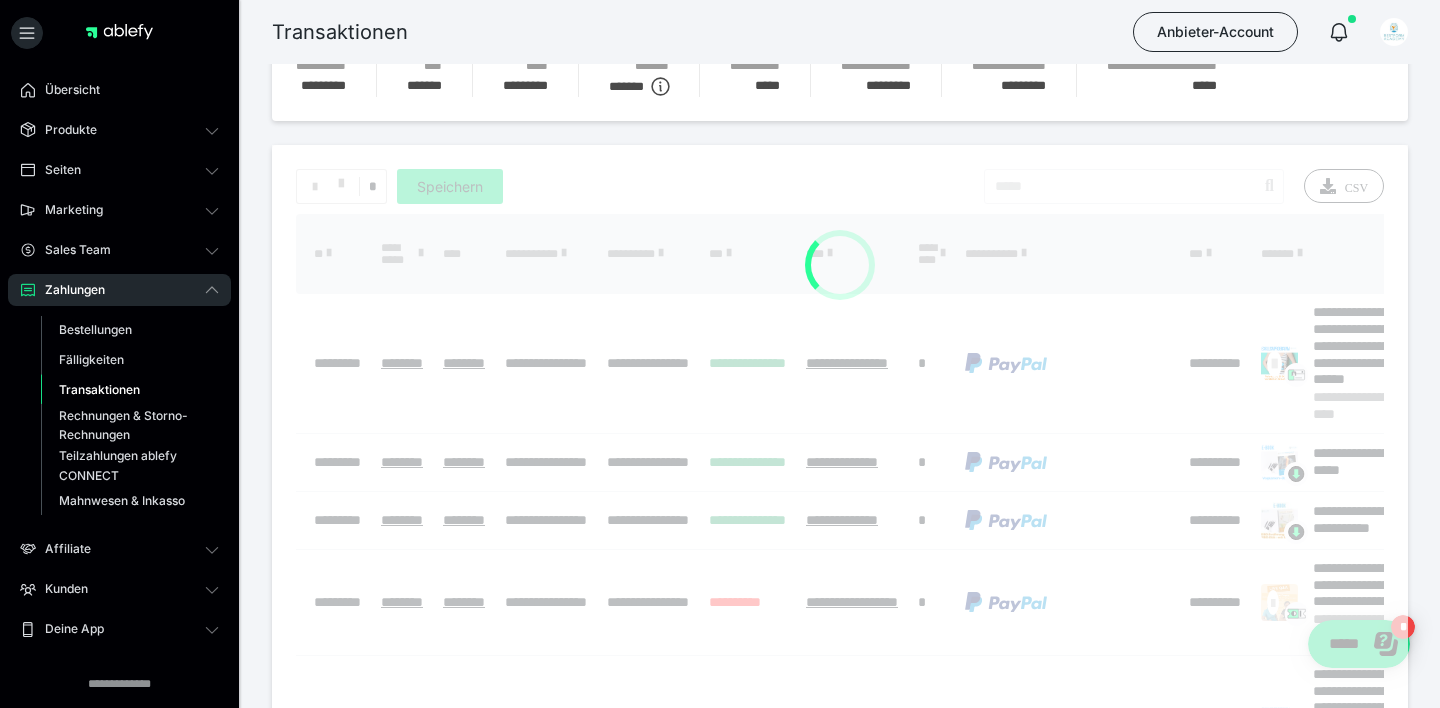 scroll, scrollTop: 0, scrollLeft: 0, axis: both 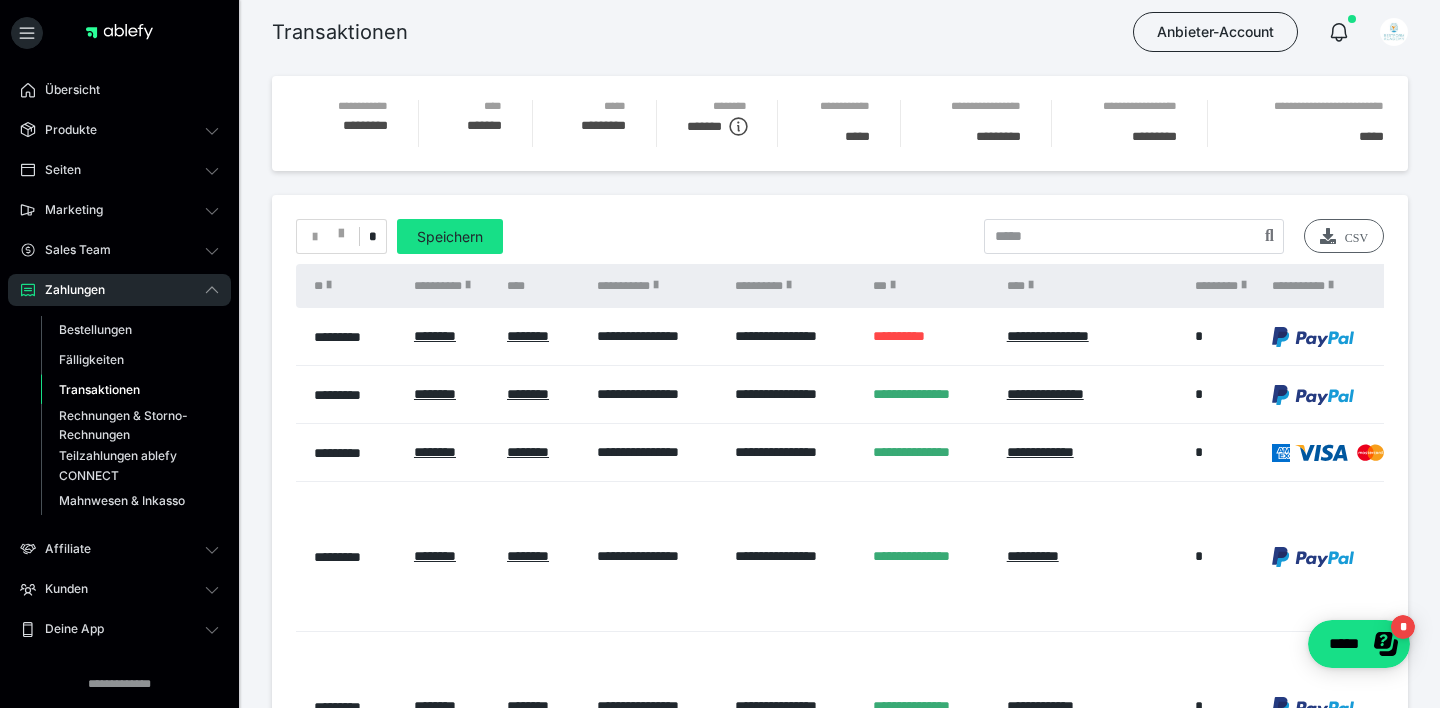 click on "CSV" at bounding box center [1344, 236] 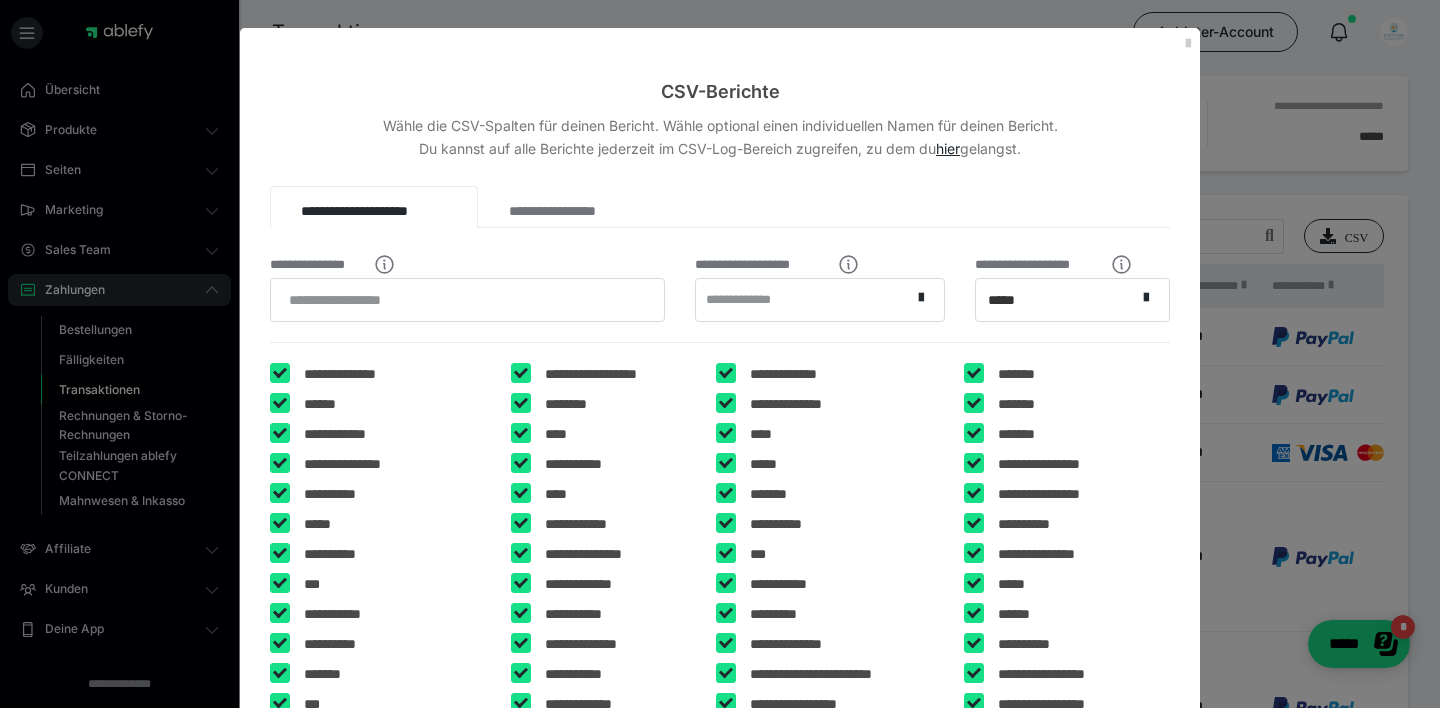 click on "**********" at bounding box center (803, 299) 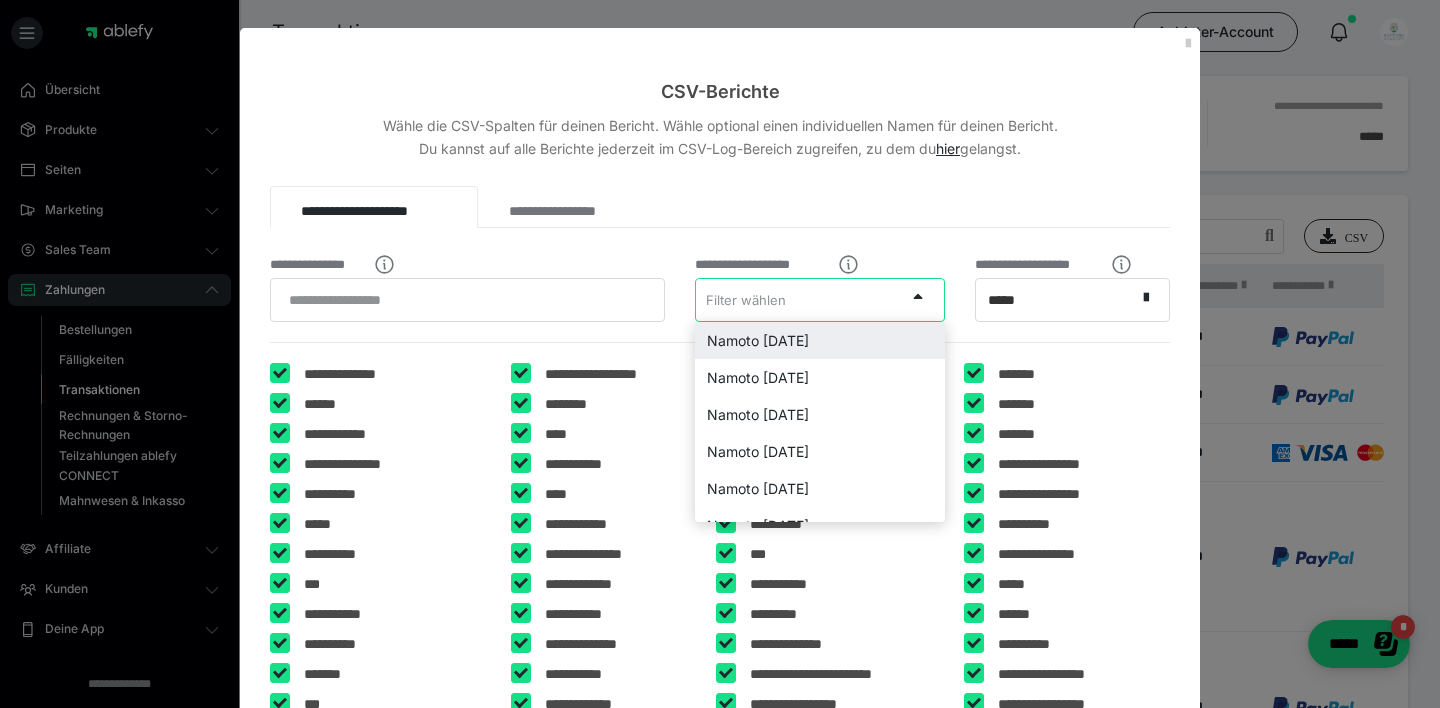 click on "Namoto [DATE]" at bounding box center (820, 340) 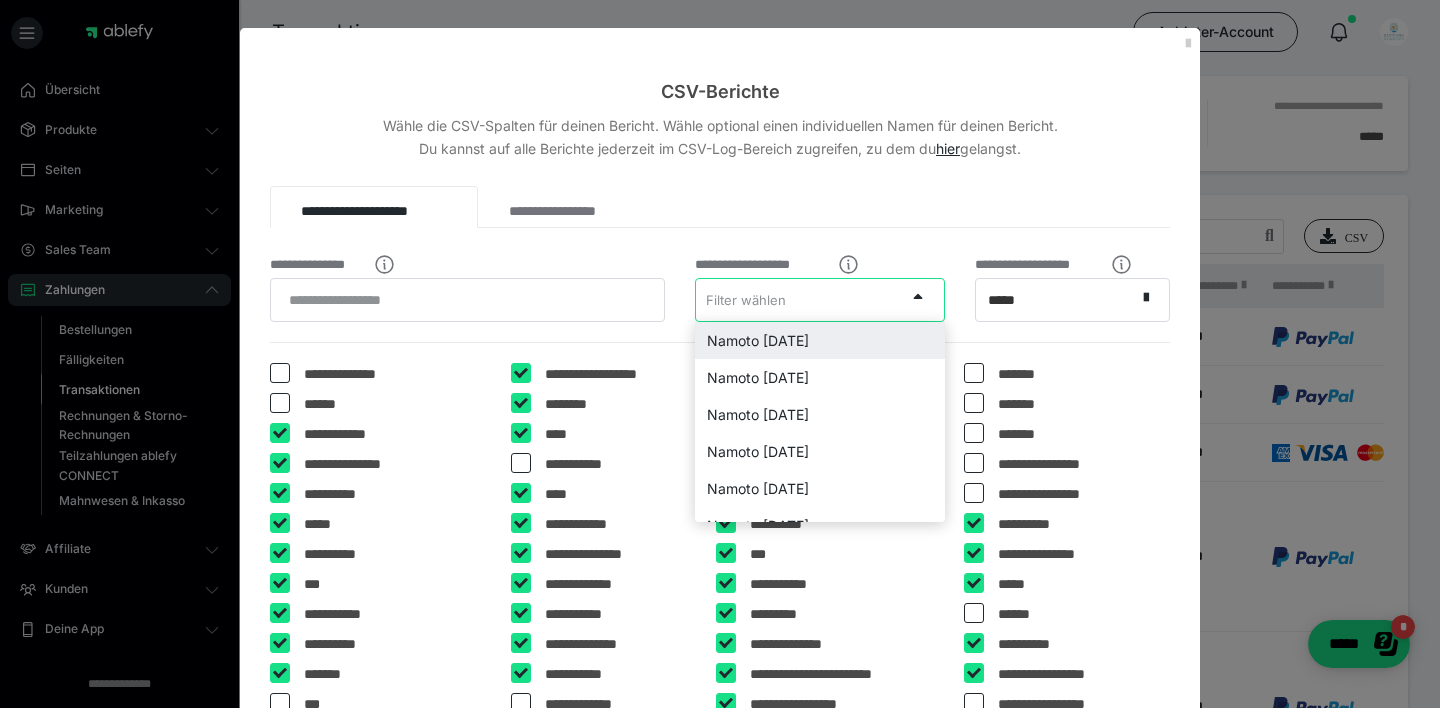 type on "**********" 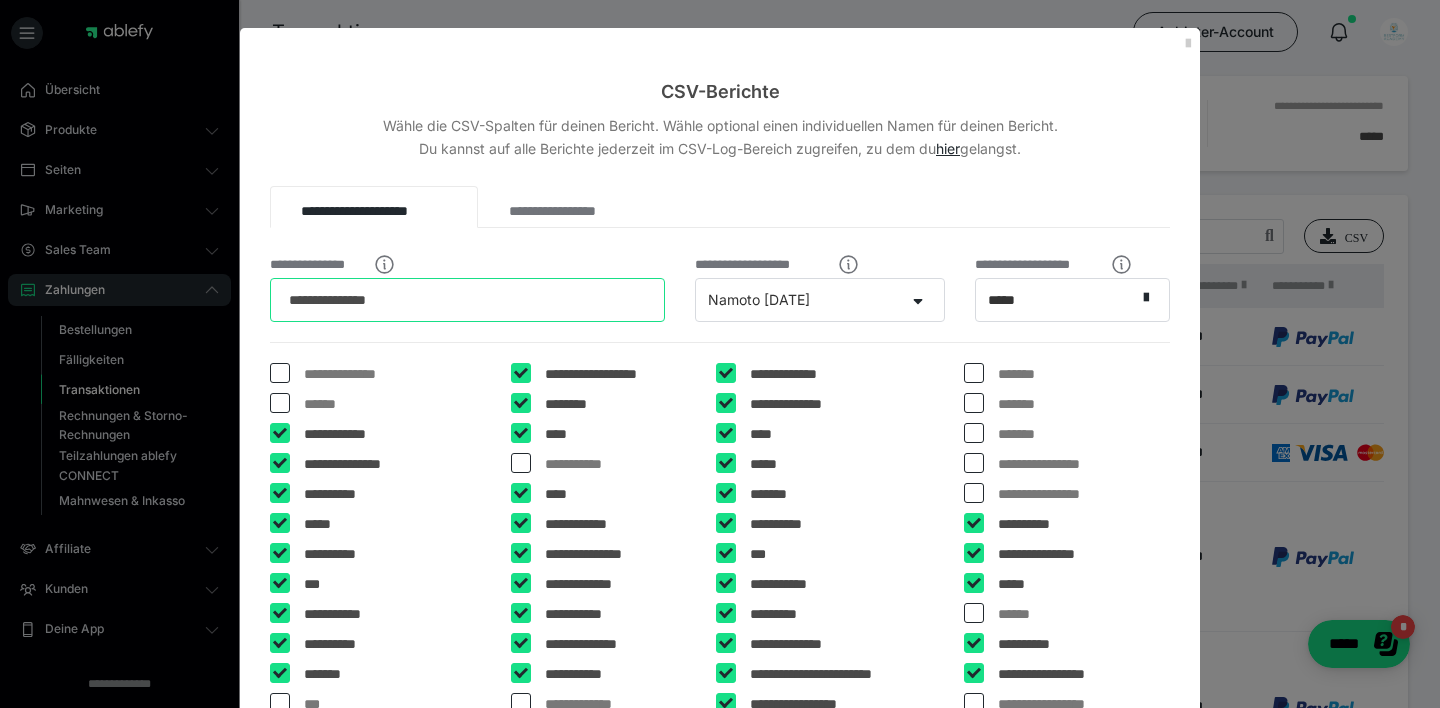 click on "**********" at bounding box center (467, 300) 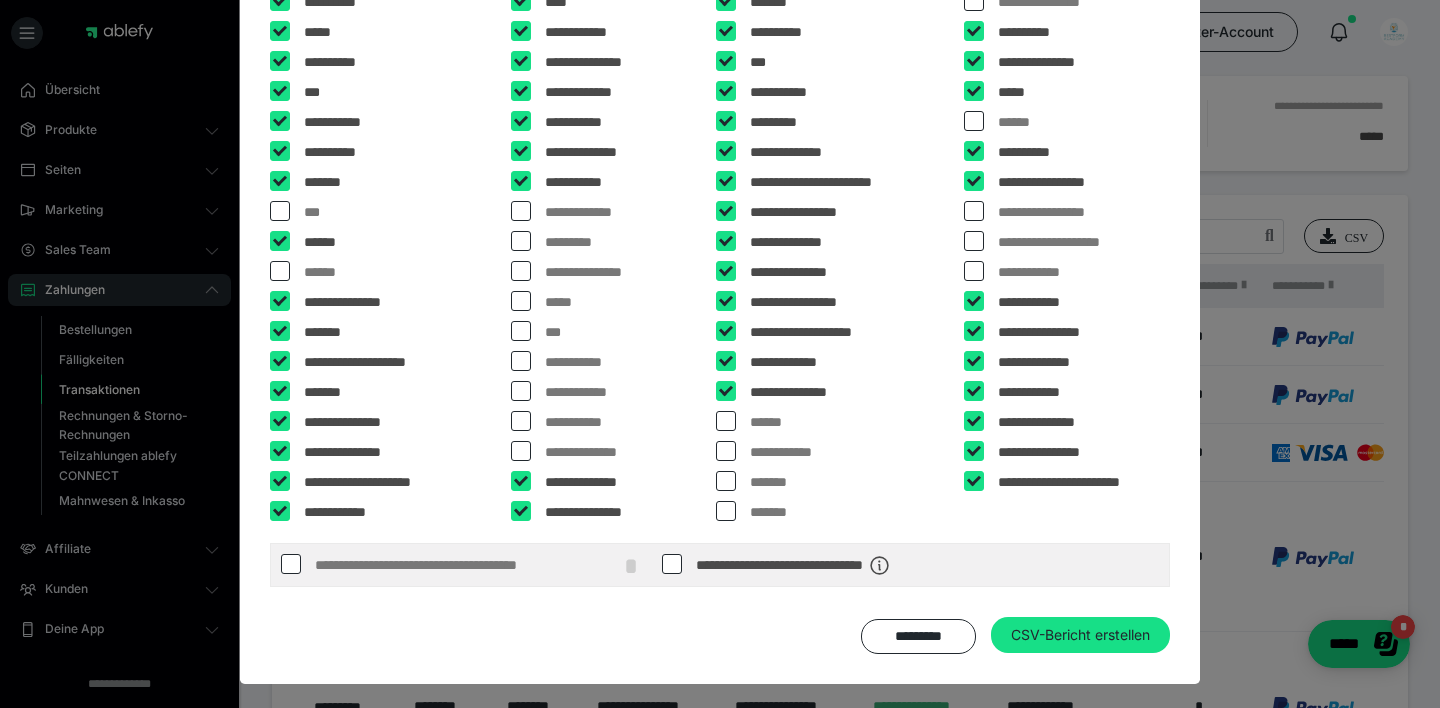 scroll, scrollTop: 491, scrollLeft: 0, axis: vertical 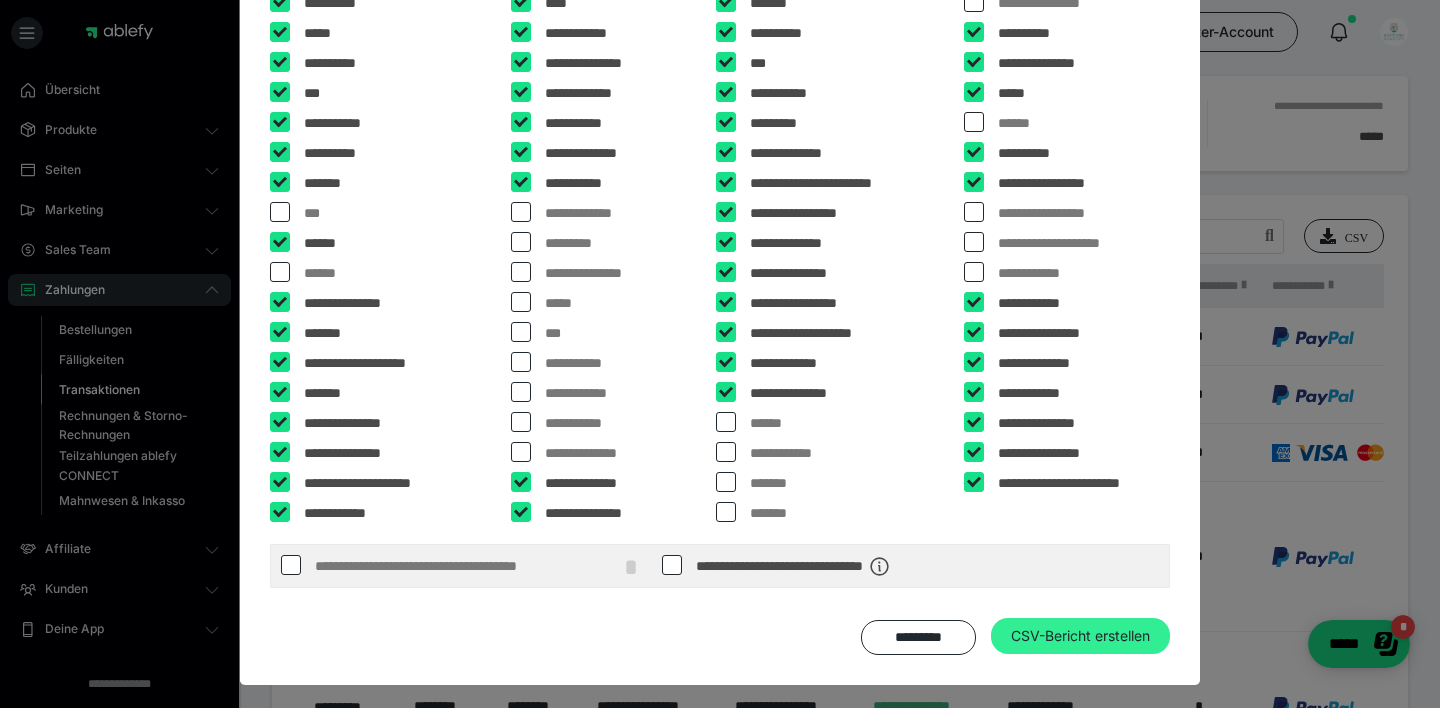 click on "CSV-Bericht erstellen" at bounding box center (1080, 636) 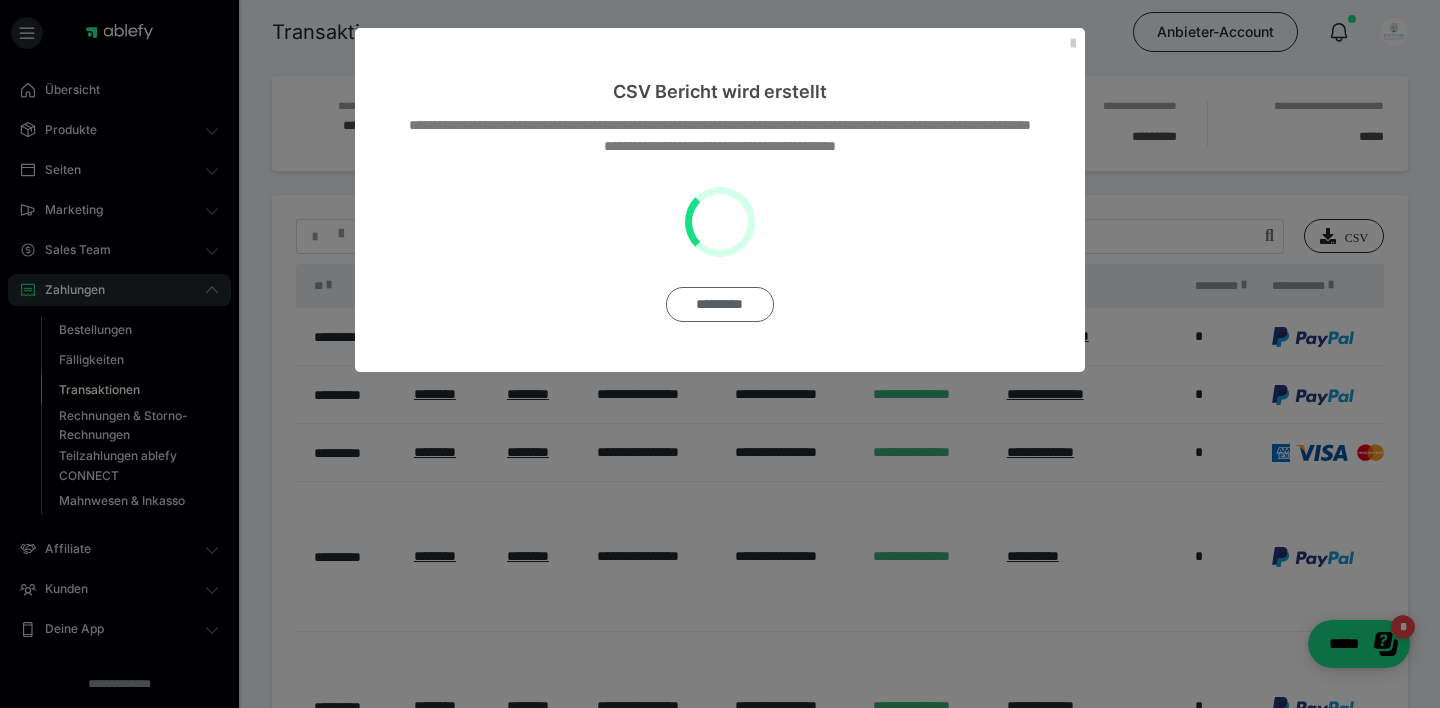 click on "*********" at bounding box center [719, 304] 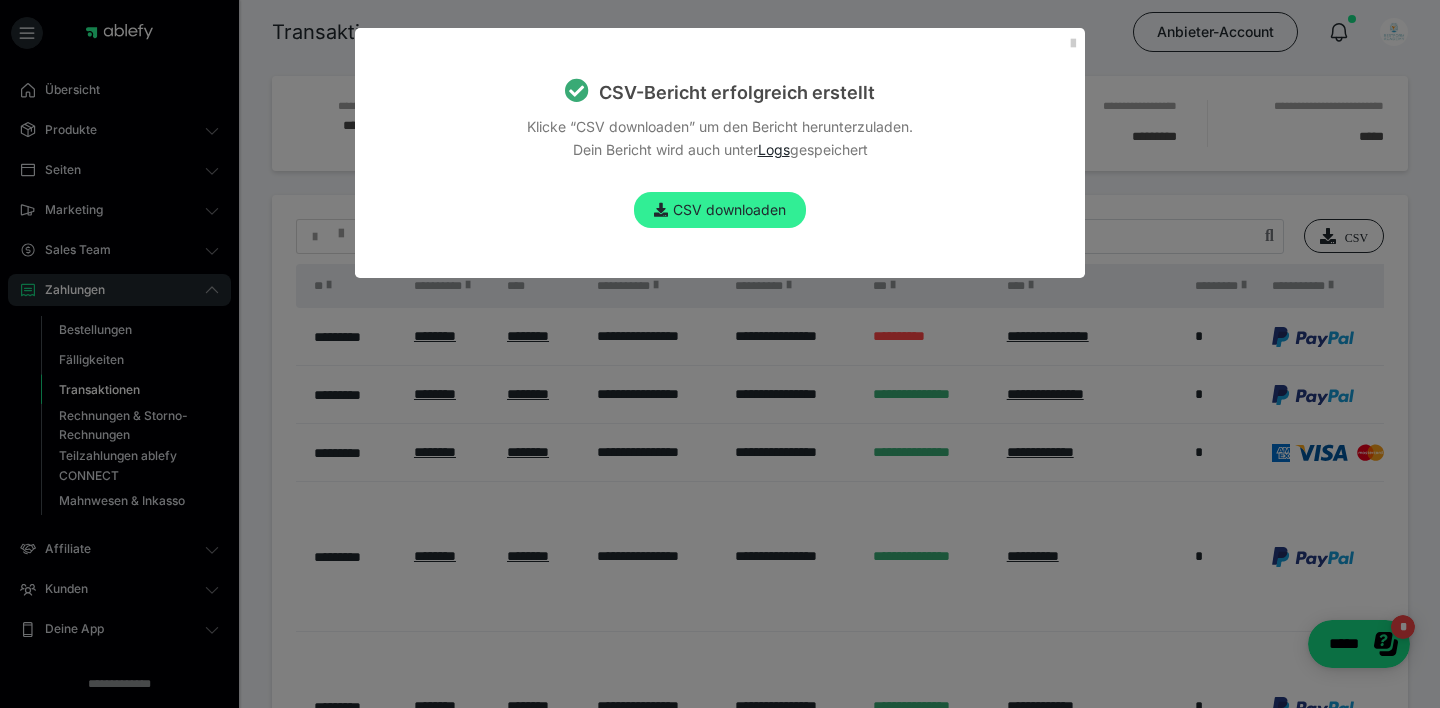 click on "CSV downloaden" at bounding box center [720, 210] 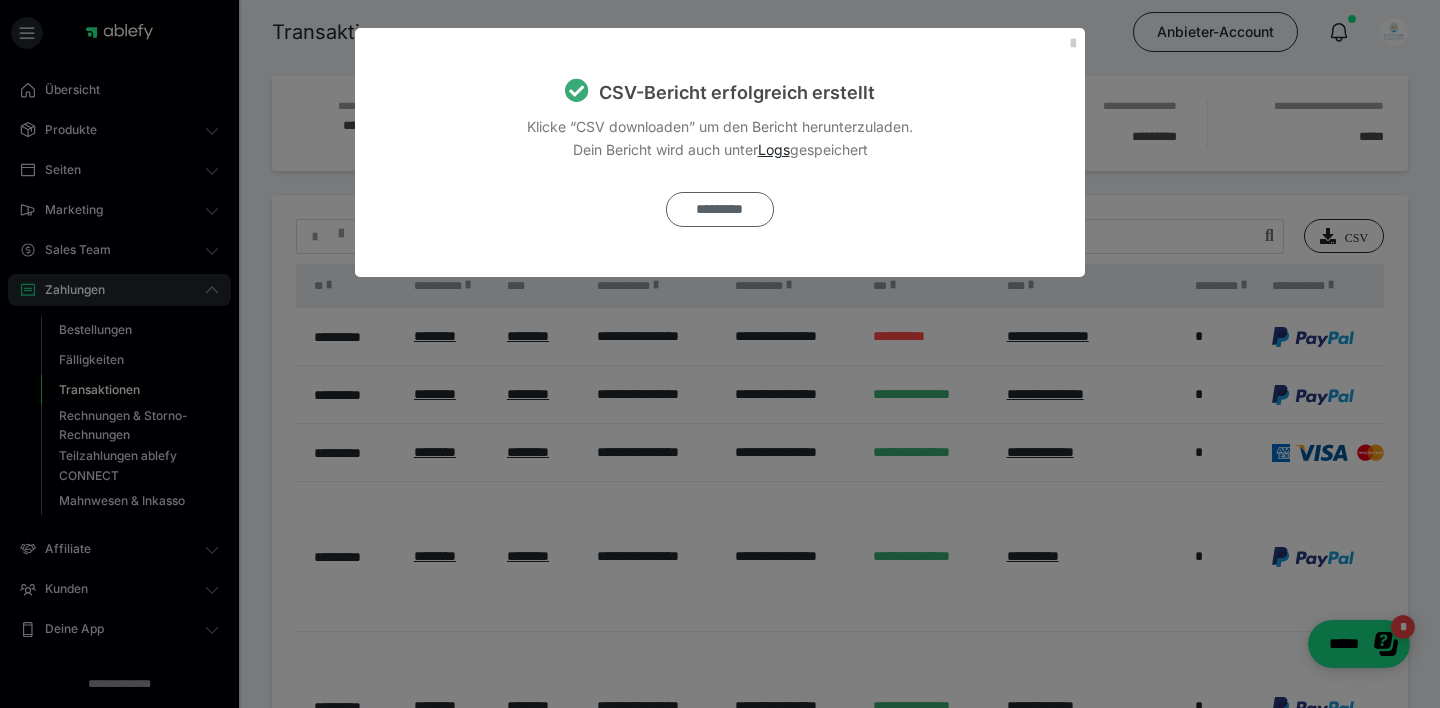 click on "*********" at bounding box center [719, 209] 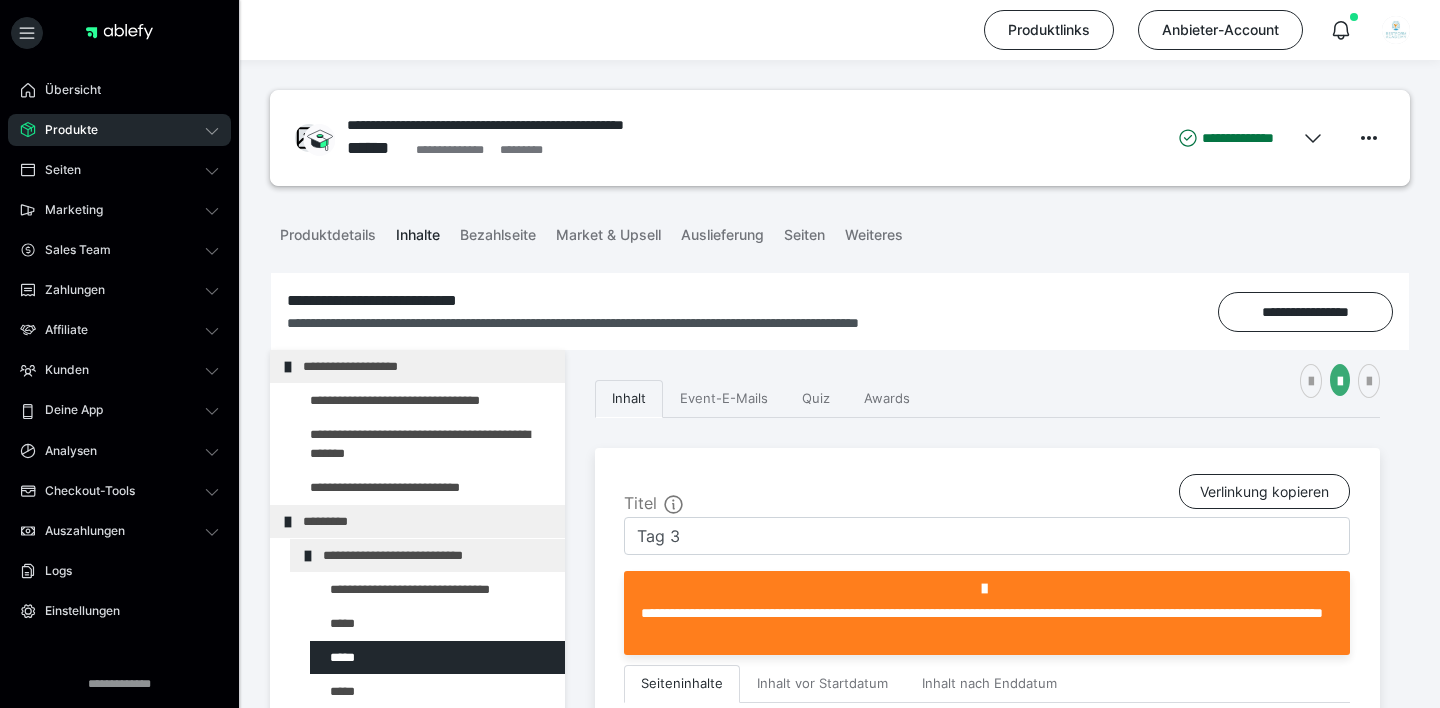 scroll, scrollTop: 0, scrollLeft: 0, axis: both 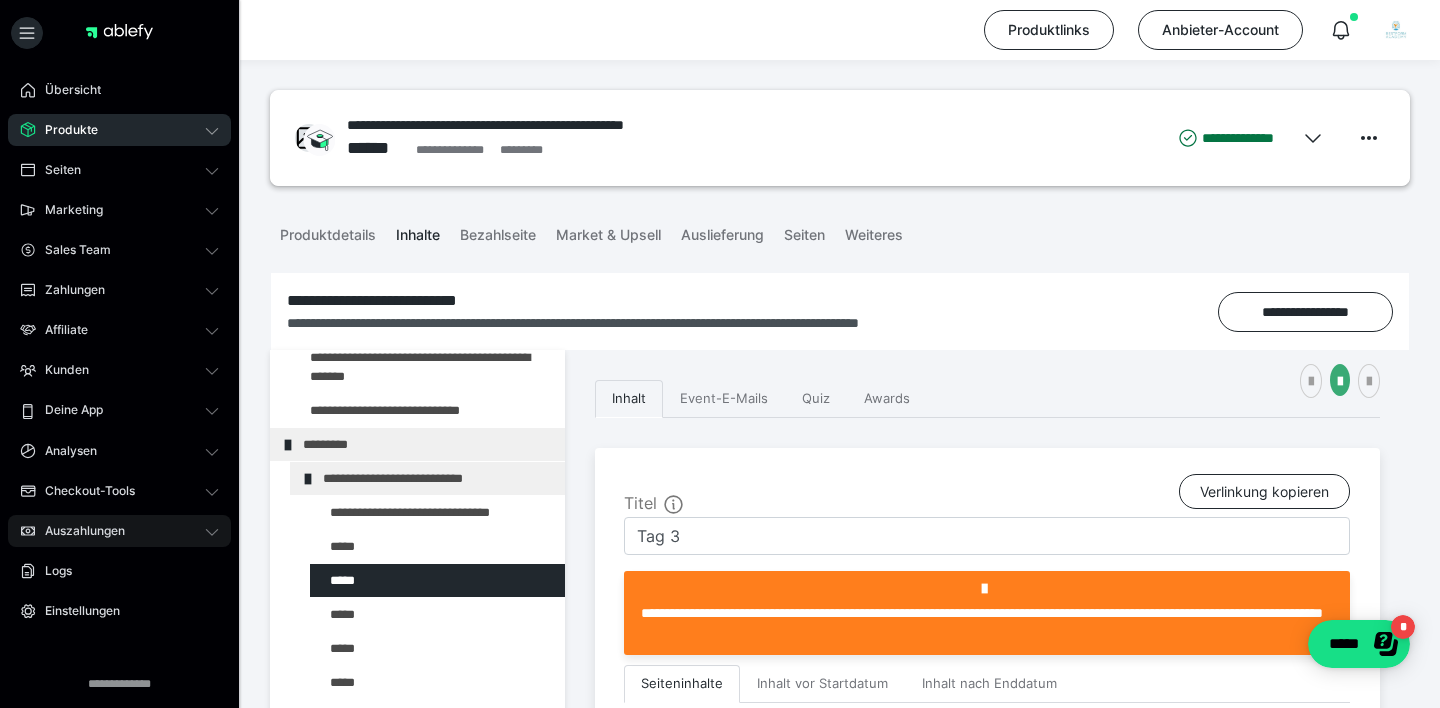 click on "Auszahlungen" at bounding box center (78, 531) 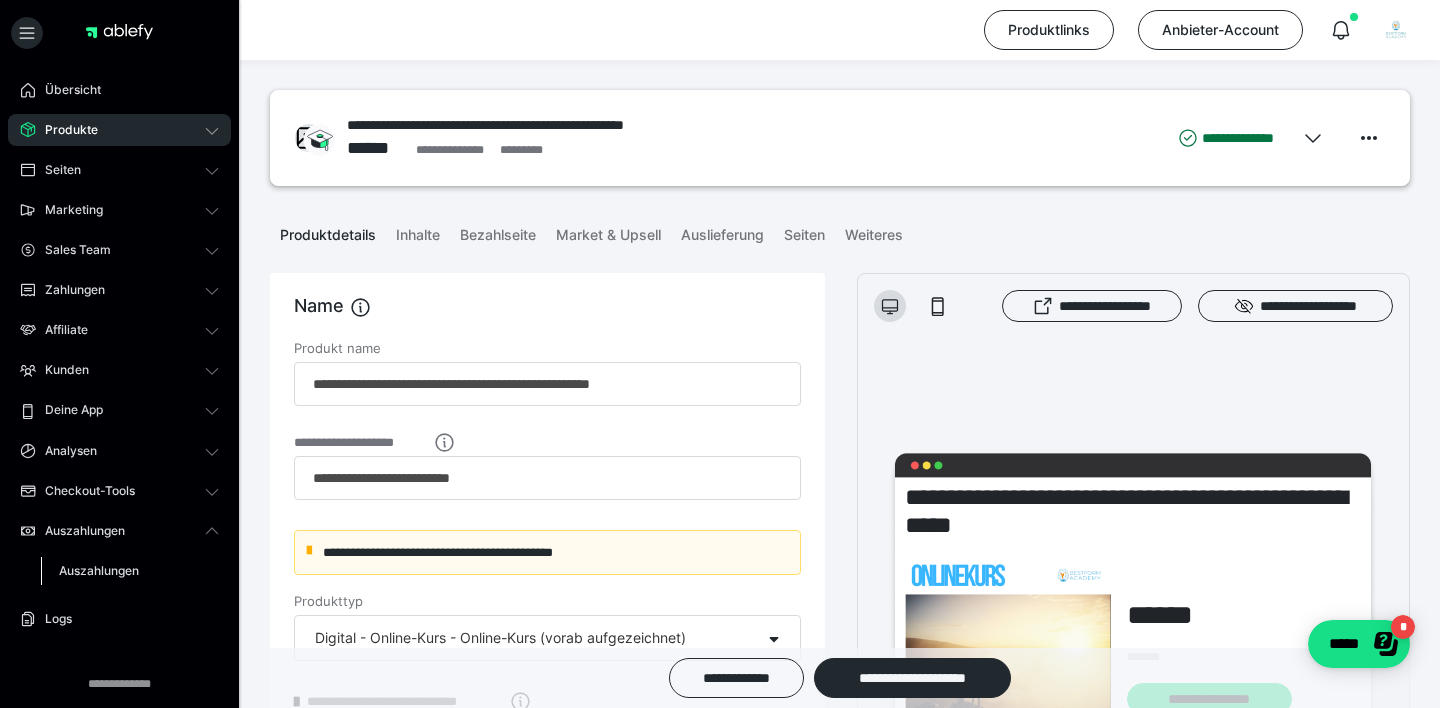 click on "Auszahlungen" at bounding box center [99, 570] 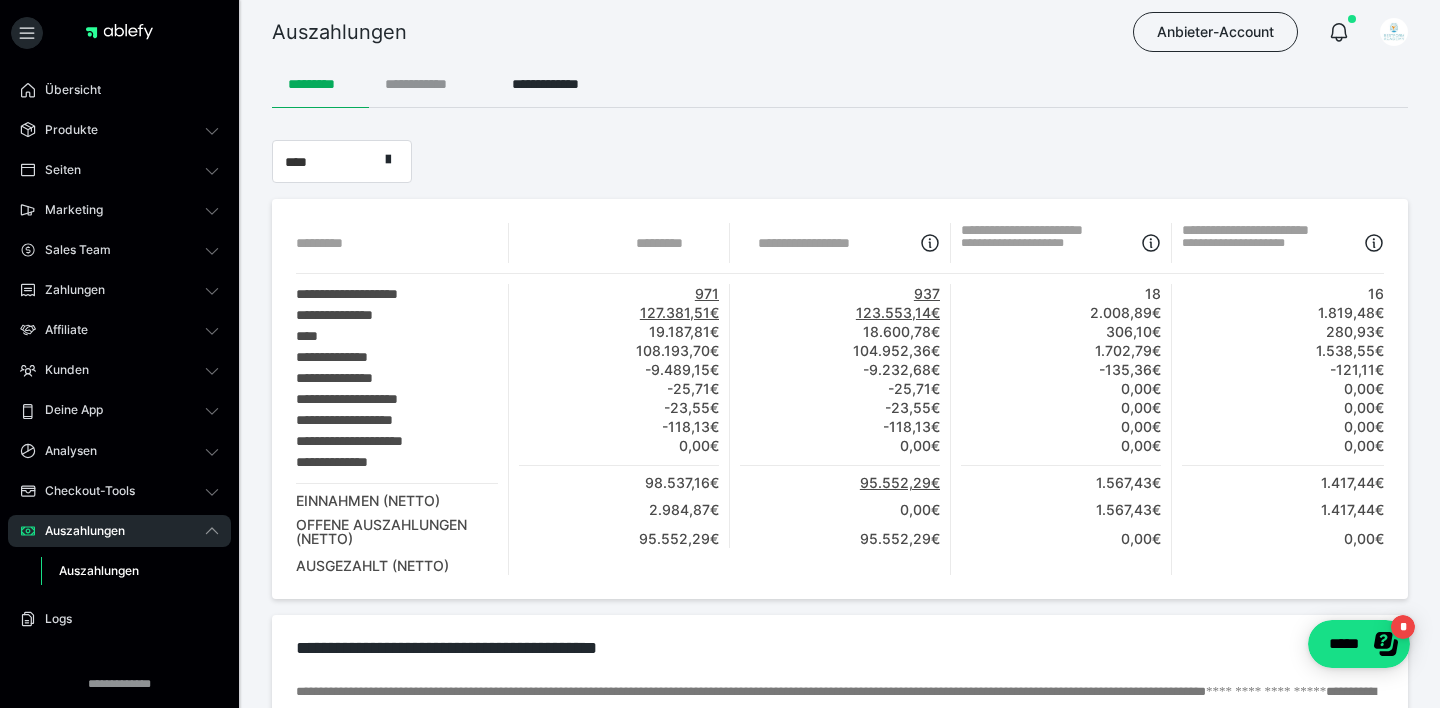 click on "**********" at bounding box center (432, 84) 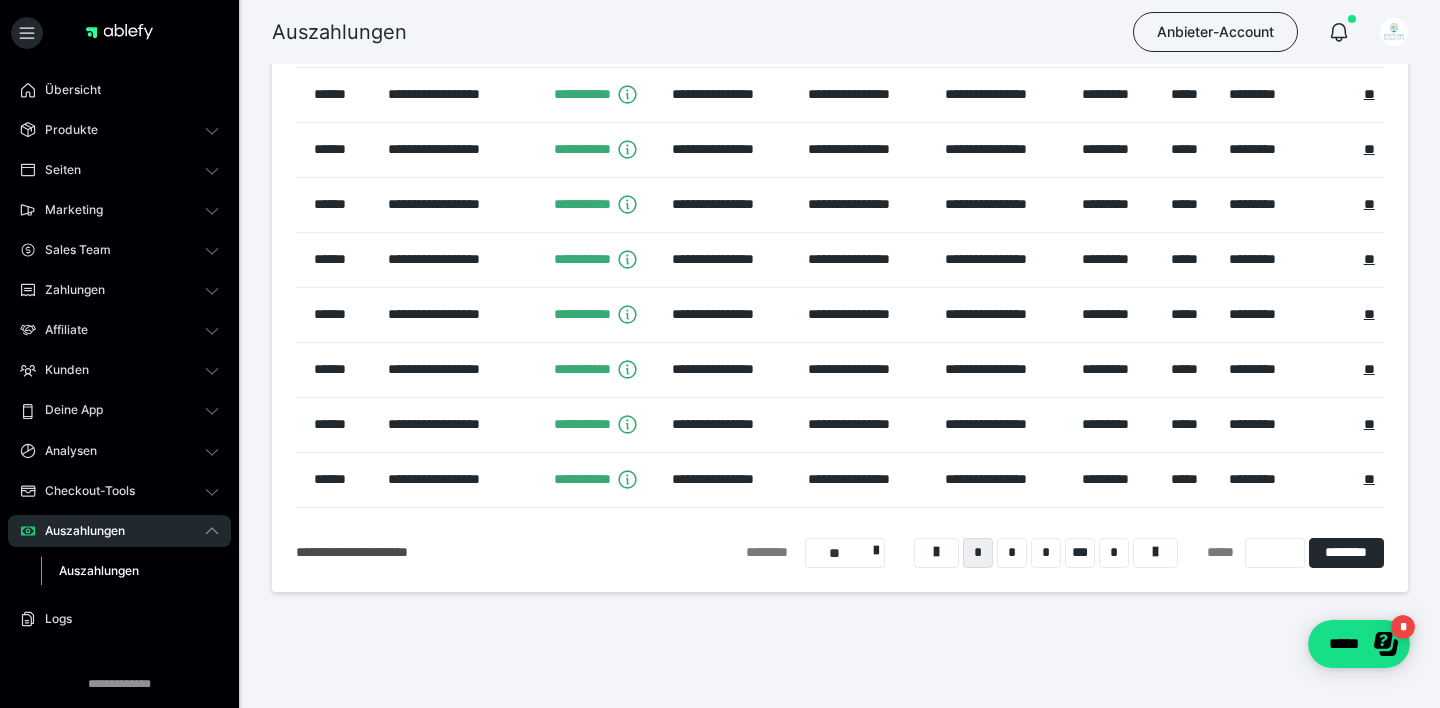 scroll, scrollTop: 280, scrollLeft: 0, axis: vertical 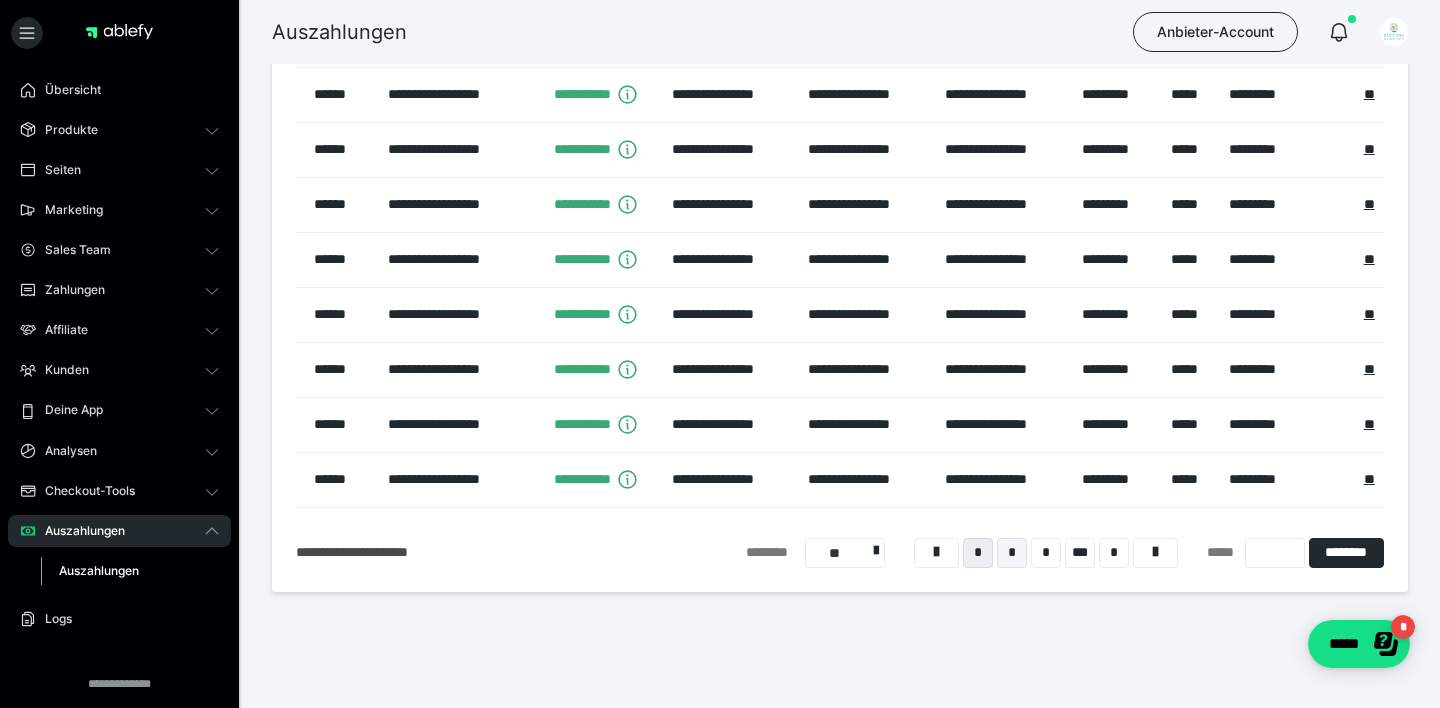 click on "*" at bounding box center [1012, 553] 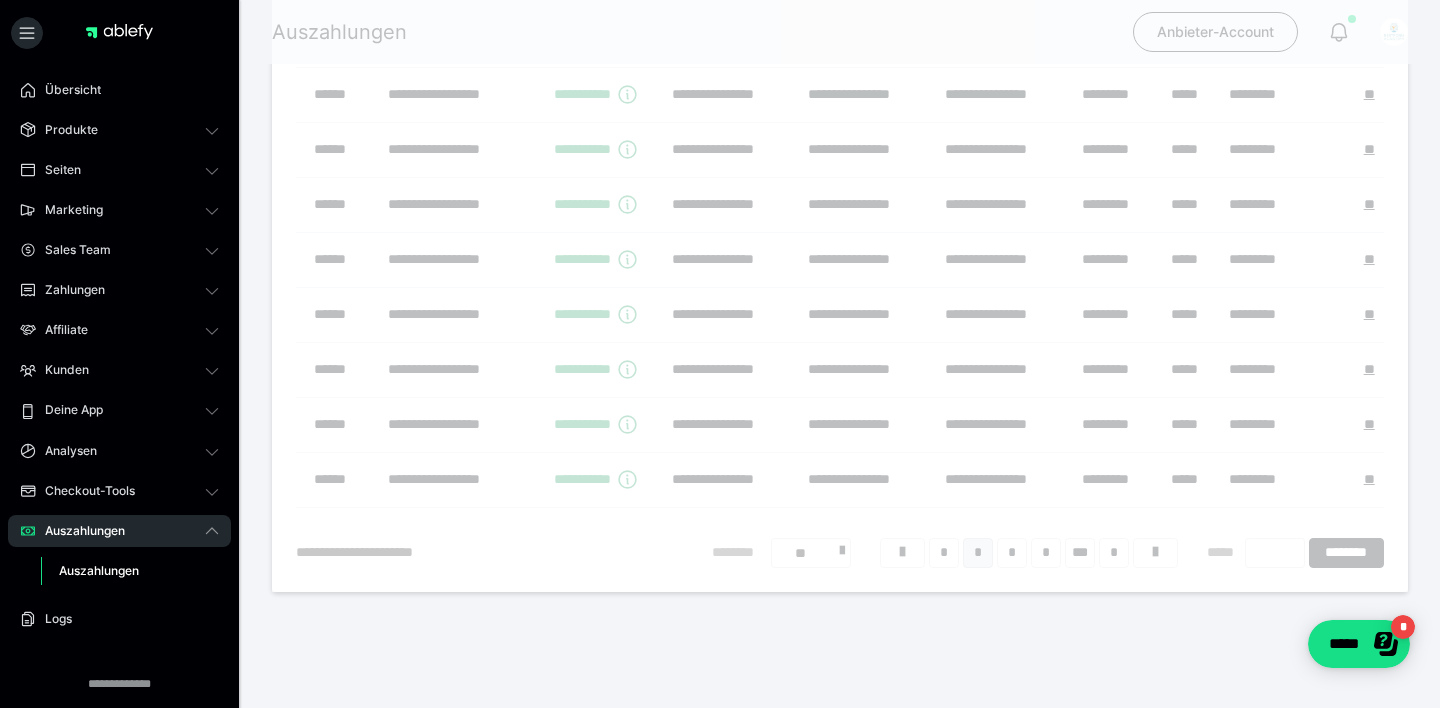 scroll, scrollTop: 64, scrollLeft: 0, axis: vertical 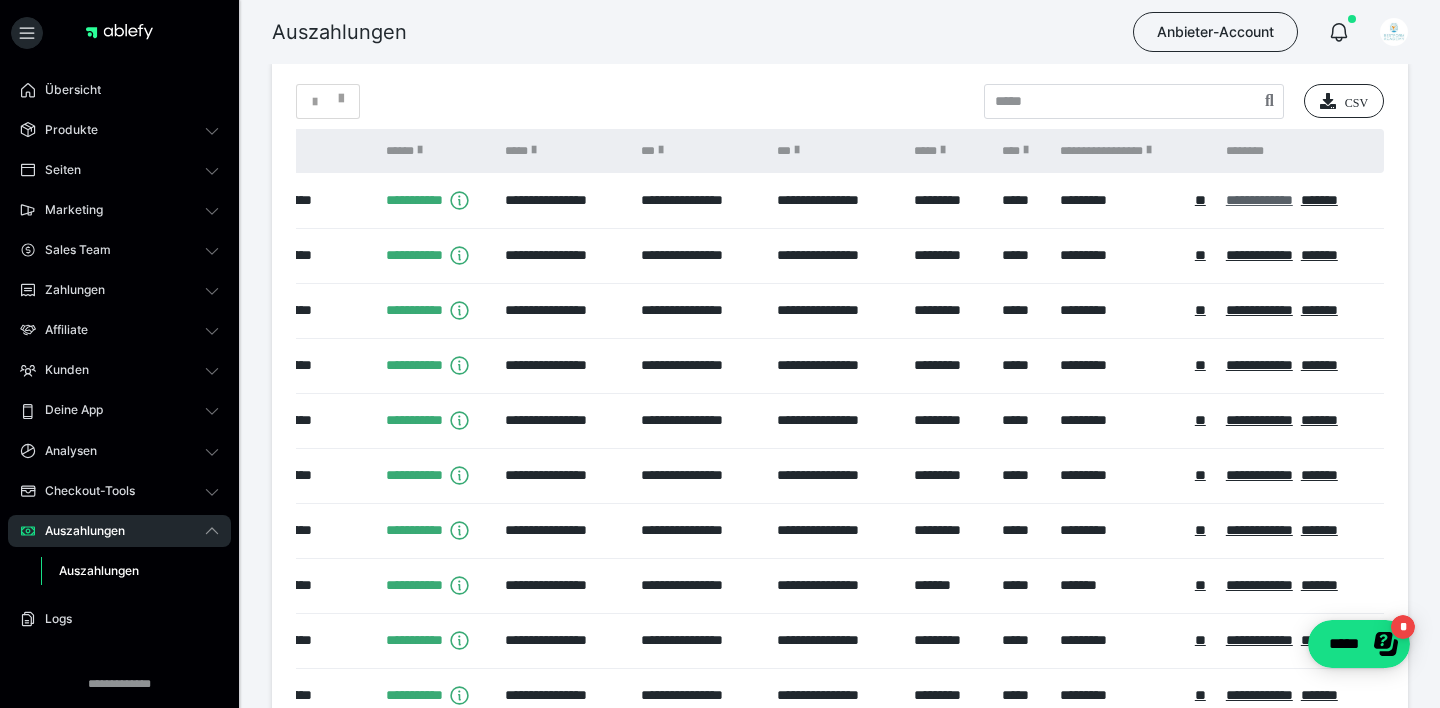 click on "**********" at bounding box center (1259, 200) 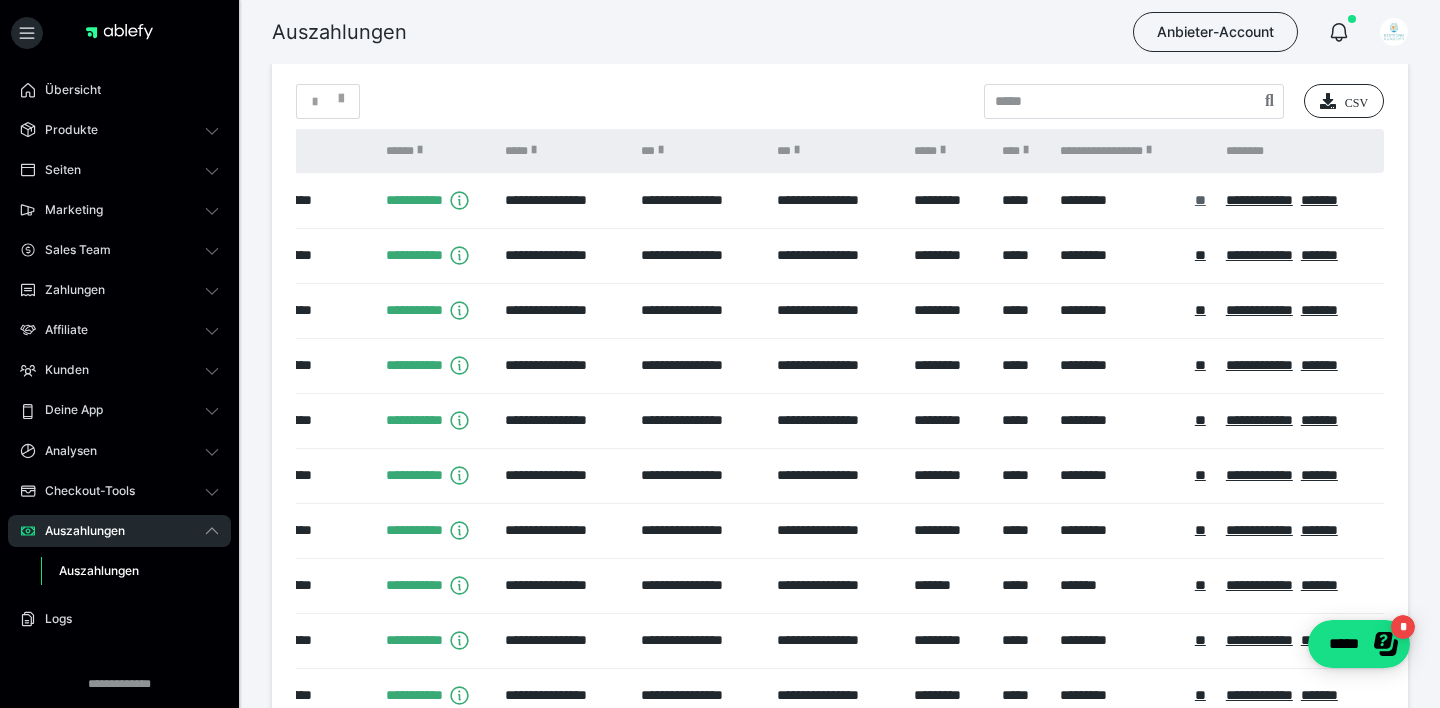 click on "**" at bounding box center [1200, 200] 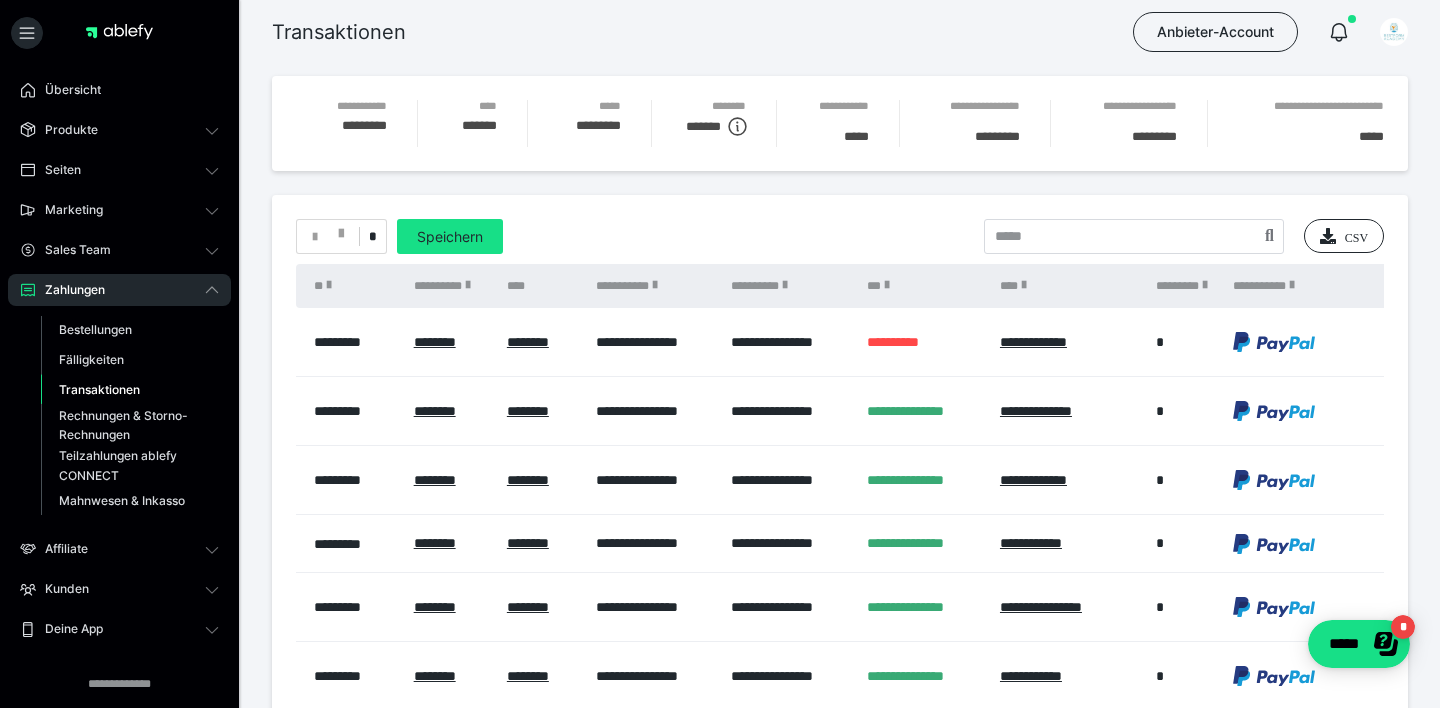 scroll, scrollTop: 64, scrollLeft: 0, axis: vertical 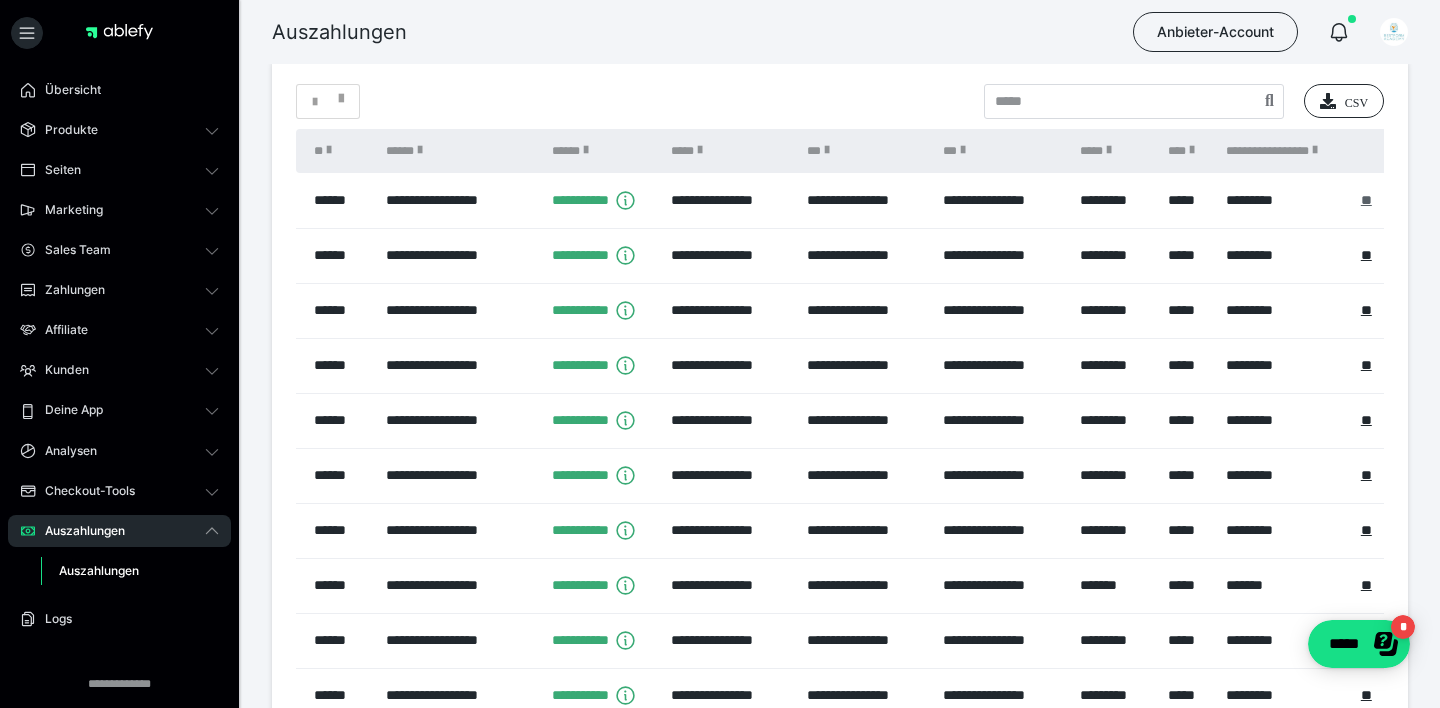 click on "**" at bounding box center (1366, 200) 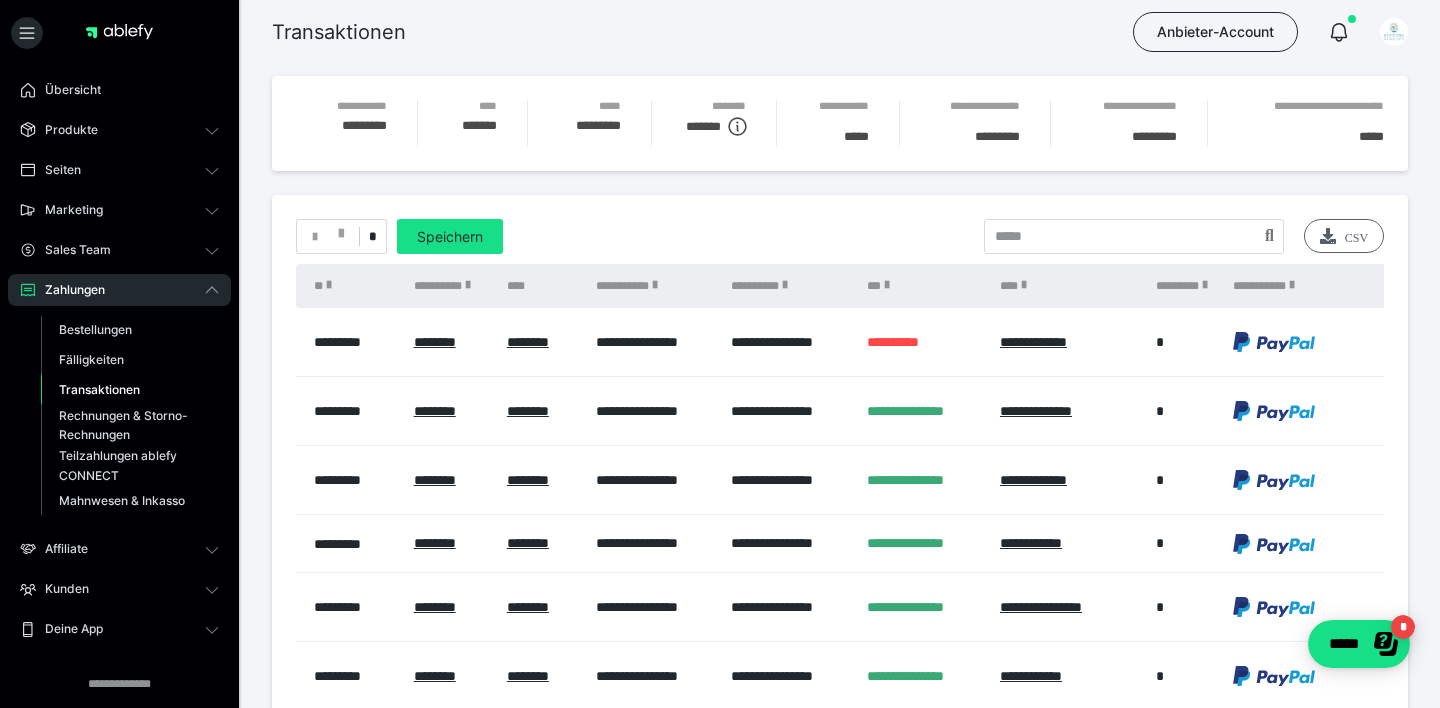 click at bounding box center (1328, 236) 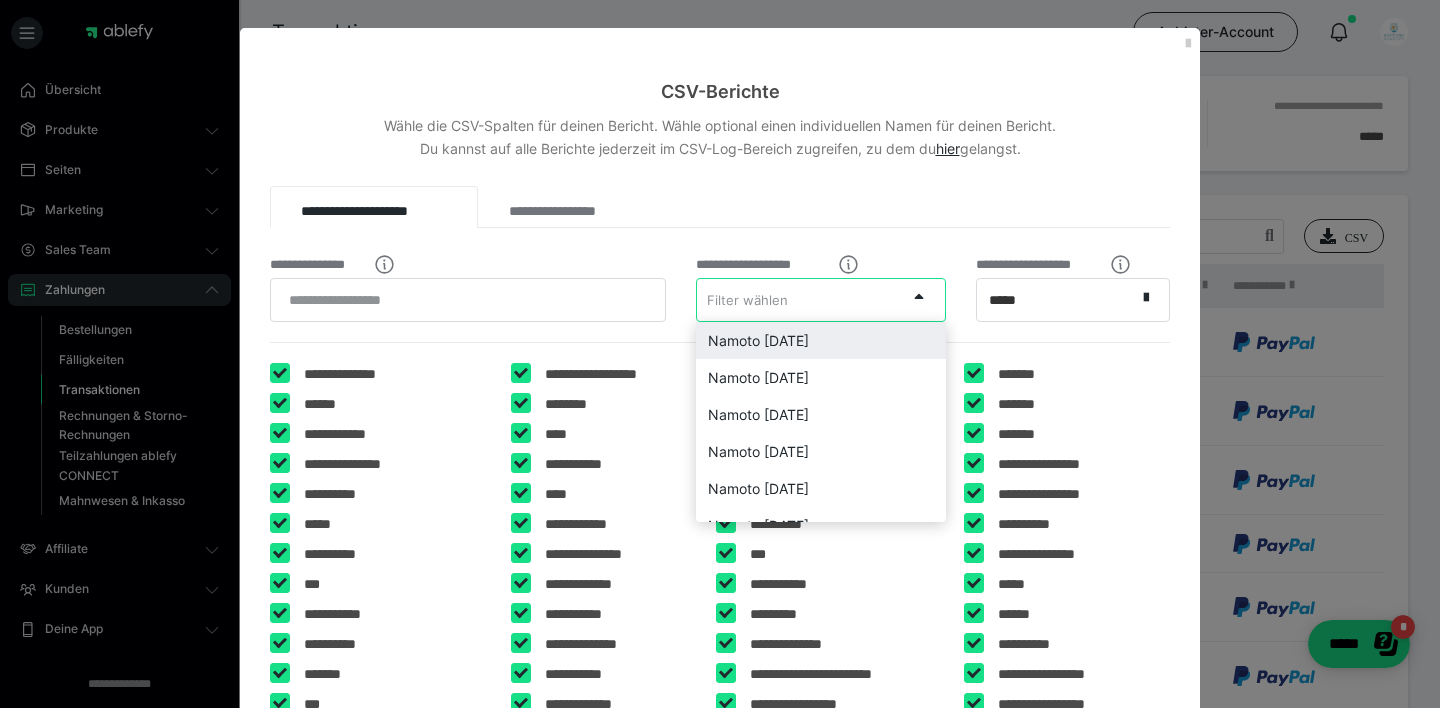 click on "Filter wählen" at bounding box center [747, 300] 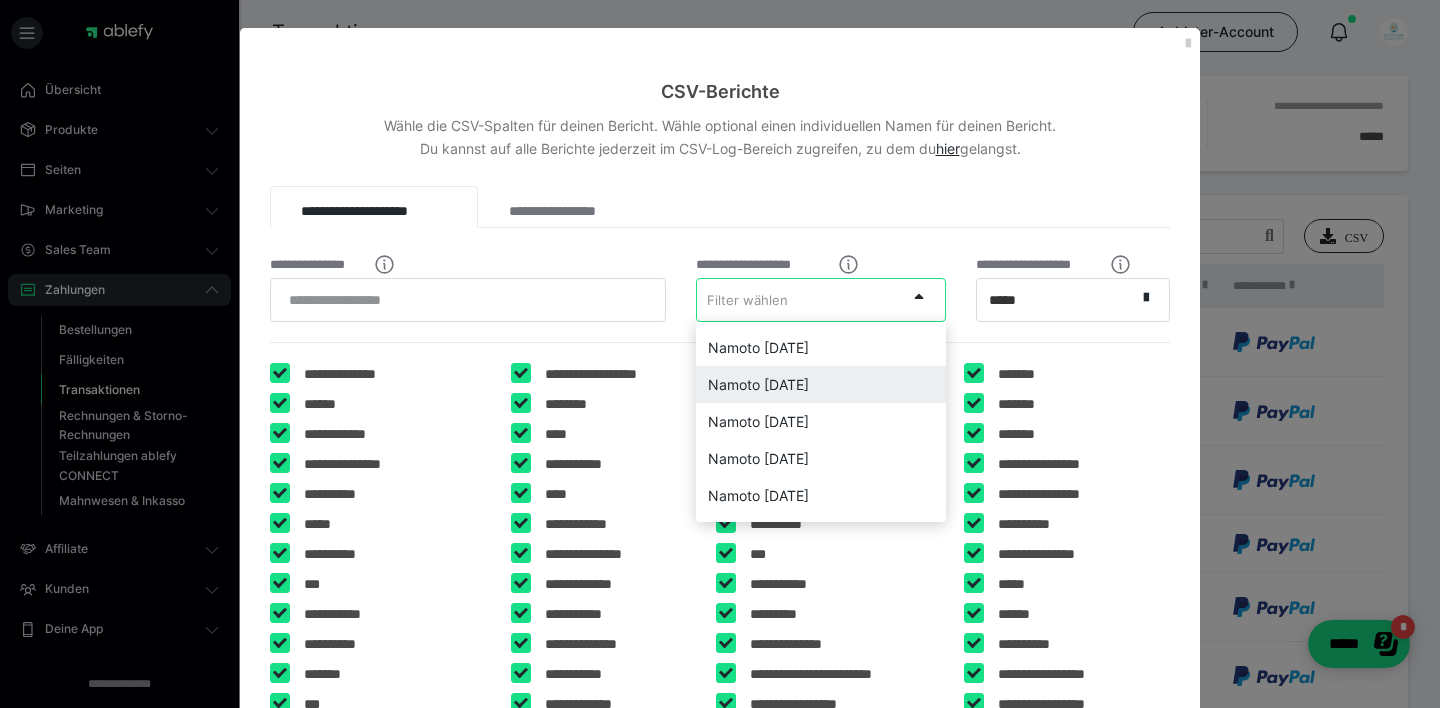 scroll, scrollTop: 219, scrollLeft: 0, axis: vertical 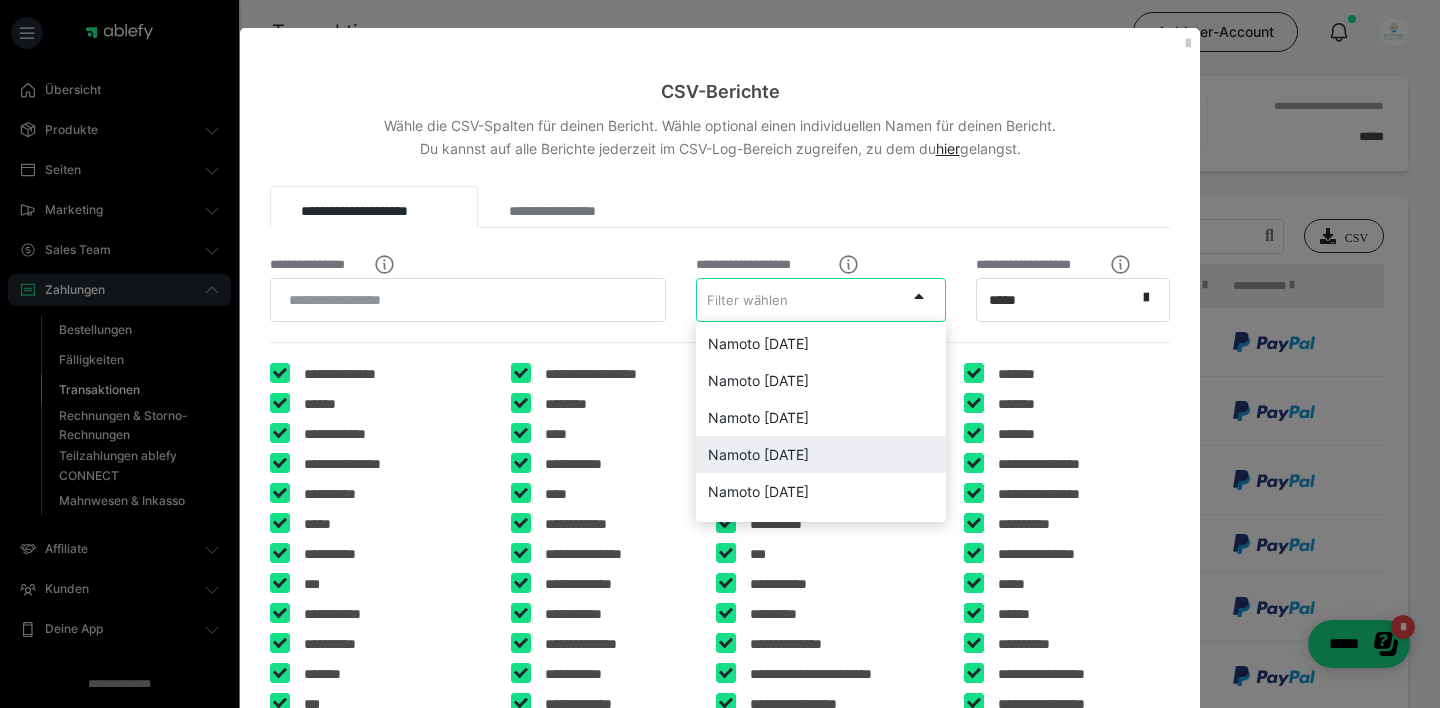 click on "Namoto [DATE]" at bounding box center (821, 454) 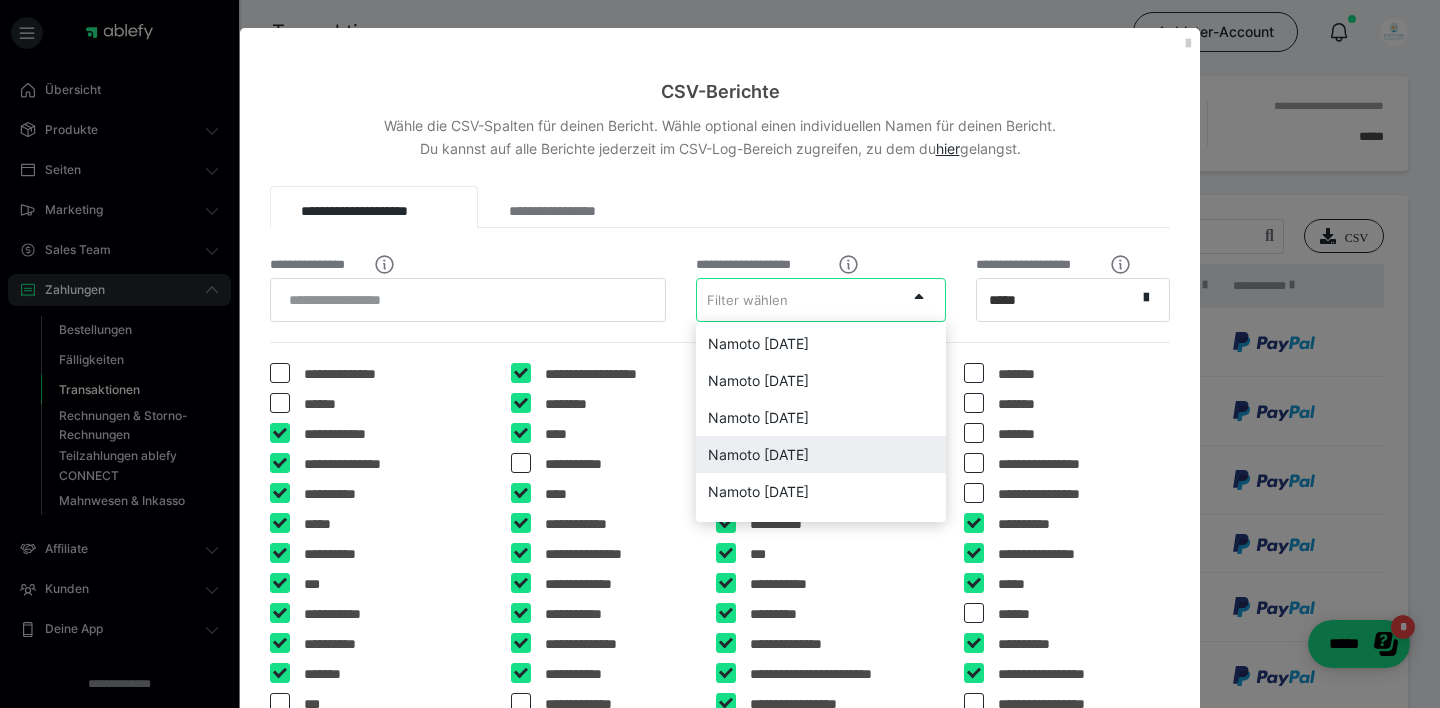 type on "**********" 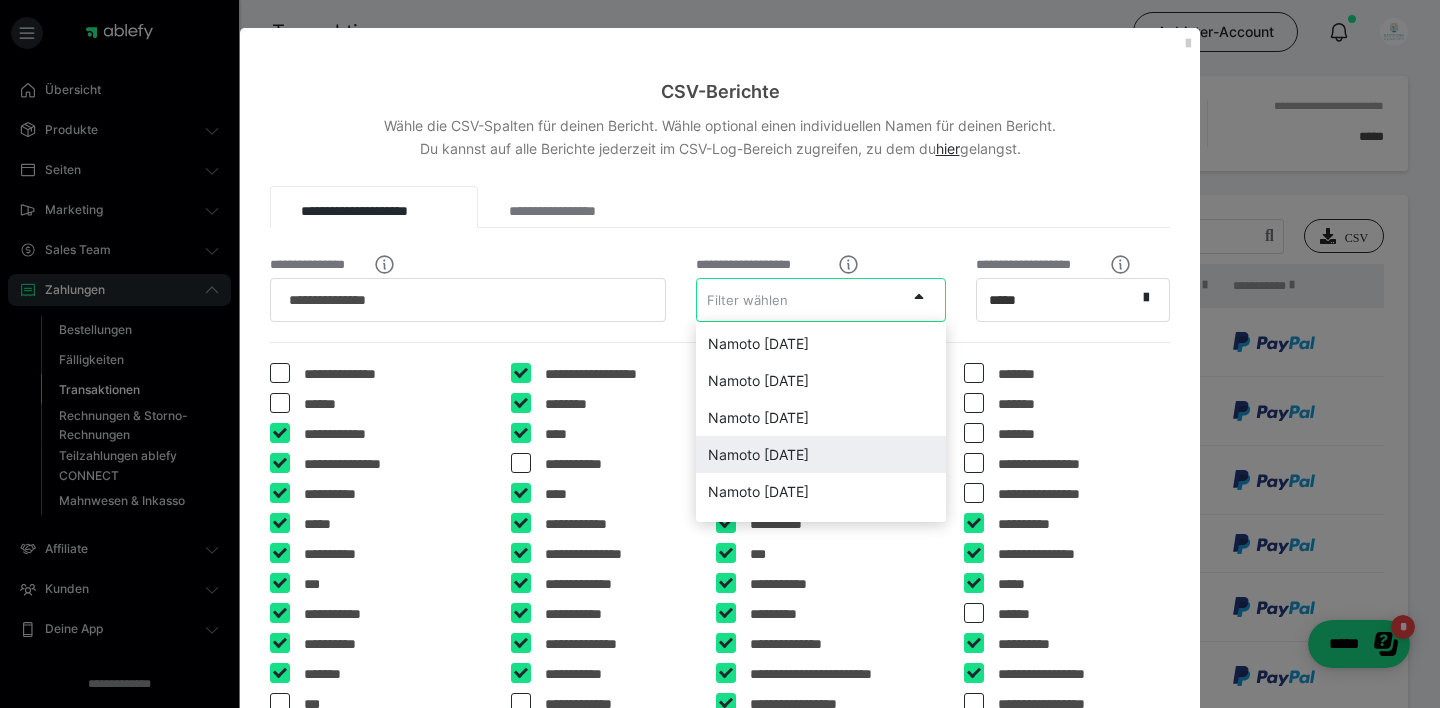 checkbox on "*****" 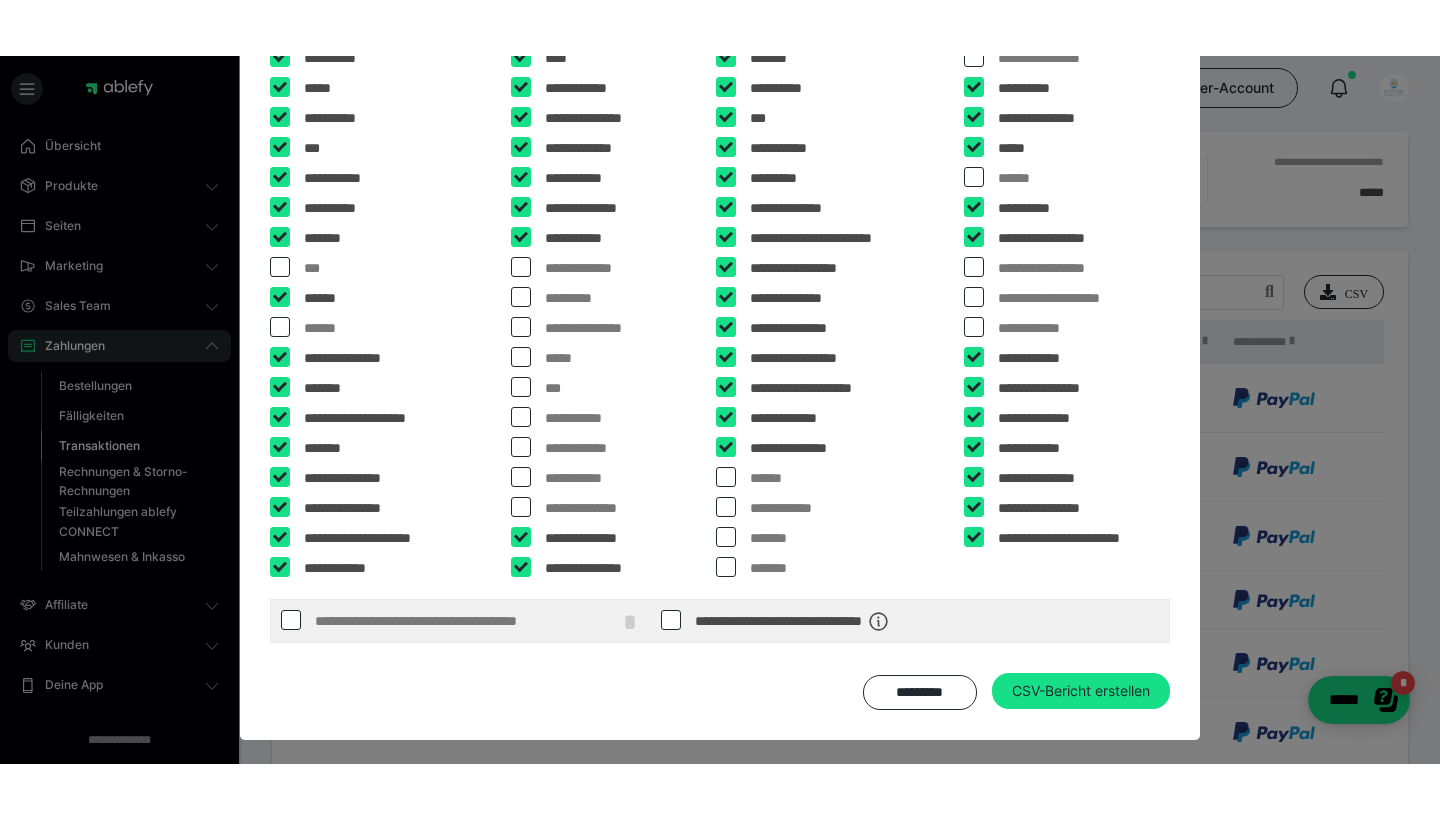 scroll, scrollTop: 491, scrollLeft: 0, axis: vertical 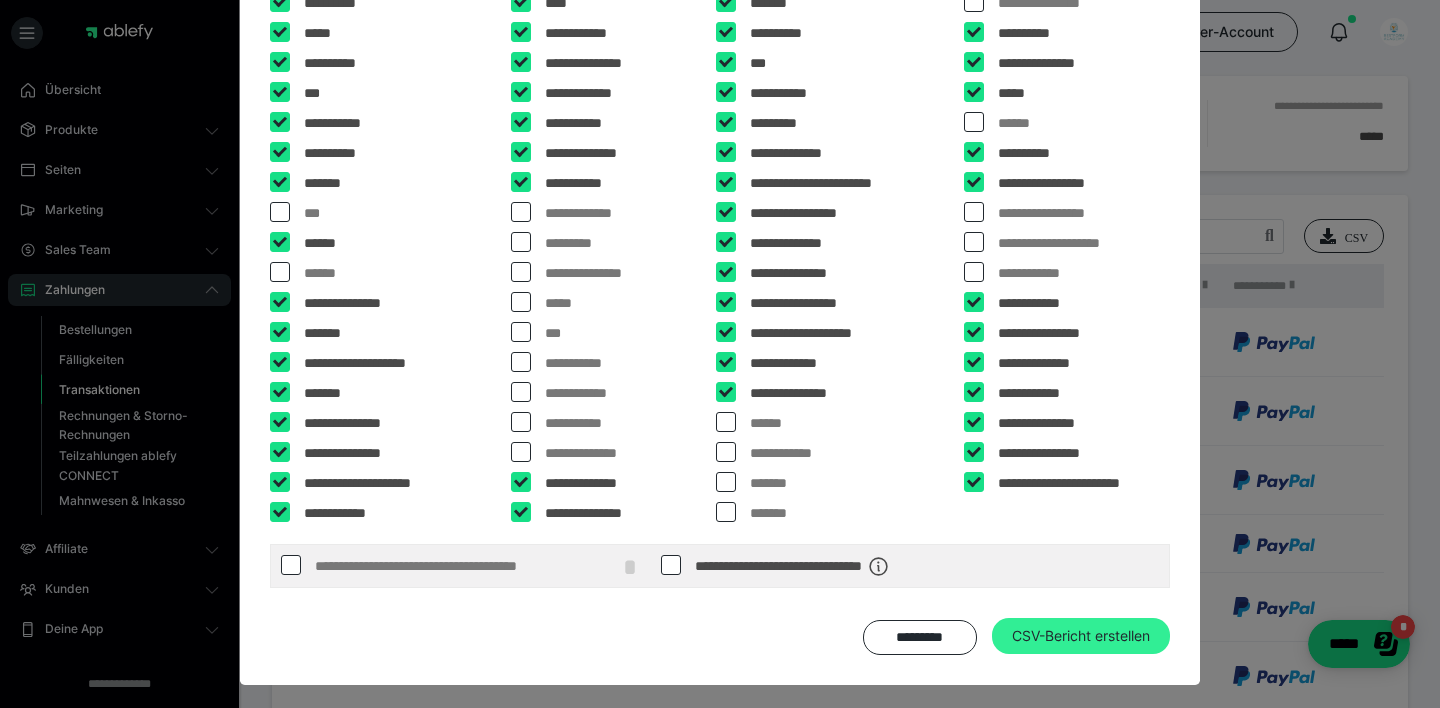 click on "CSV-Bericht erstellen" at bounding box center [1081, 636] 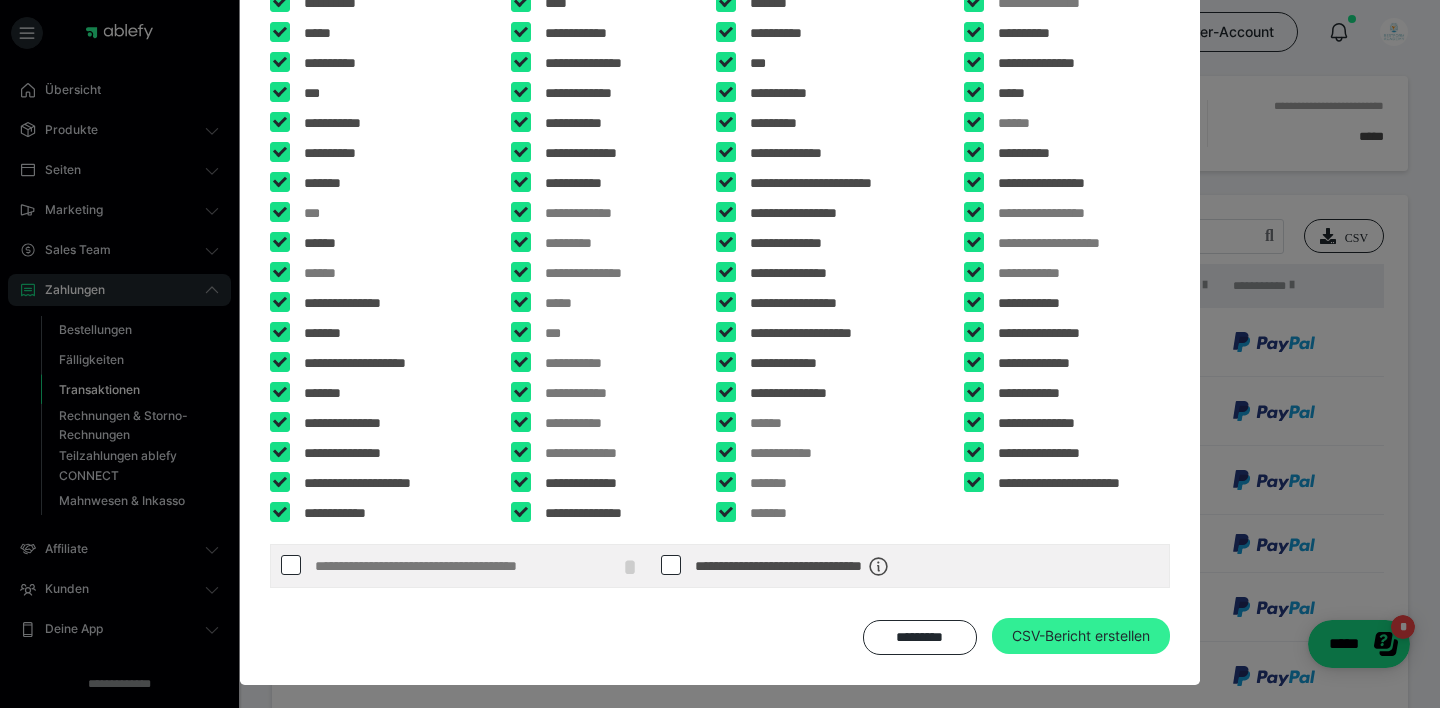 type 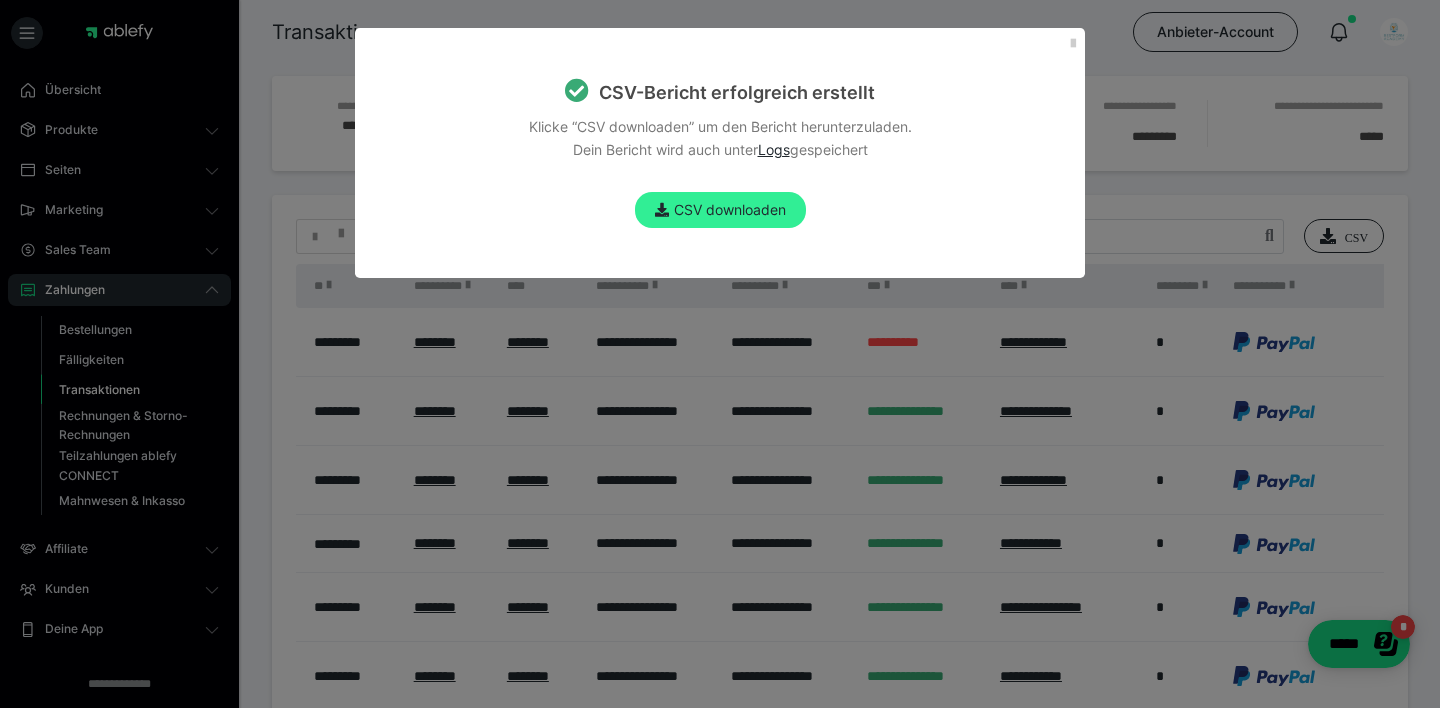 click on "CSV downloaden" at bounding box center (720, 210) 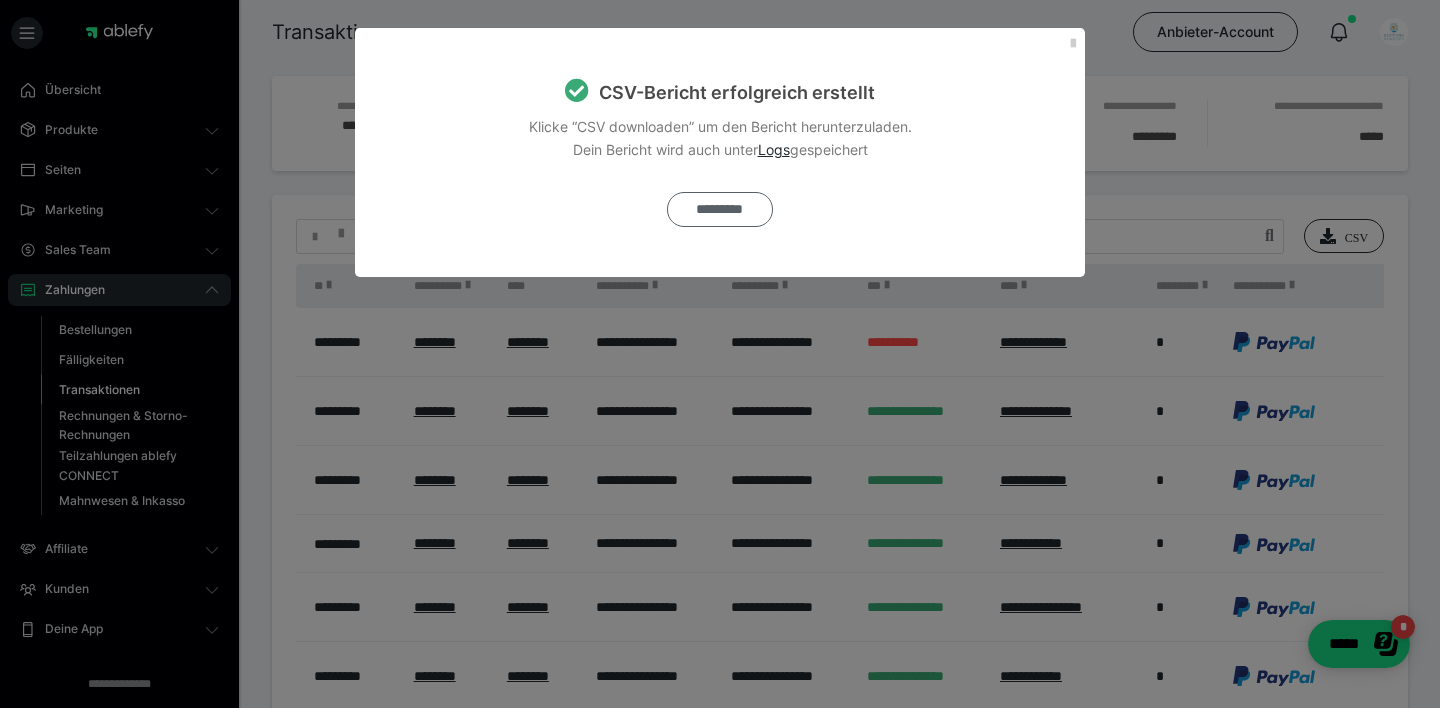 click on "*********" at bounding box center (720, 209) 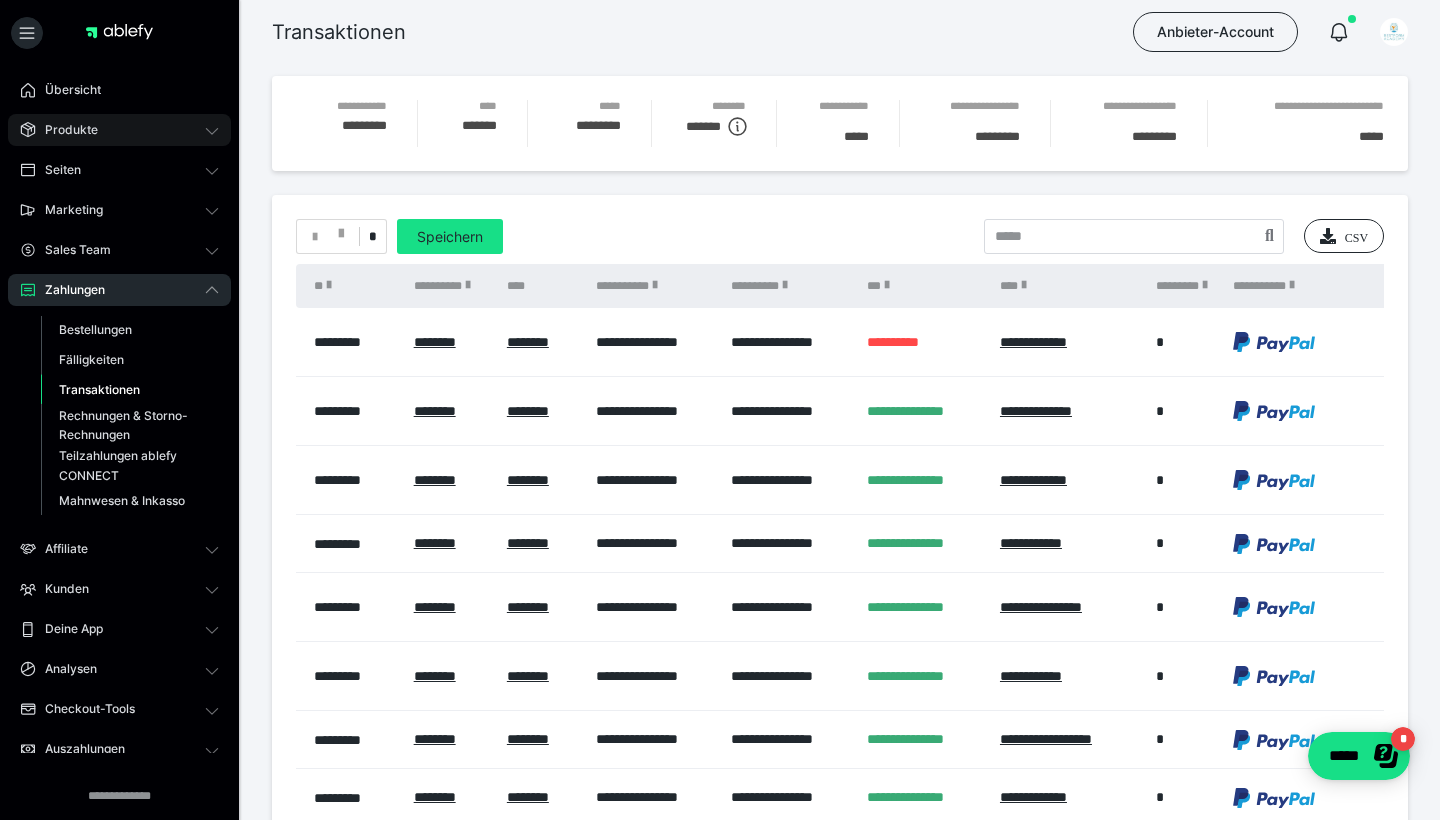 click on "Produkte" at bounding box center [64, 130] 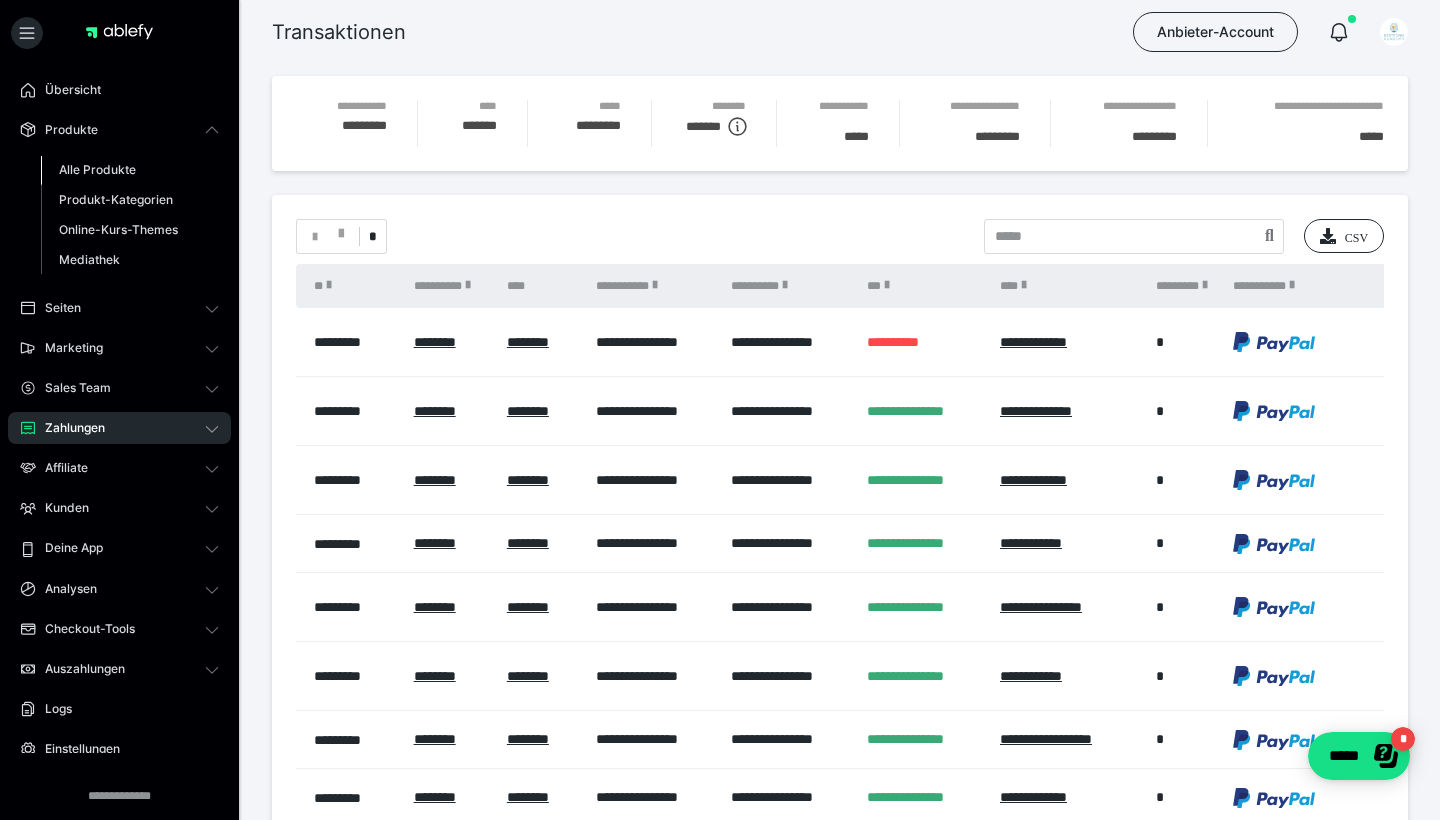 click on "Alle Produkte" at bounding box center [97, 169] 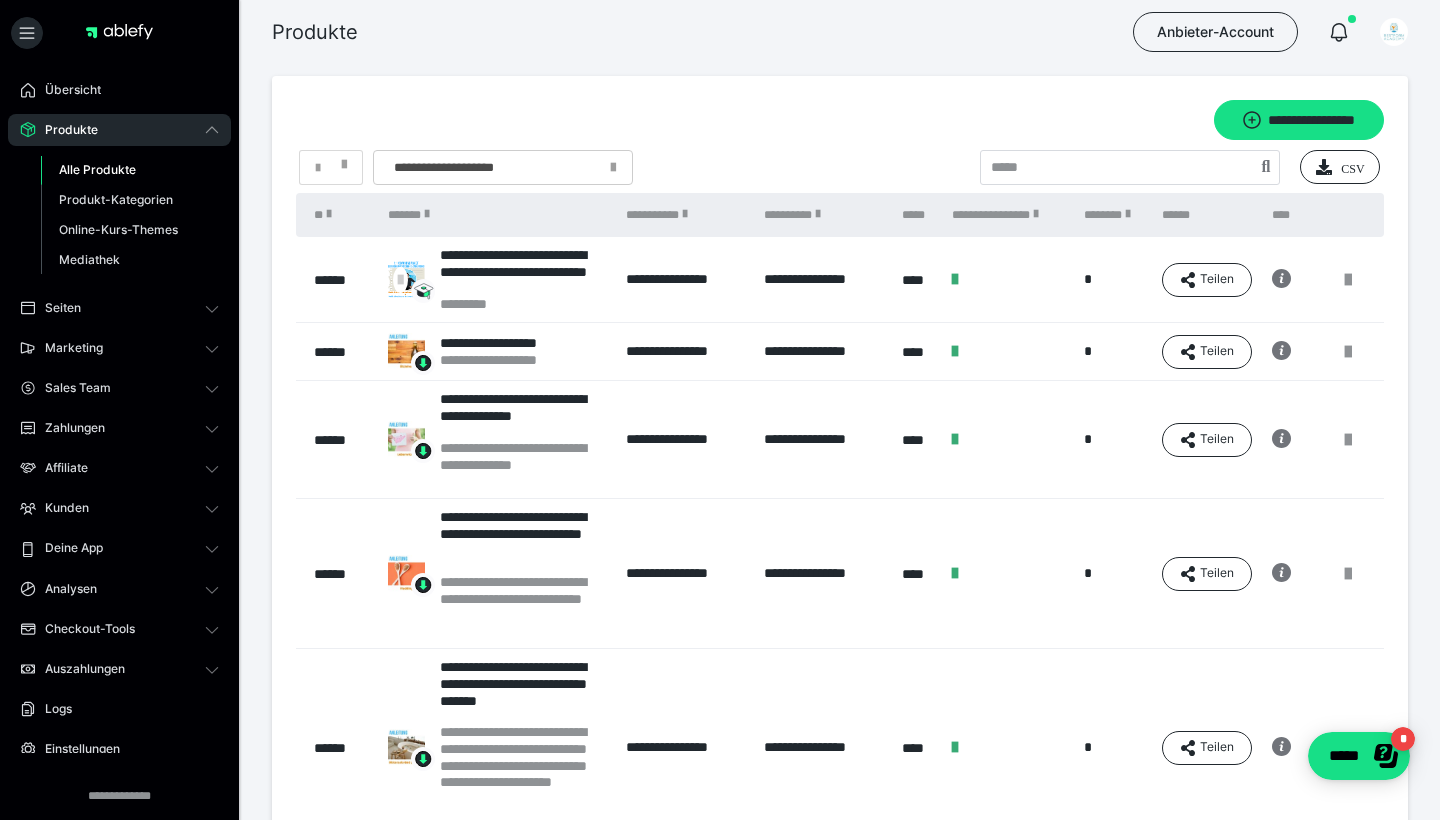 scroll, scrollTop: -1, scrollLeft: 0, axis: vertical 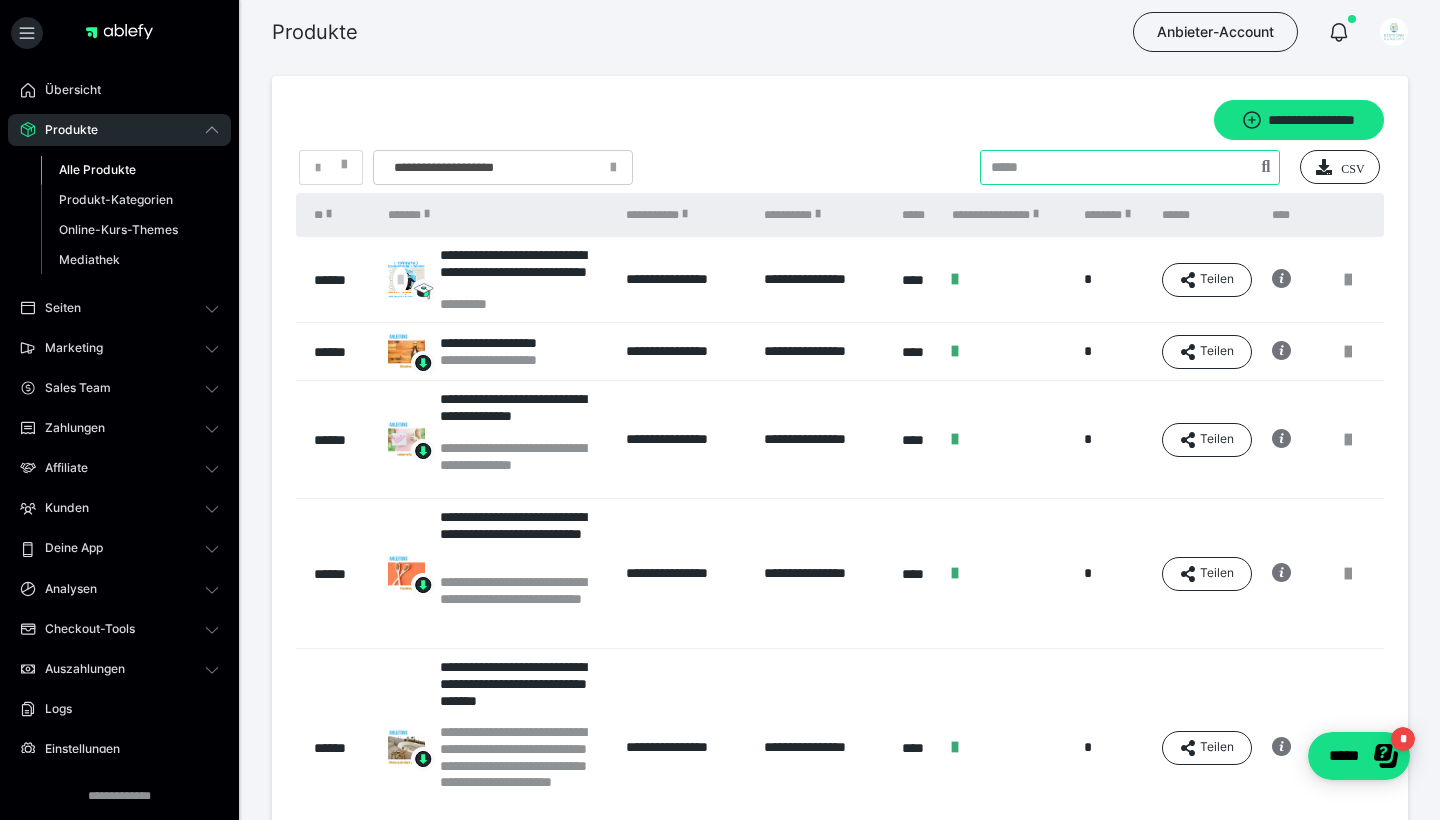 click at bounding box center [1130, 167] 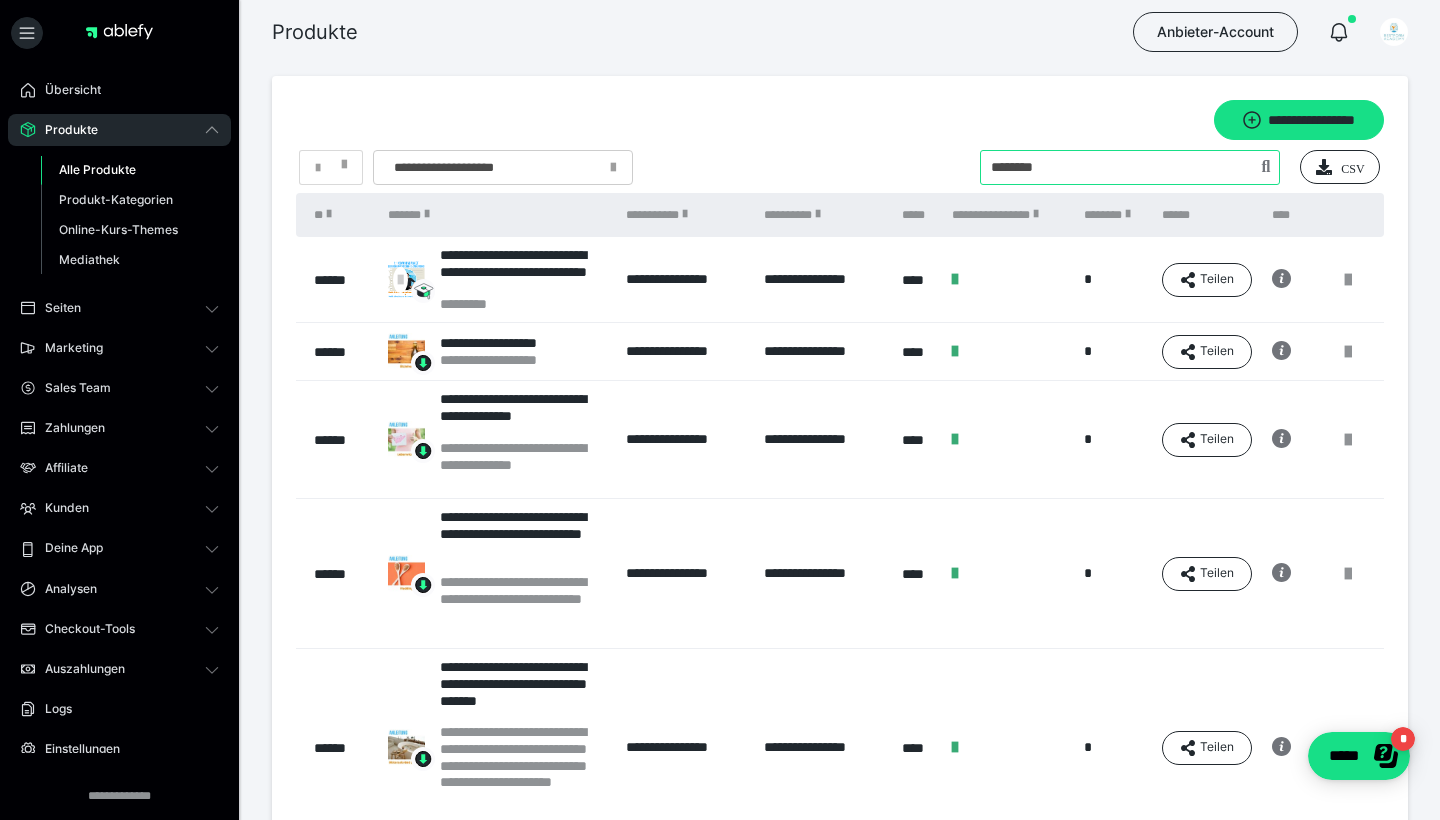 type on "********" 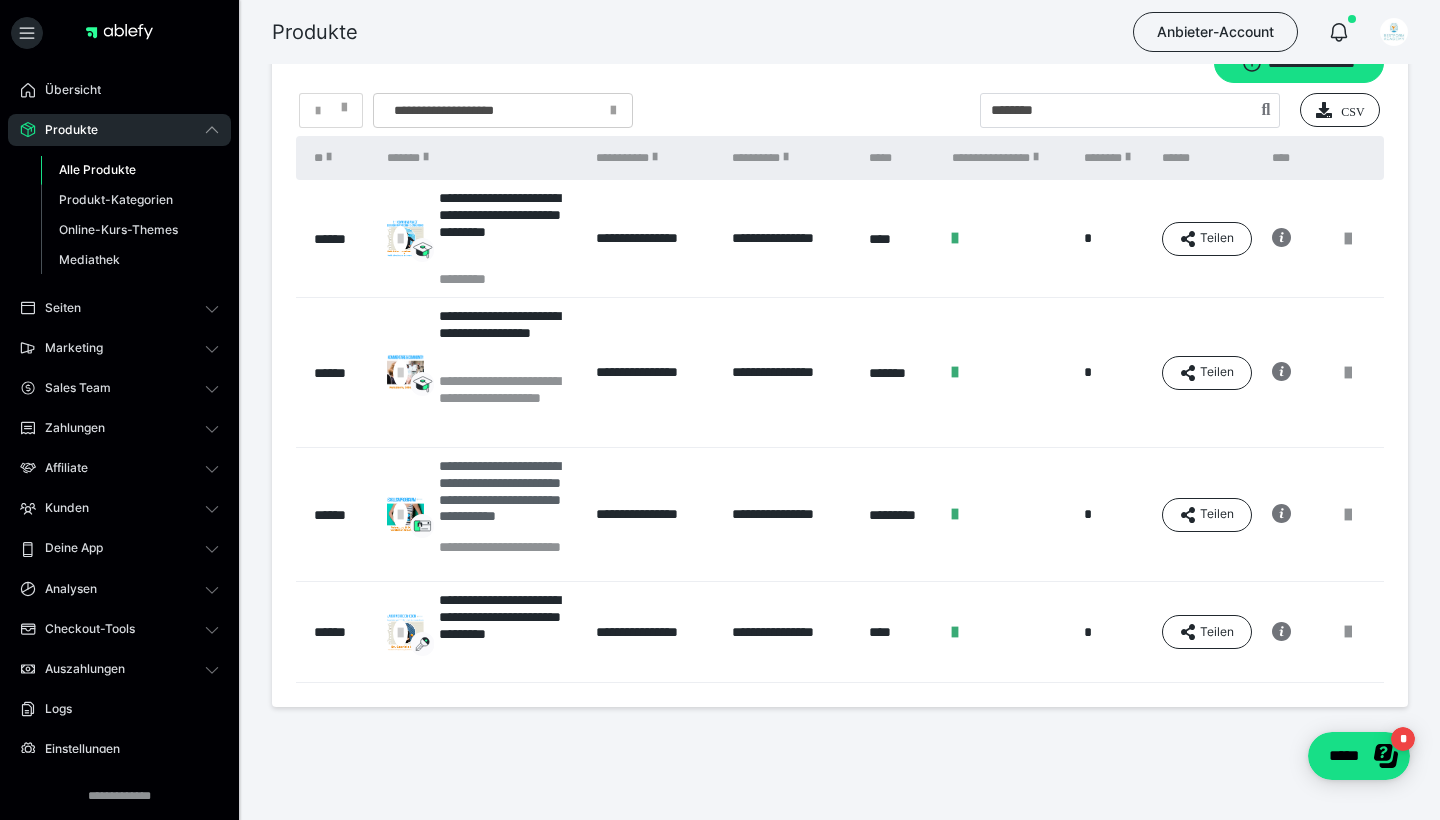 scroll, scrollTop: 53, scrollLeft: 0, axis: vertical 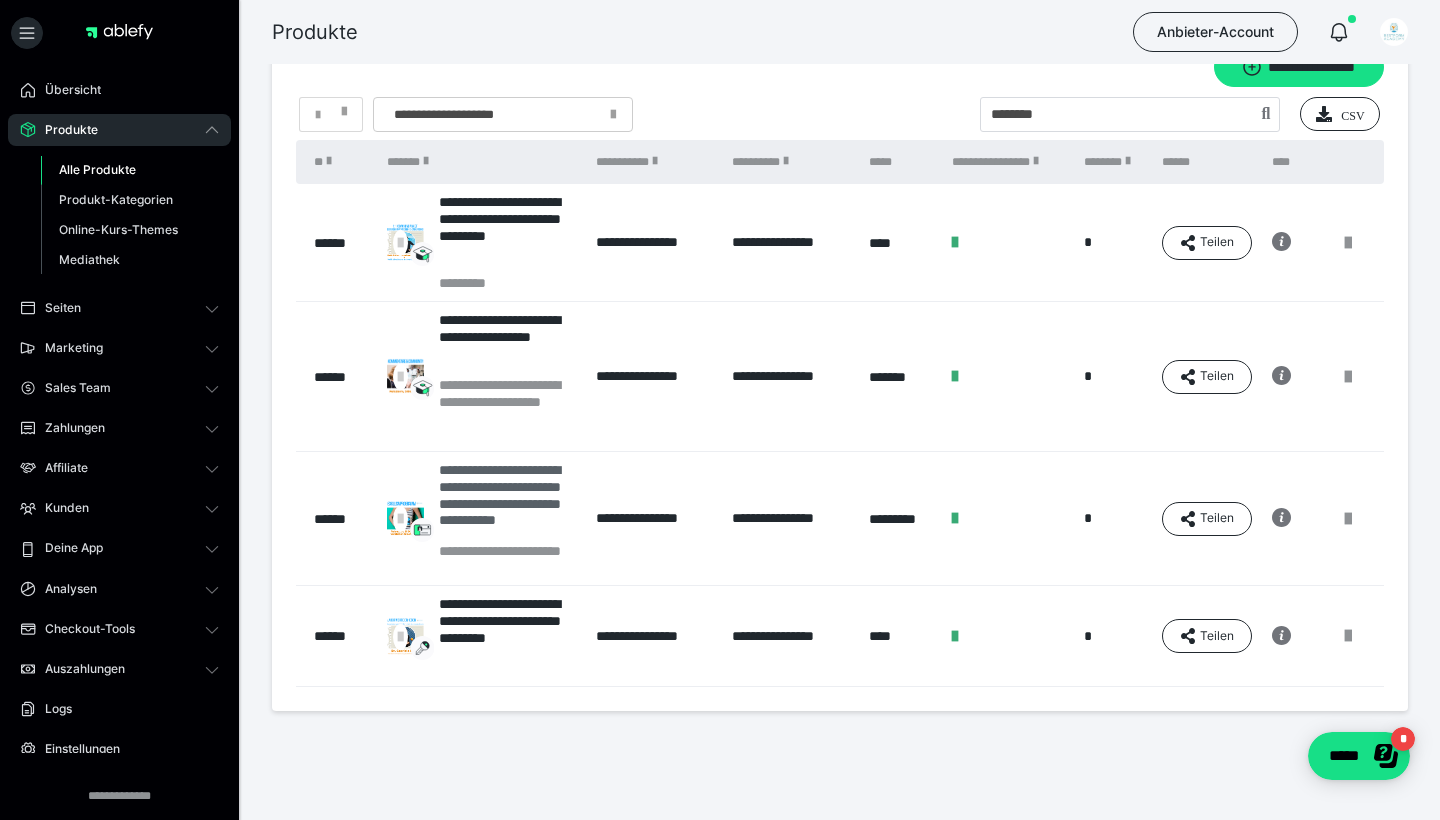 click on "**********" at bounding box center (507, 502) 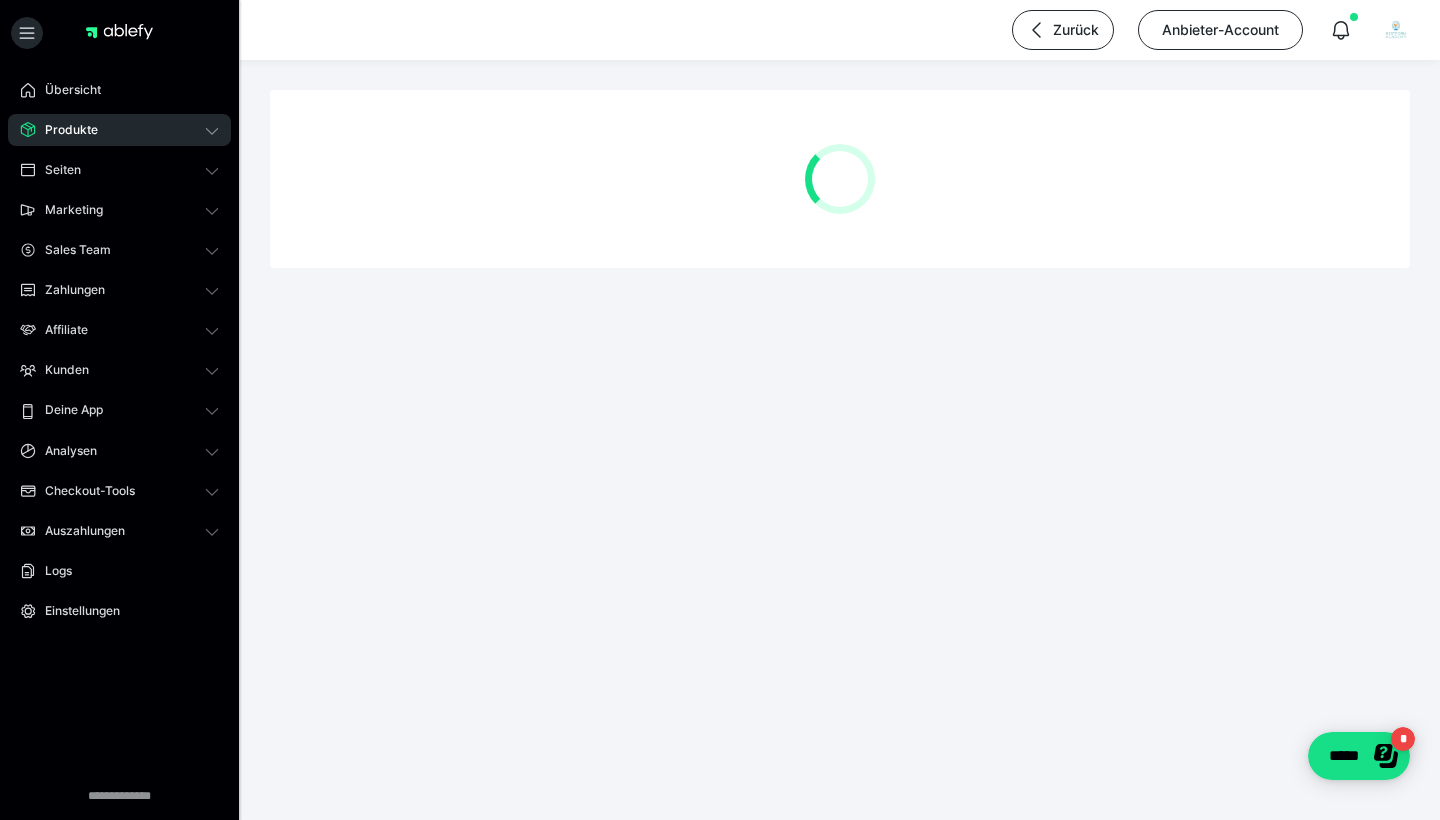 scroll, scrollTop: 0, scrollLeft: 0, axis: both 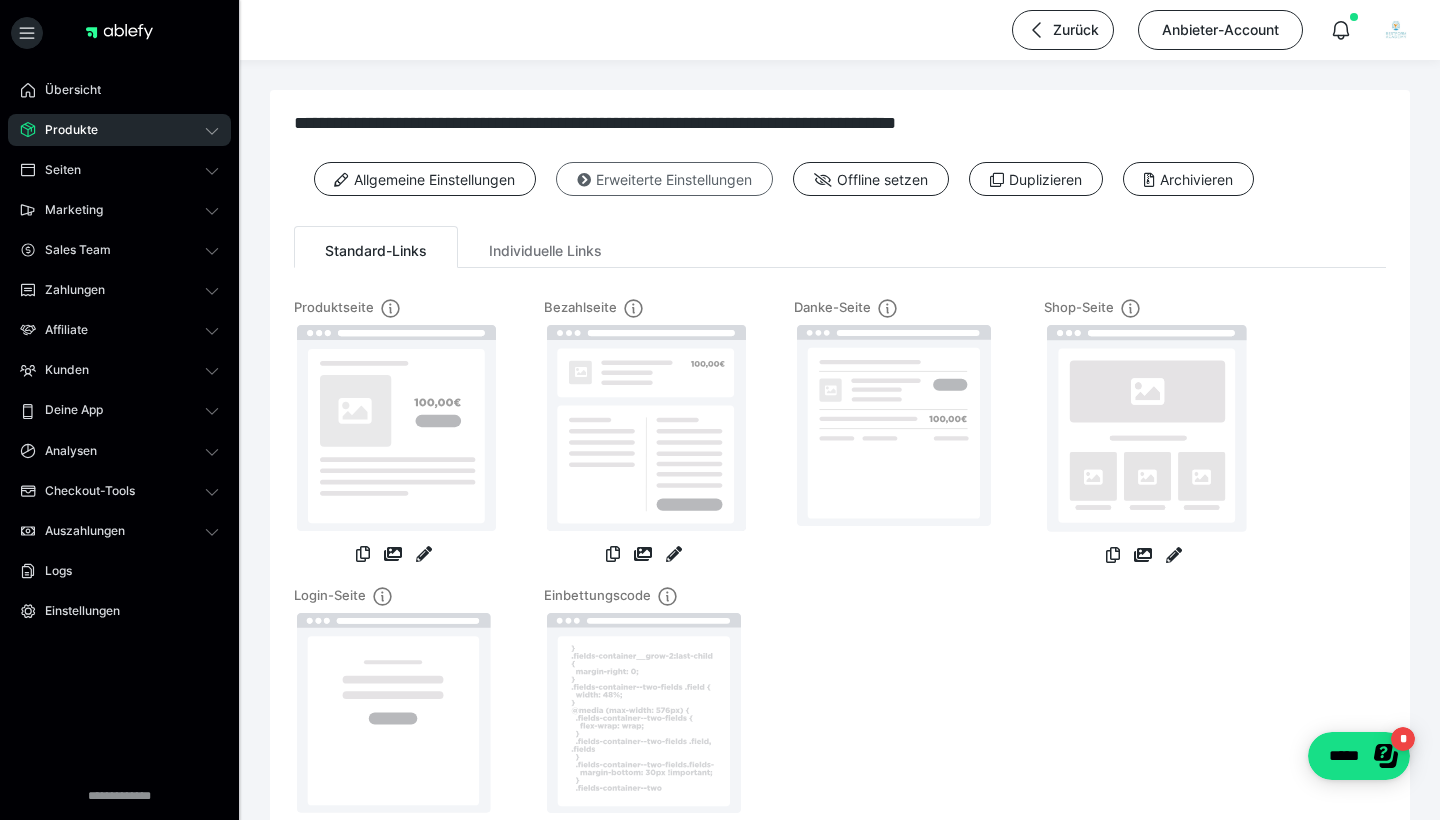 click on "Erweiterte Einstellungen" at bounding box center [664, 179] 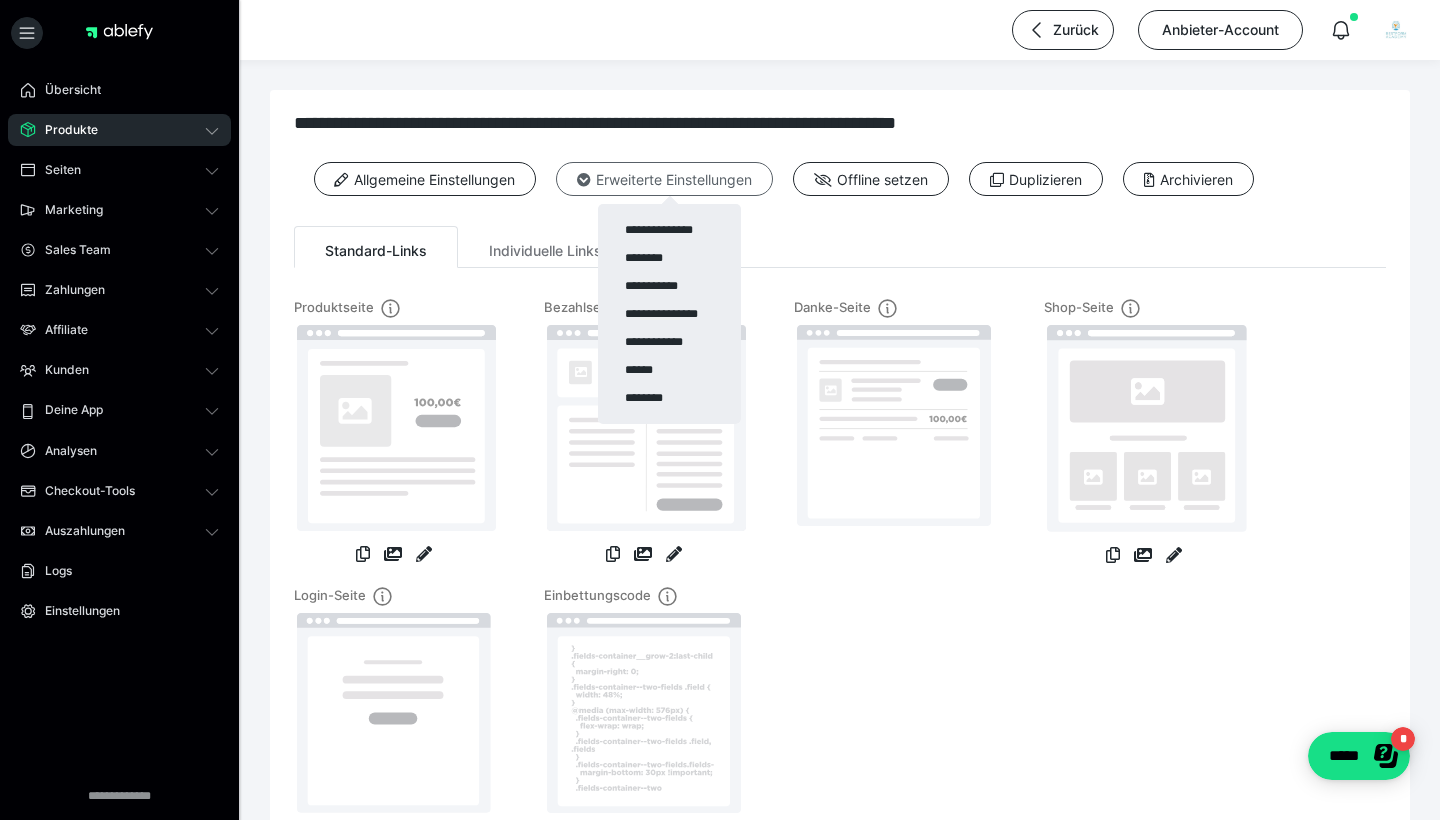 click at bounding box center (720, 410) 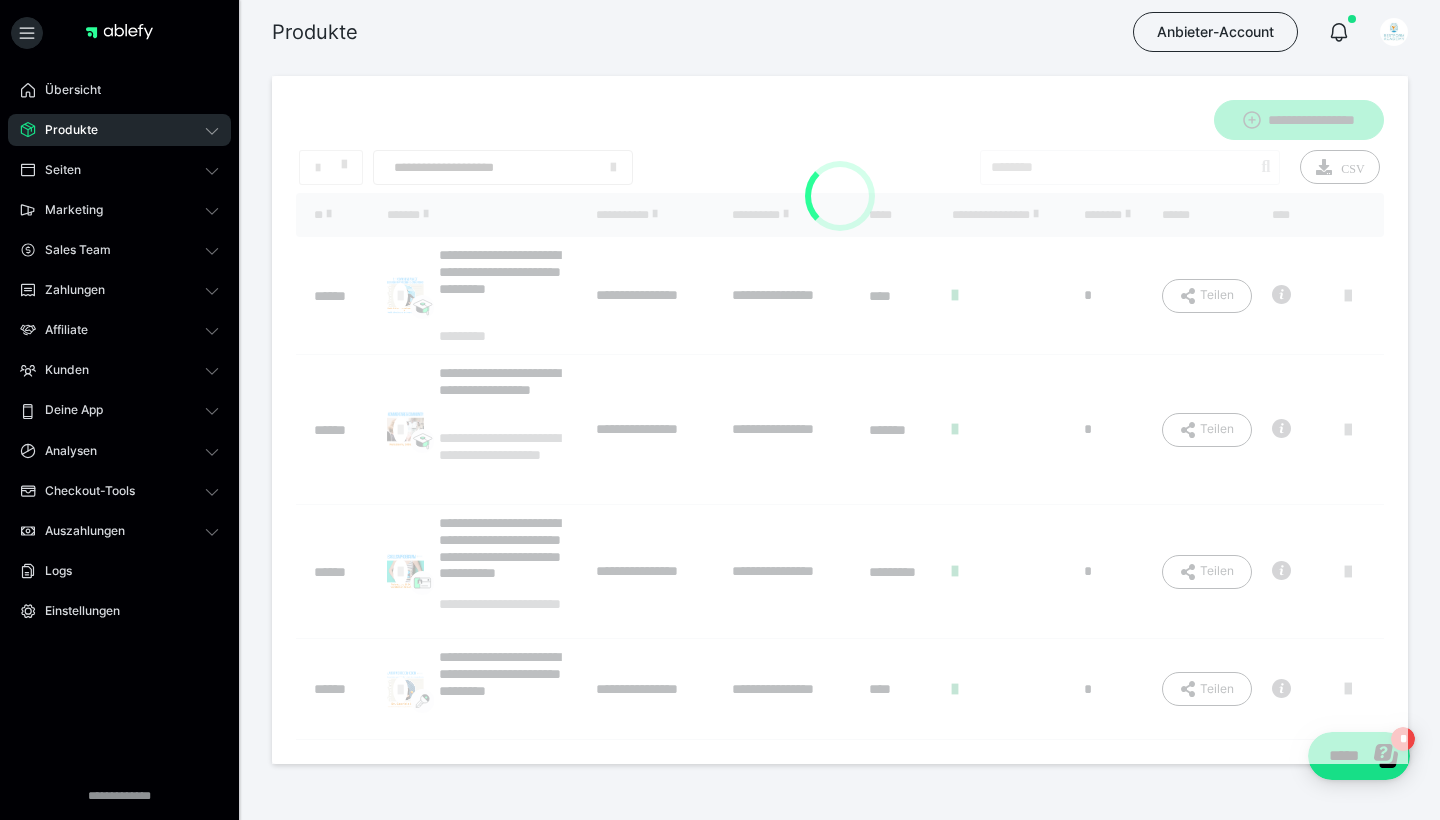 scroll, scrollTop: 53, scrollLeft: 0, axis: vertical 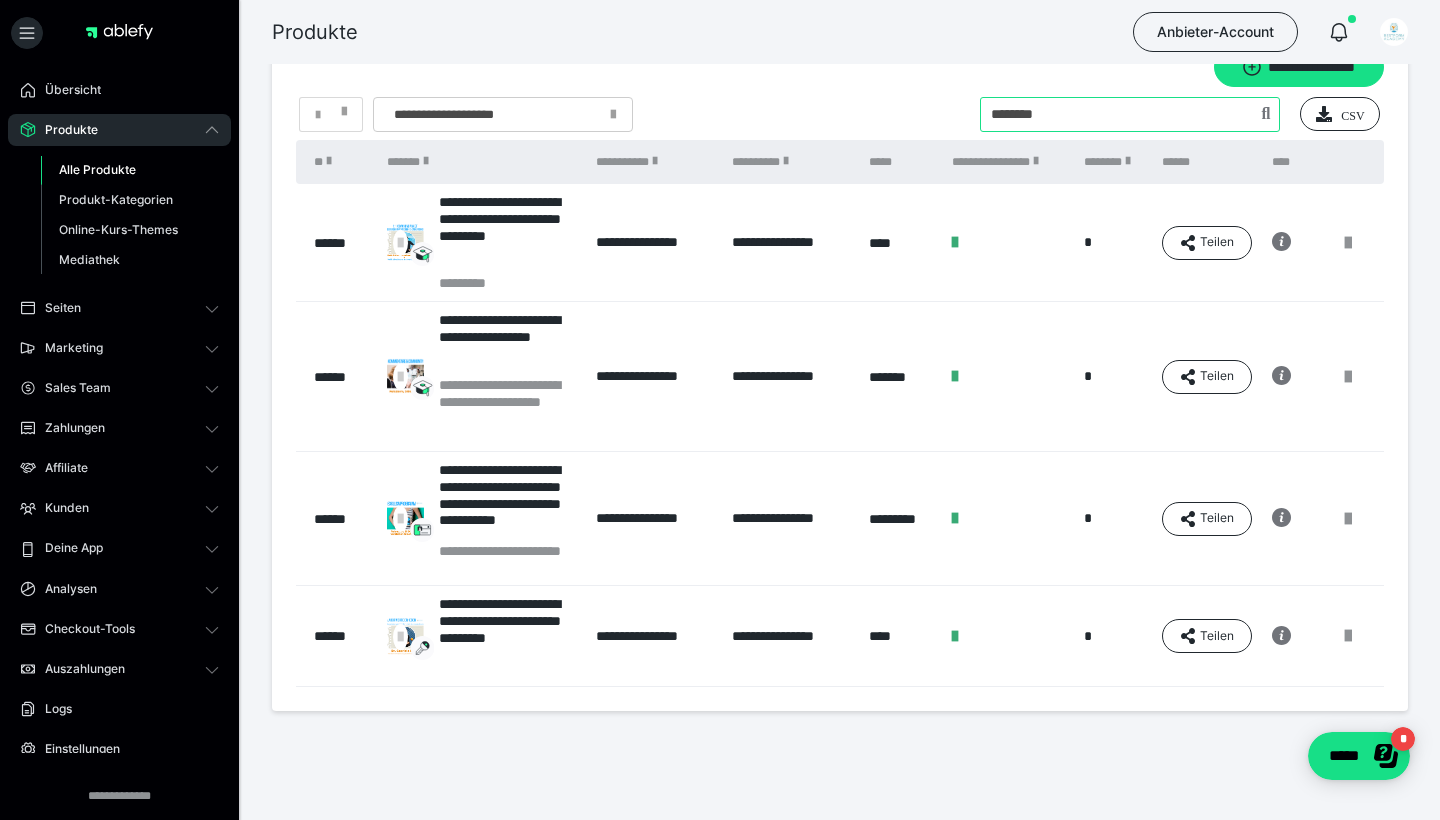 drag, startPoint x: 1056, startPoint y: 121, endPoint x: 944, endPoint y: 121, distance: 112 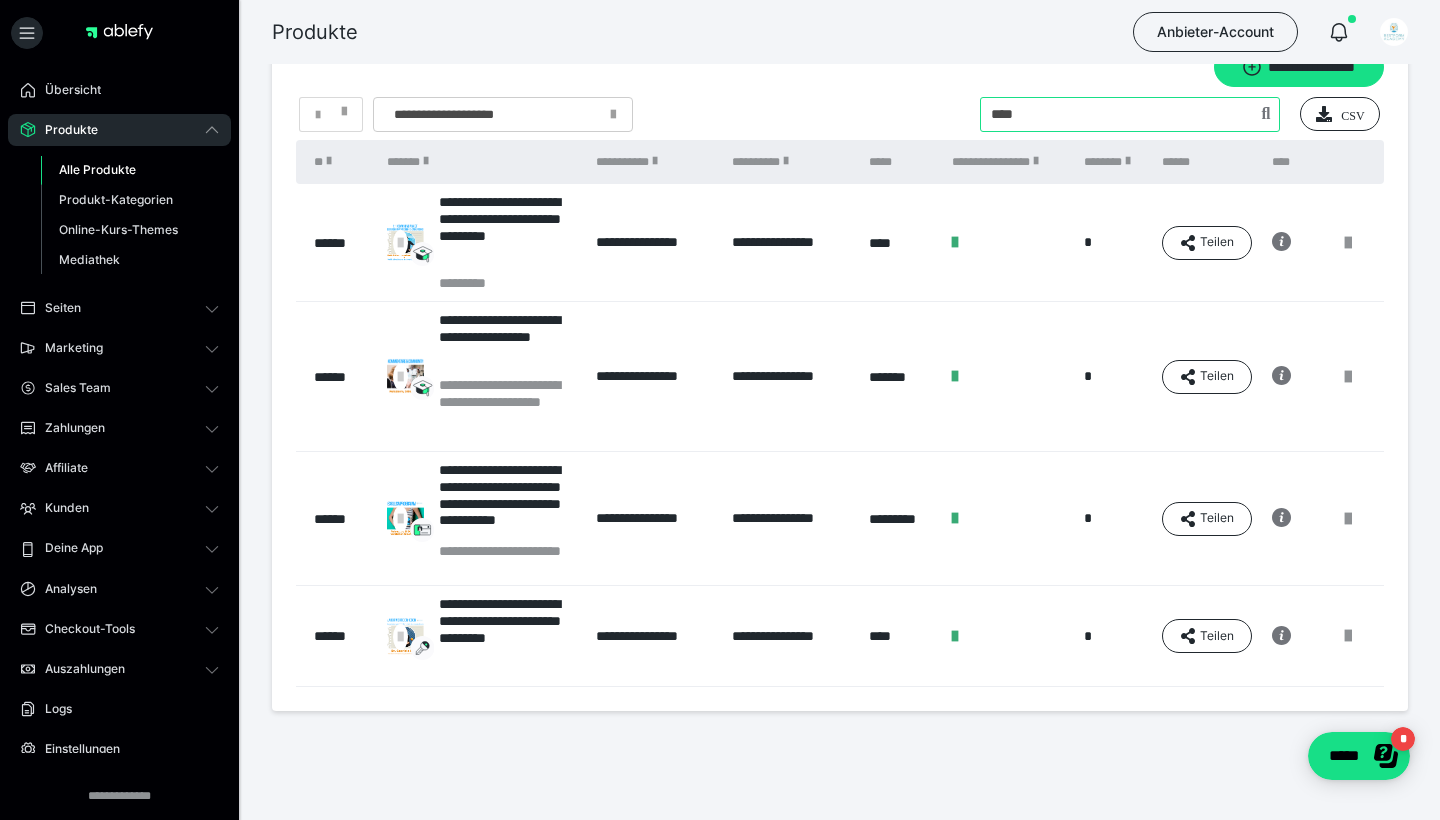 type on "****" 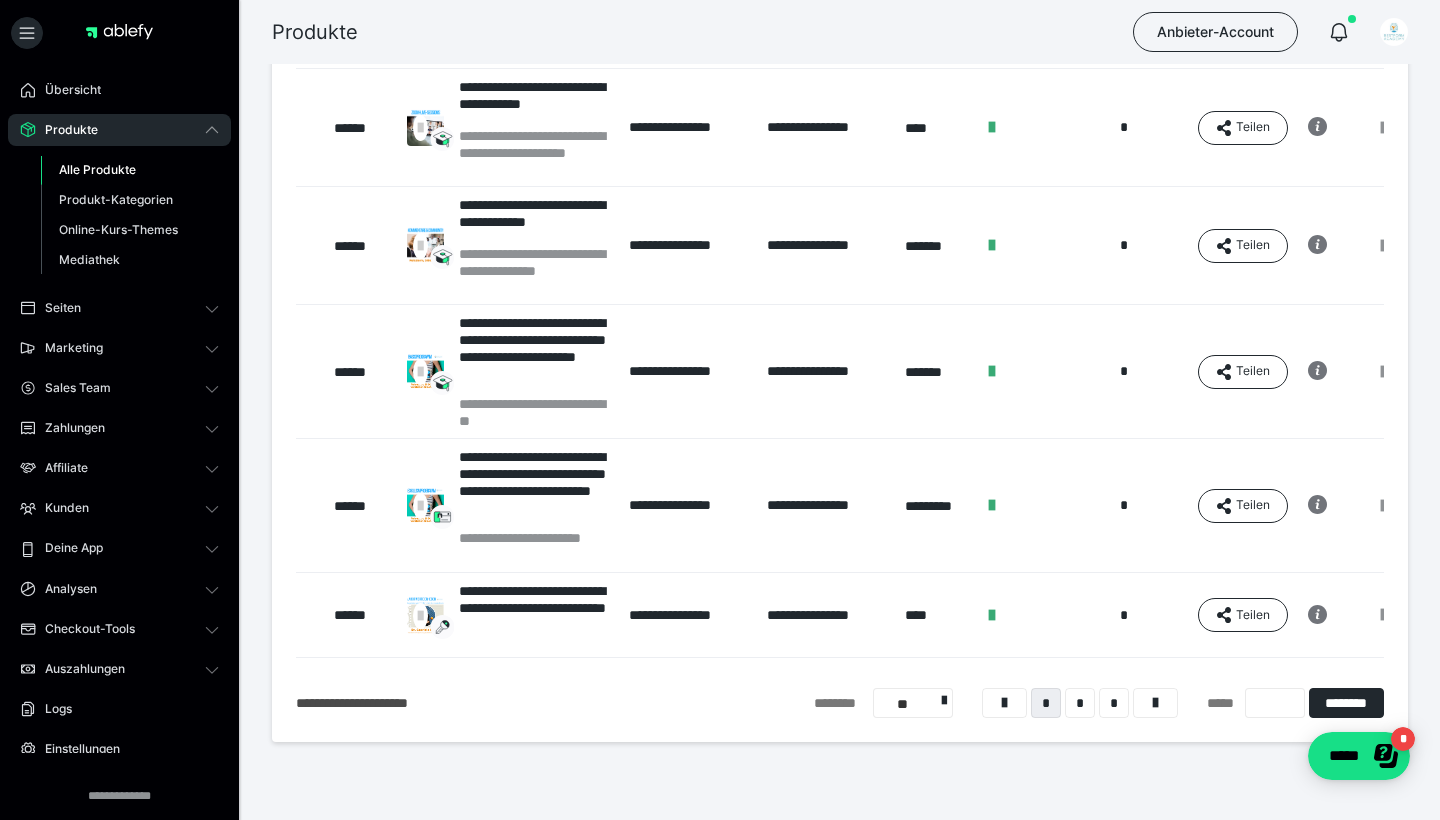 scroll, scrollTop: 920, scrollLeft: 0, axis: vertical 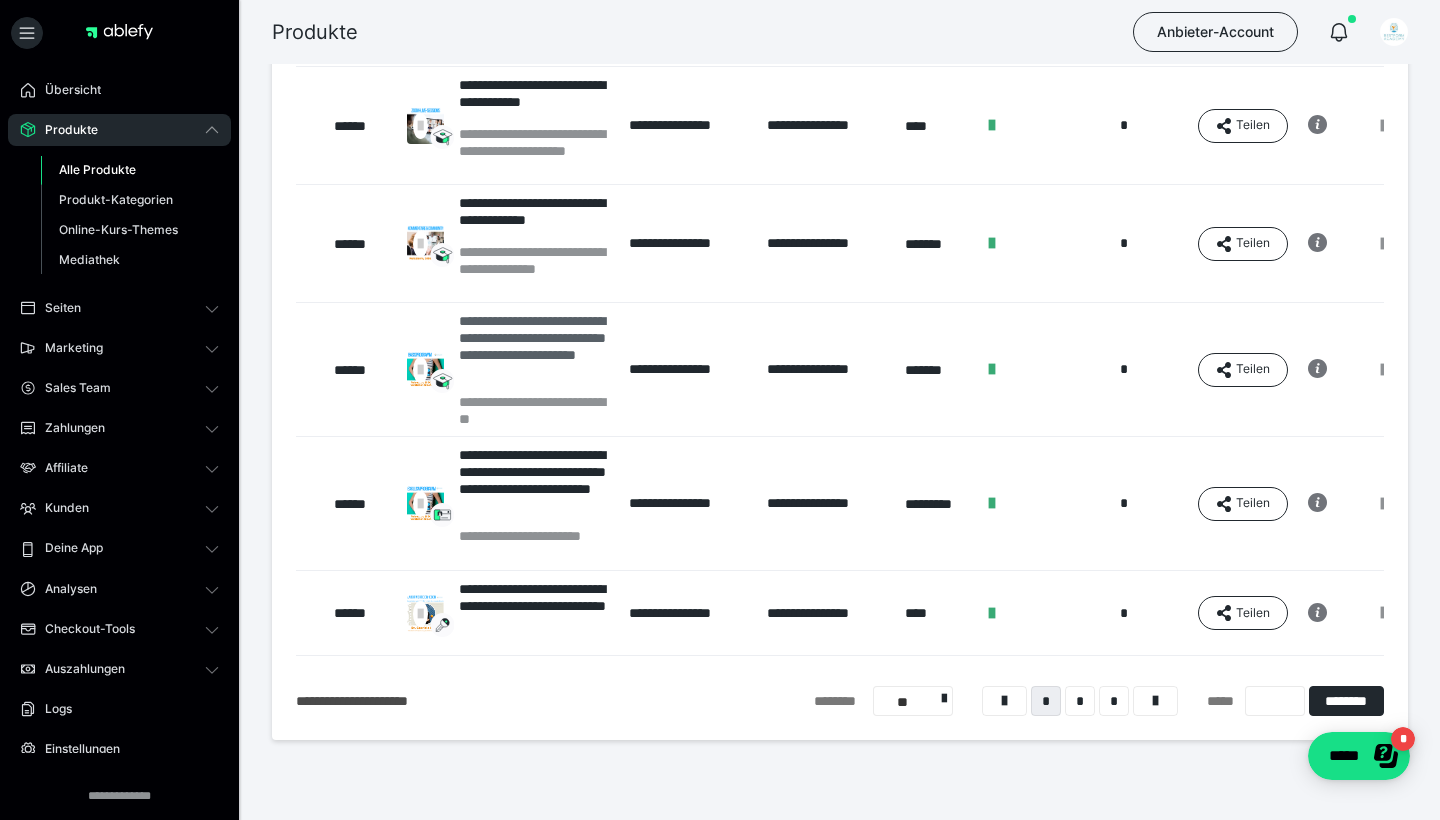 click on "**********" at bounding box center (534, 353) 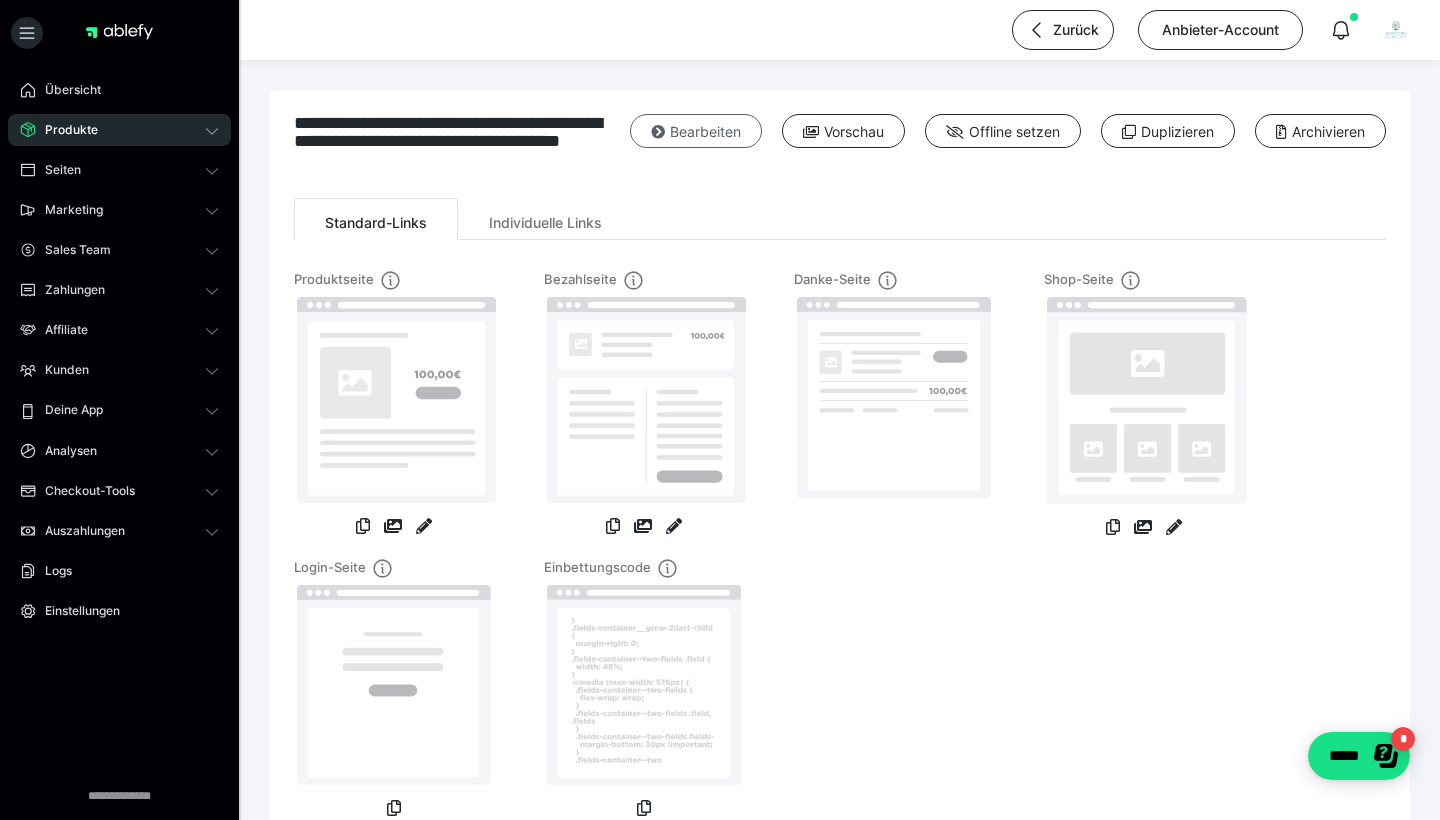 click on "Bearbeiten" at bounding box center [696, 131] 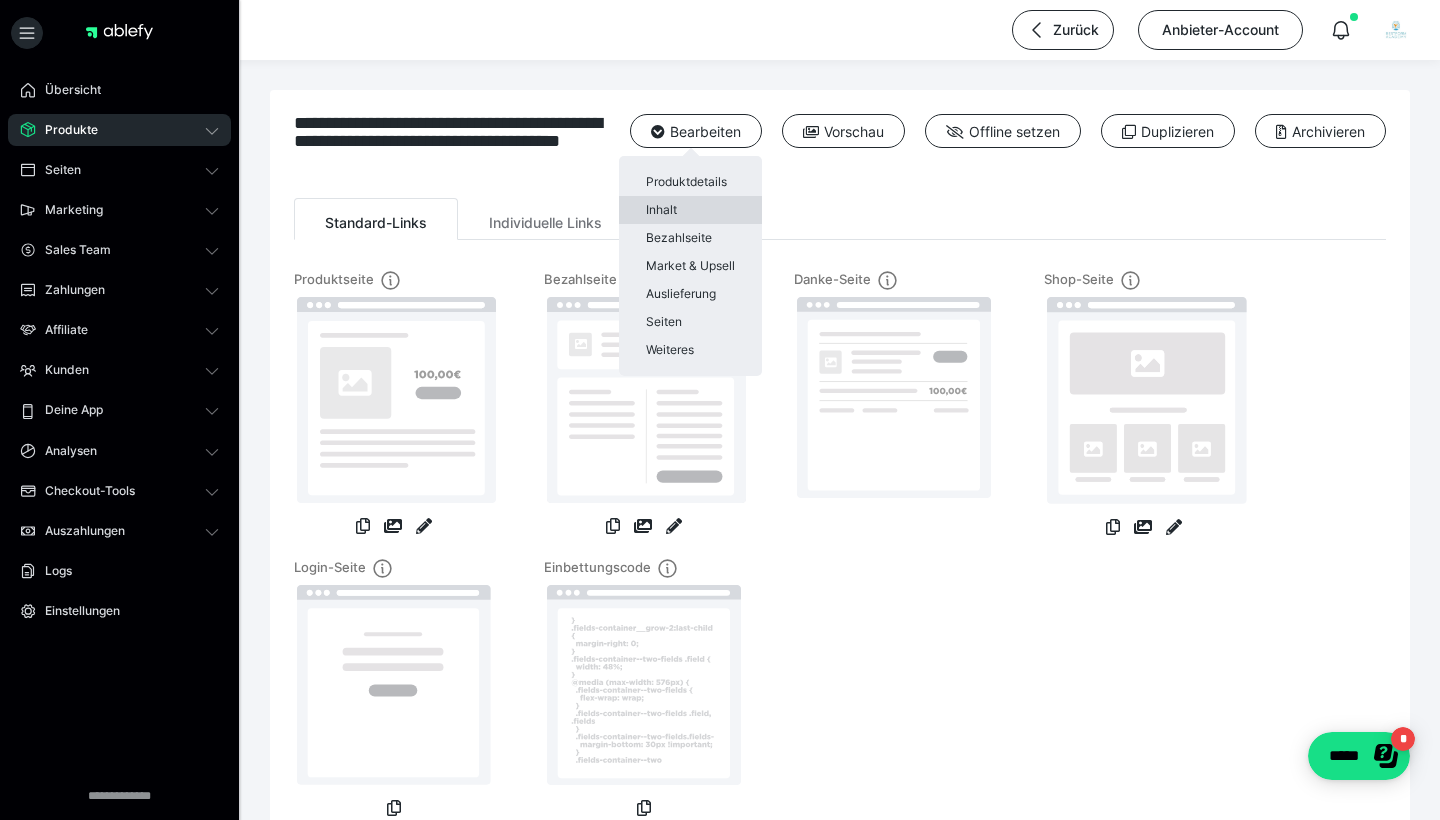 click on "Inhalt" at bounding box center [690, 210] 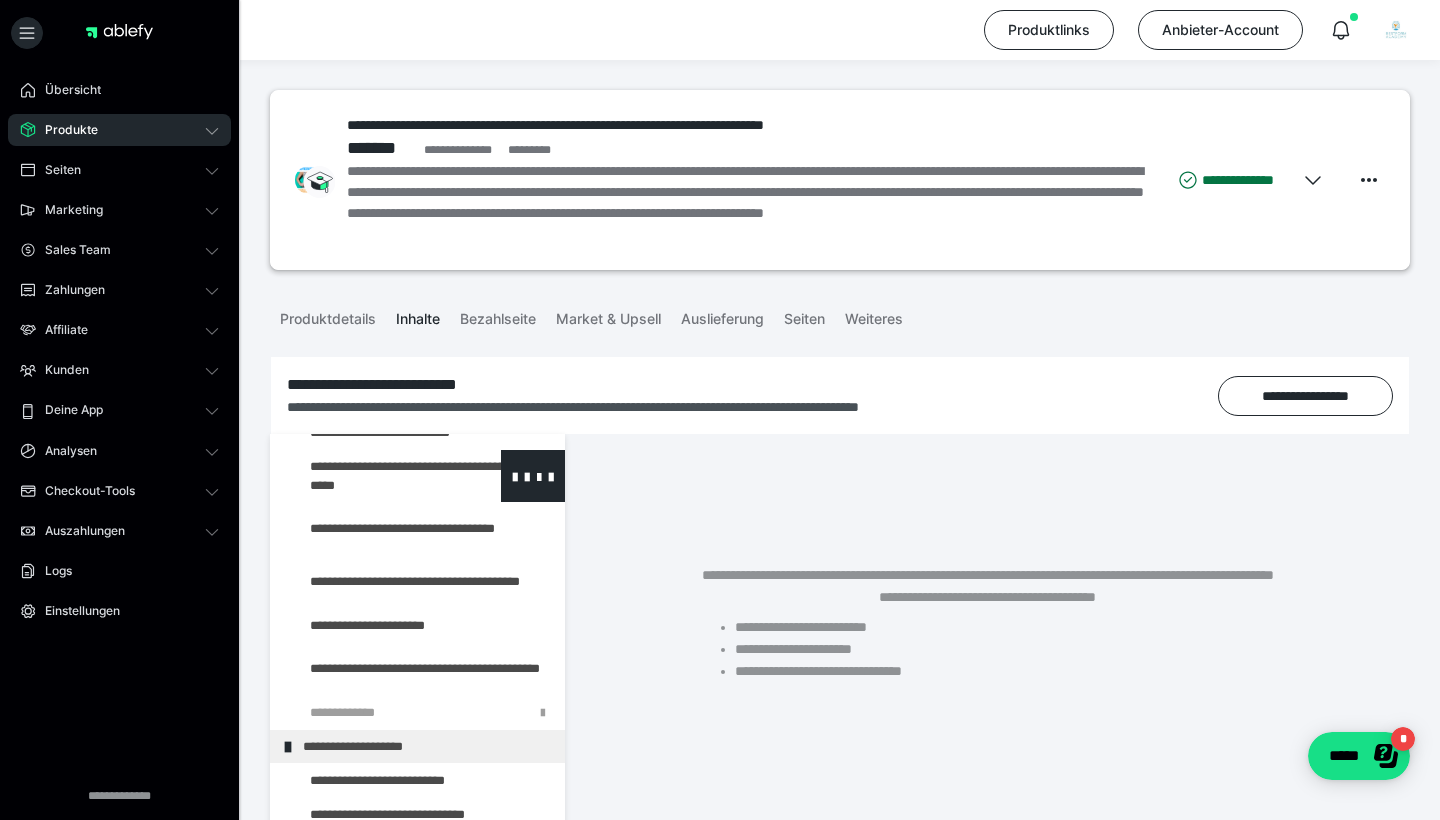 scroll, scrollTop: 89, scrollLeft: 0, axis: vertical 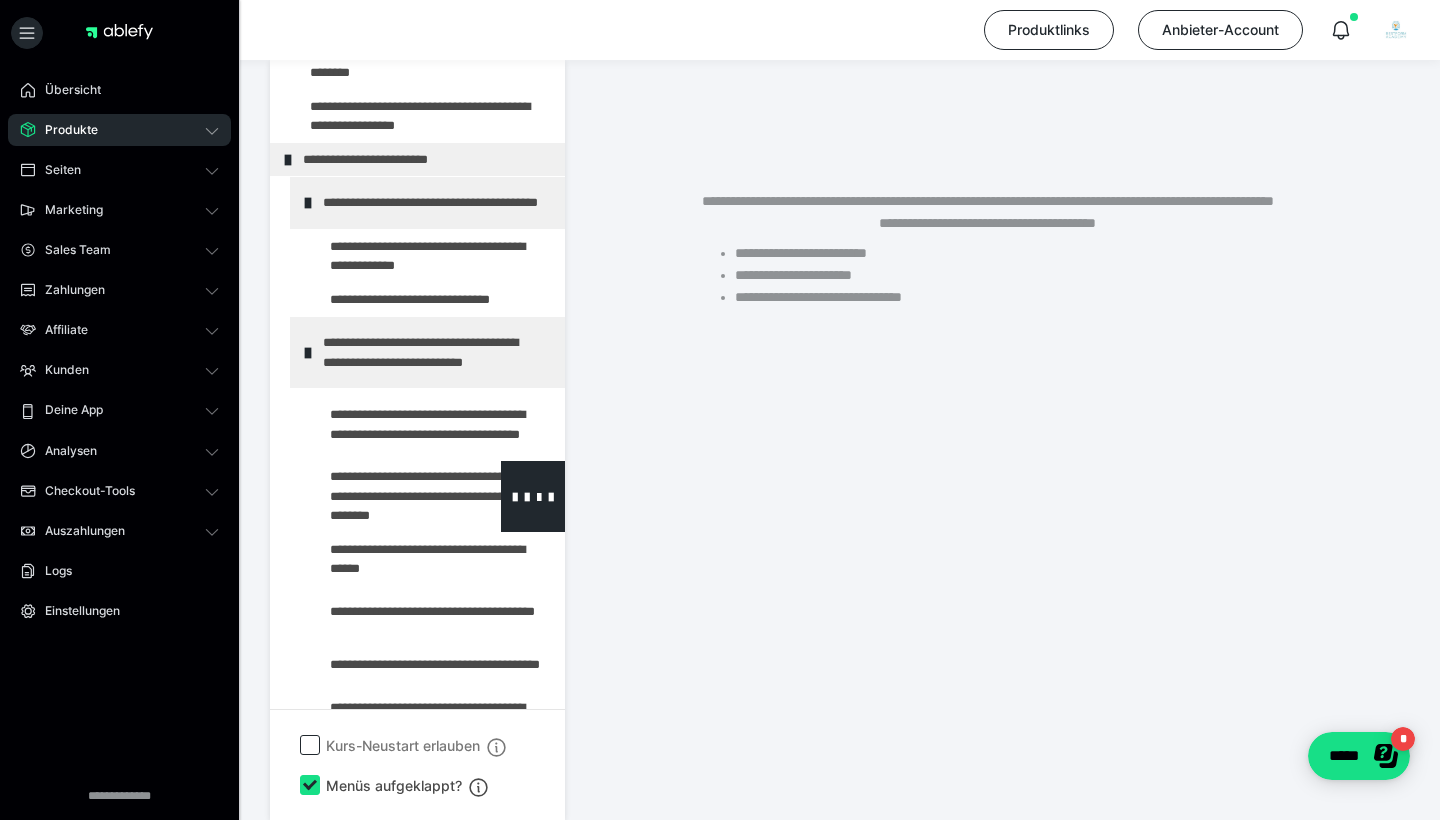 click at bounding box center [385, 496] 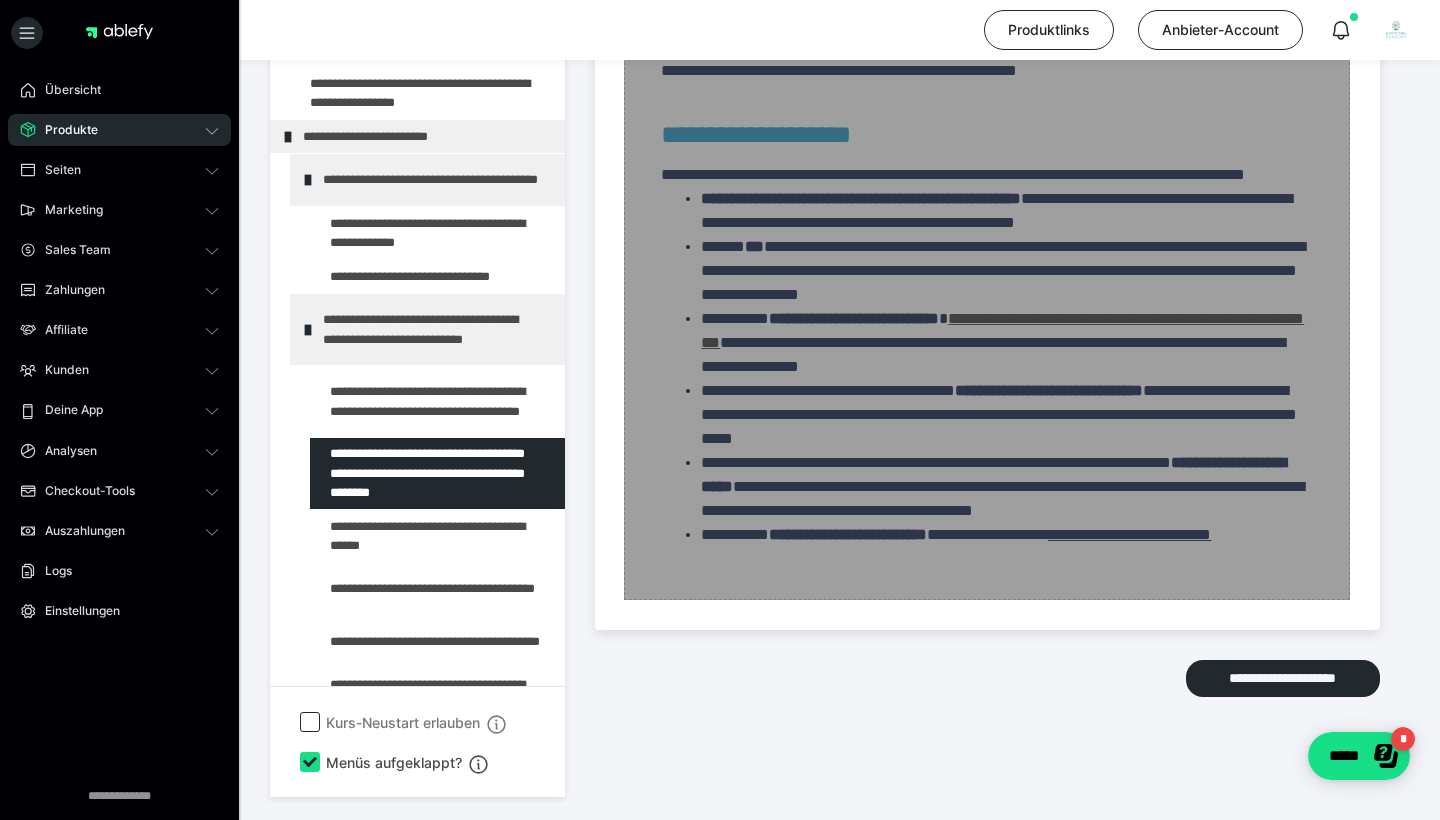 scroll, scrollTop: 3283, scrollLeft: 0, axis: vertical 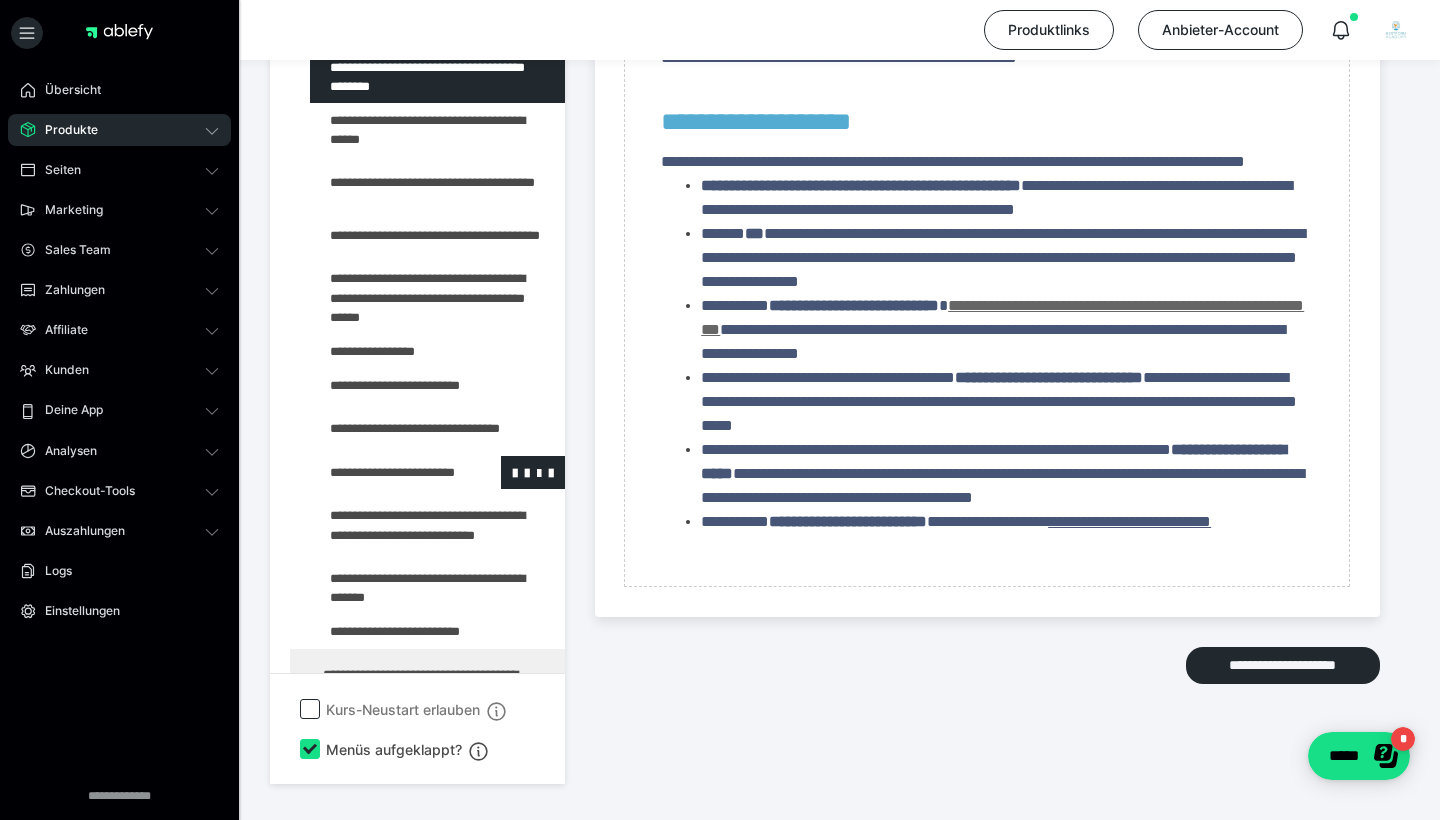 click at bounding box center [385, 525] 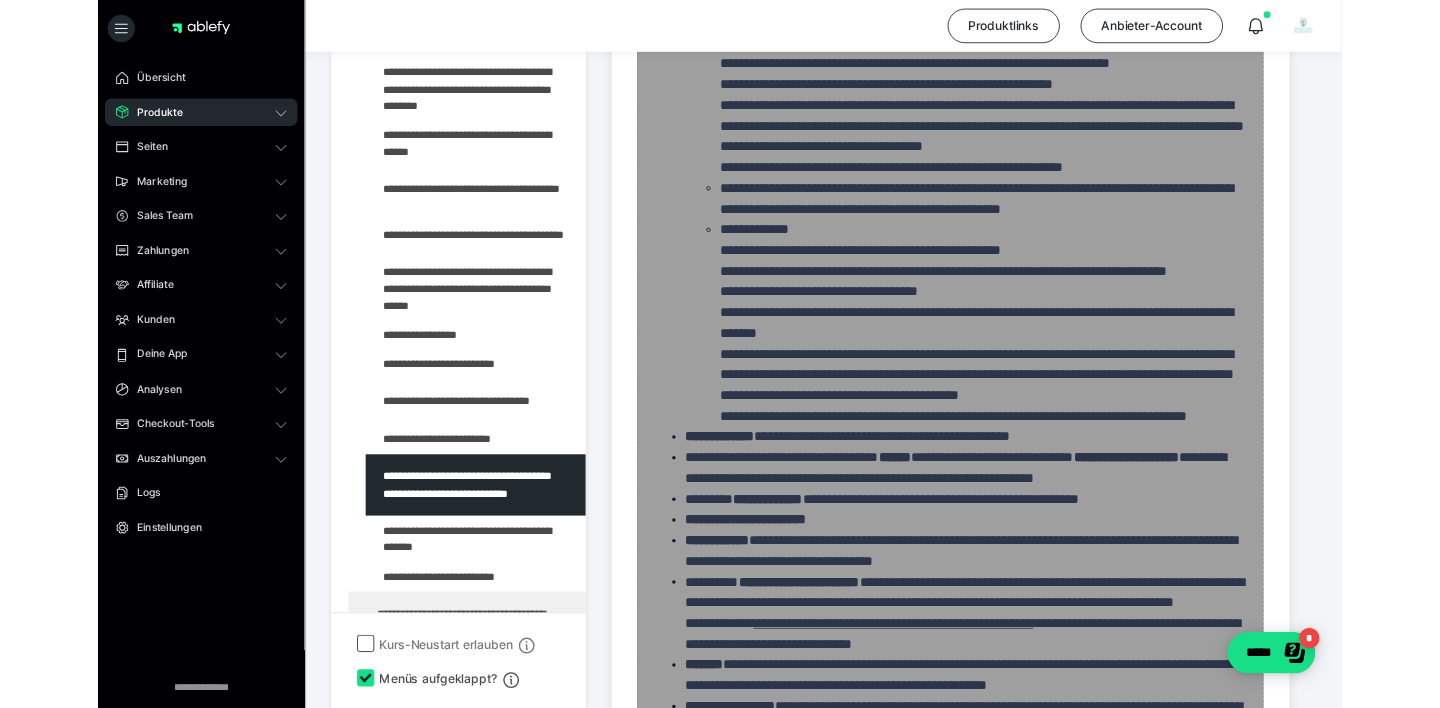 scroll, scrollTop: 1462, scrollLeft: 0, axis: vertical 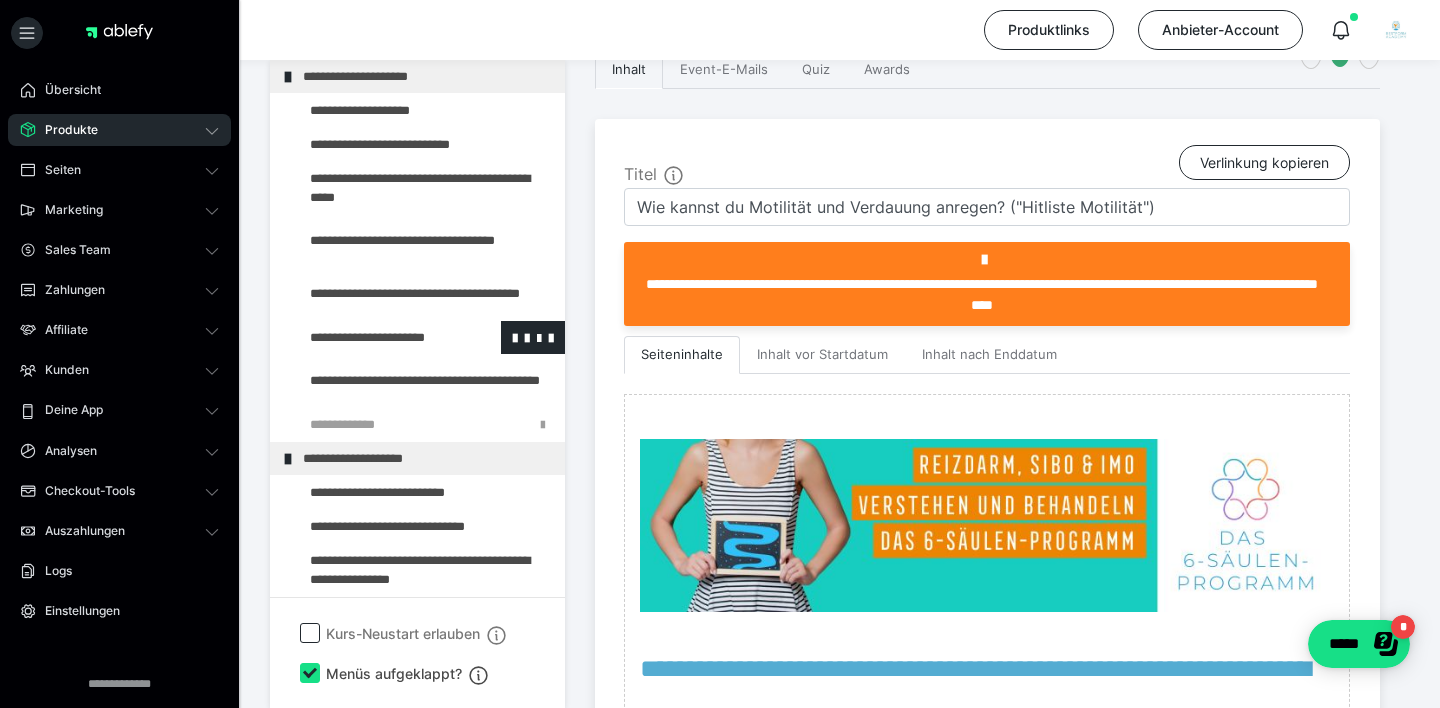 click at bounding box center [375, 337] 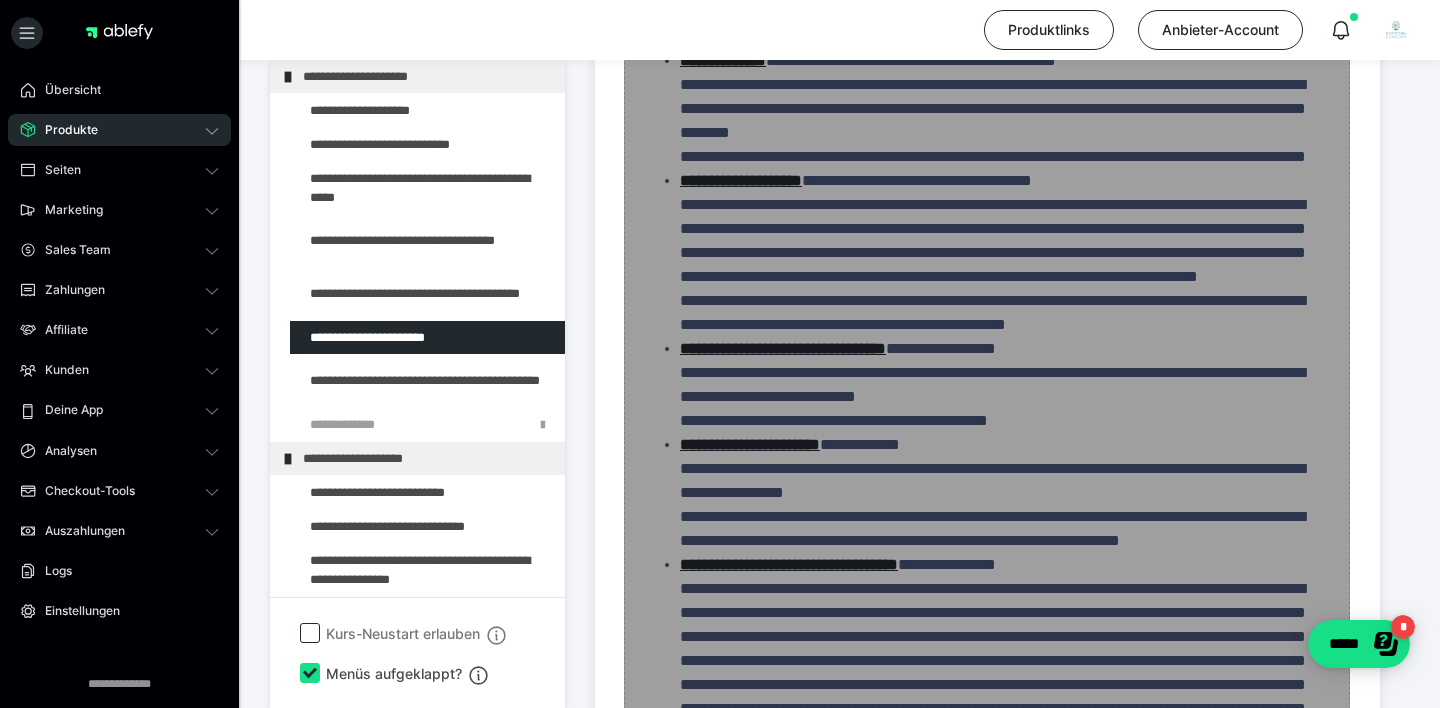 scroll, scrollTop: 2867, scrollLeft: 0, axis: vertical 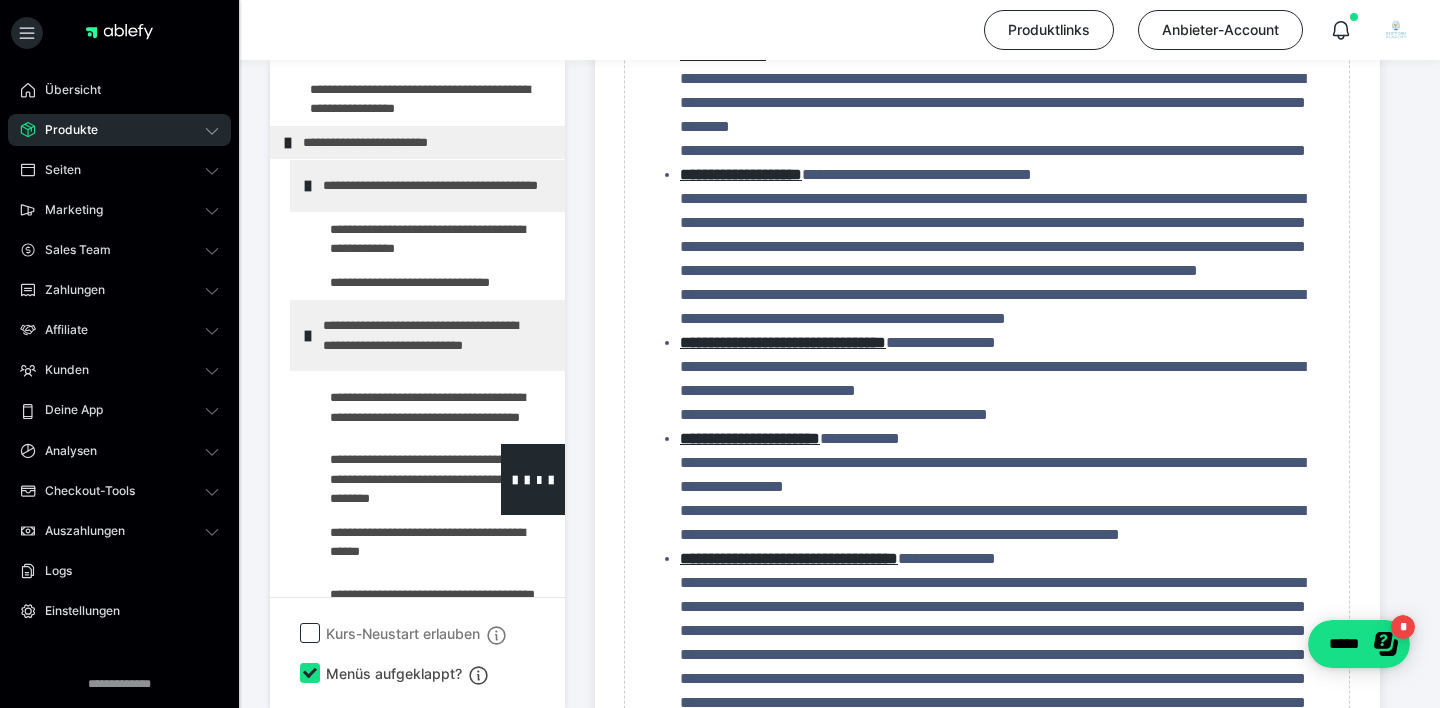 click at bounding box center [385, 479] 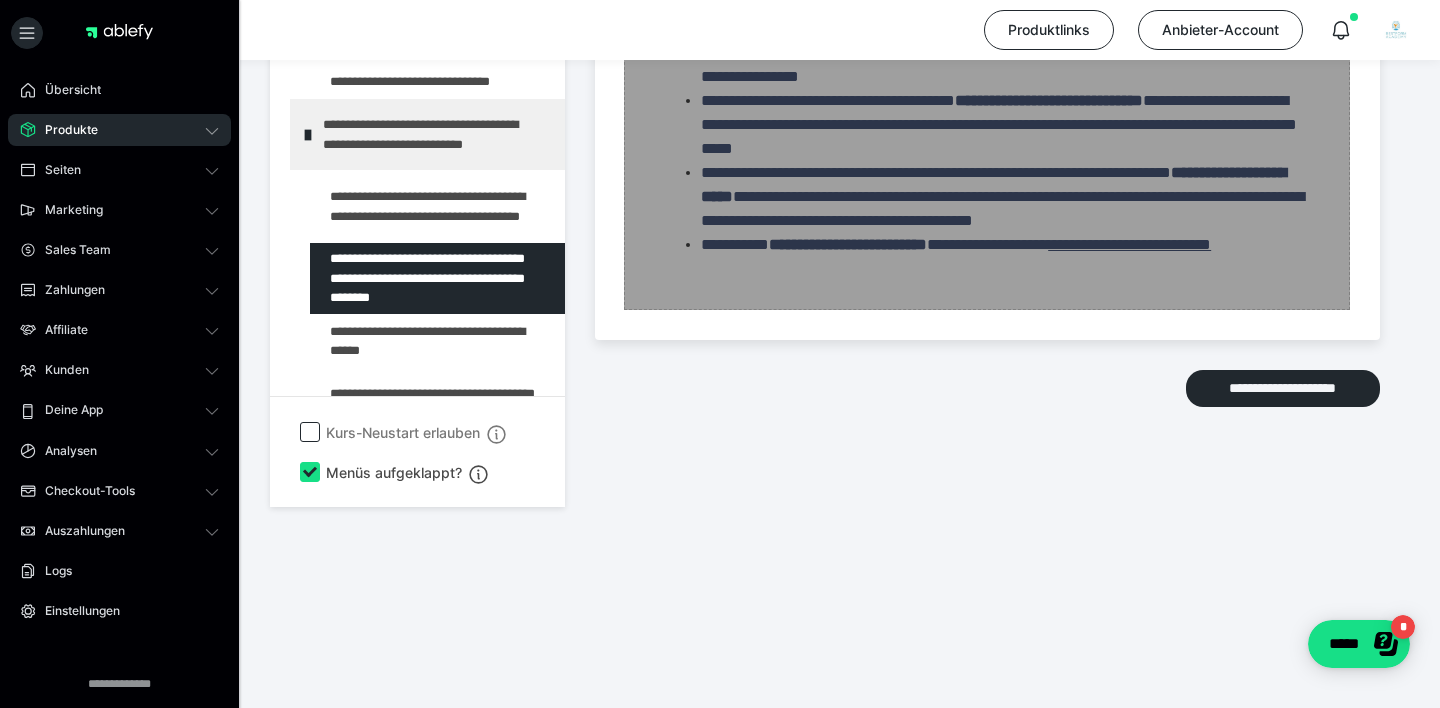 scroll, scrollTop: 3595, scrollLeft: 0, axis: vertical 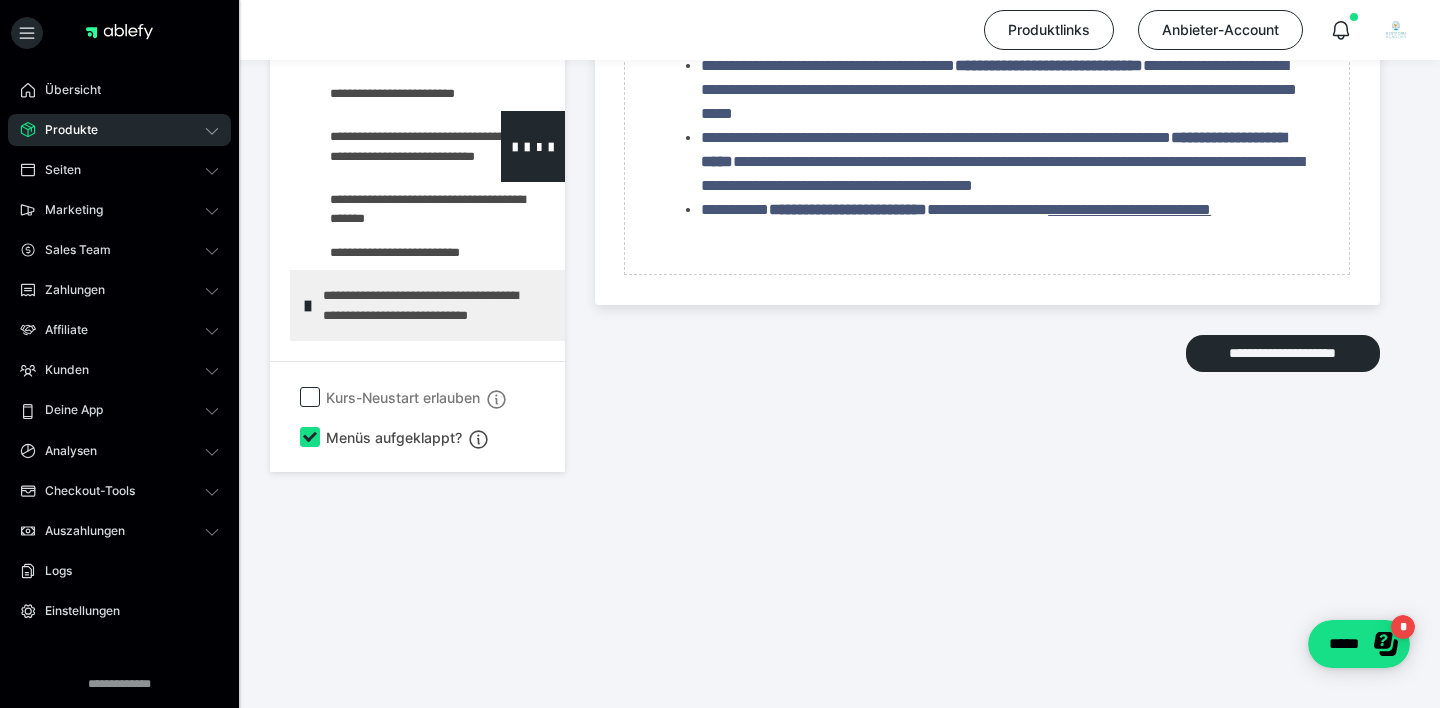 click at bounding box center [385, 146] 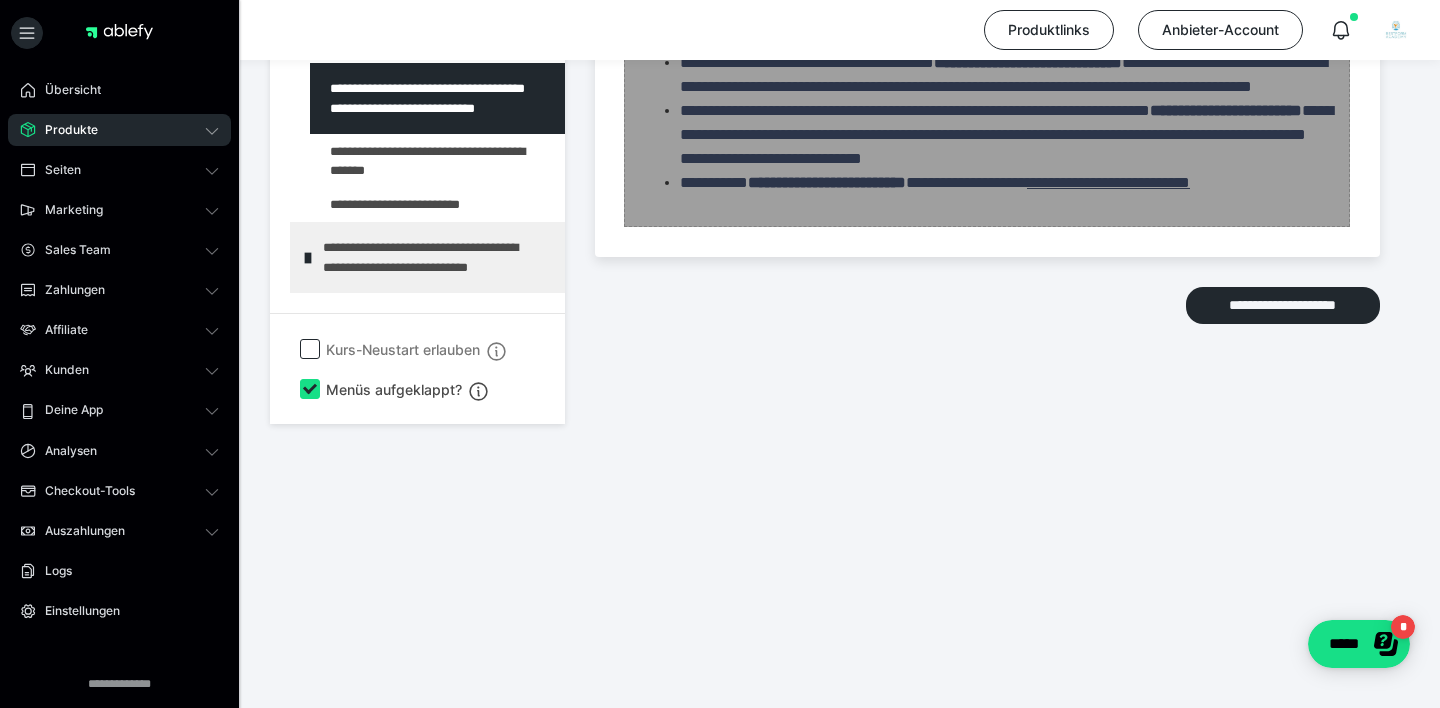 scroll, scrollTop: 3628, scrollLeft: 0, axis: vertical 